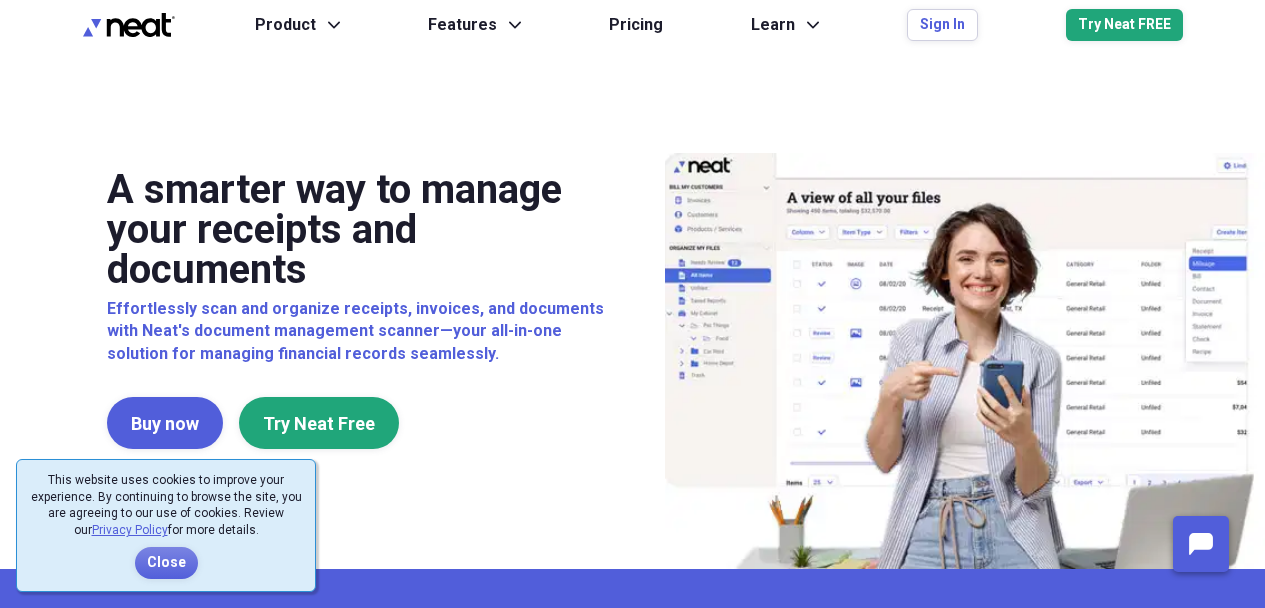 scroll, scrollTop: 0, scrollLeft: 0, axis: both 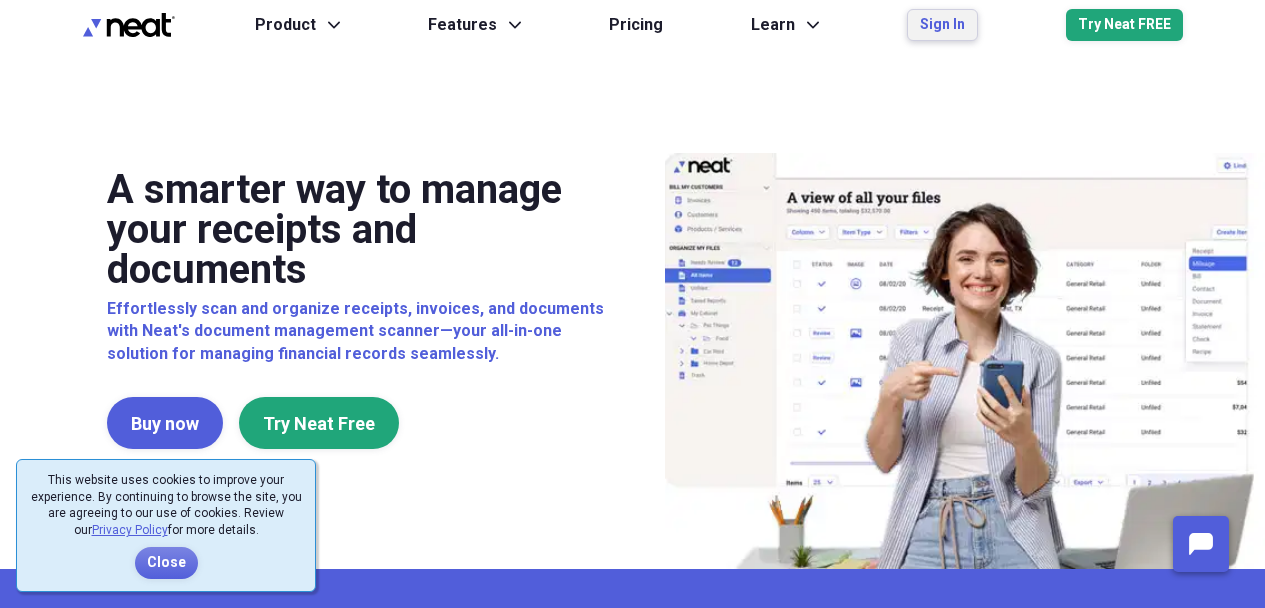 click on "Sign In" at bounding box center (942, 25) 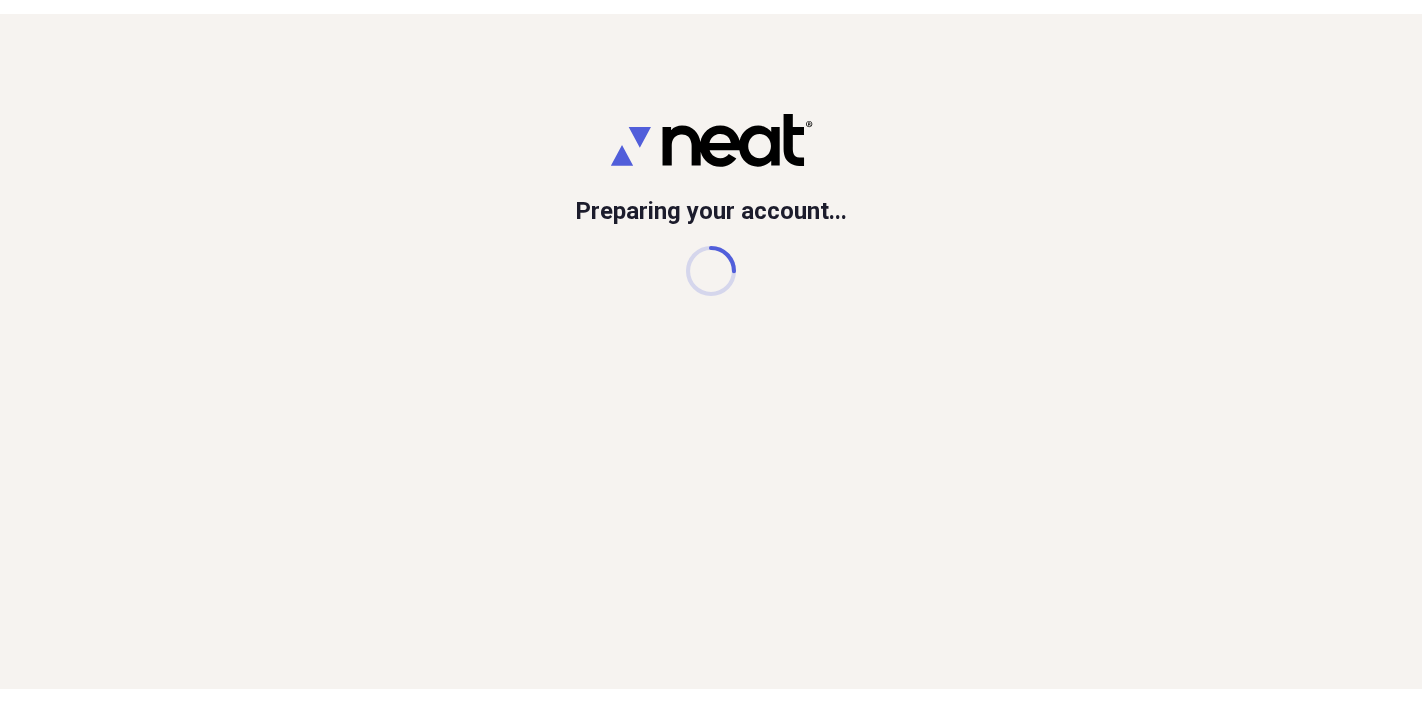 scroll, scrollTop: 0, scrollLeft: 0, axis: both 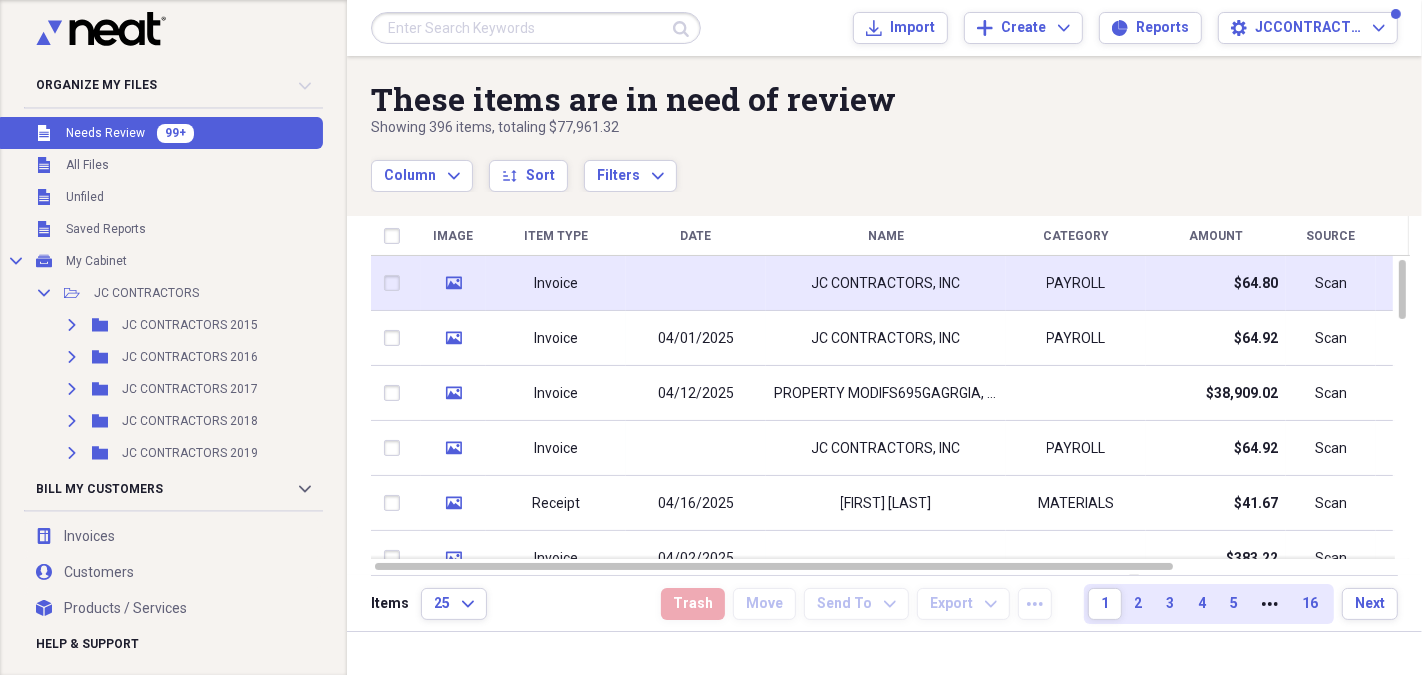 click at bounding box center [696, 283] 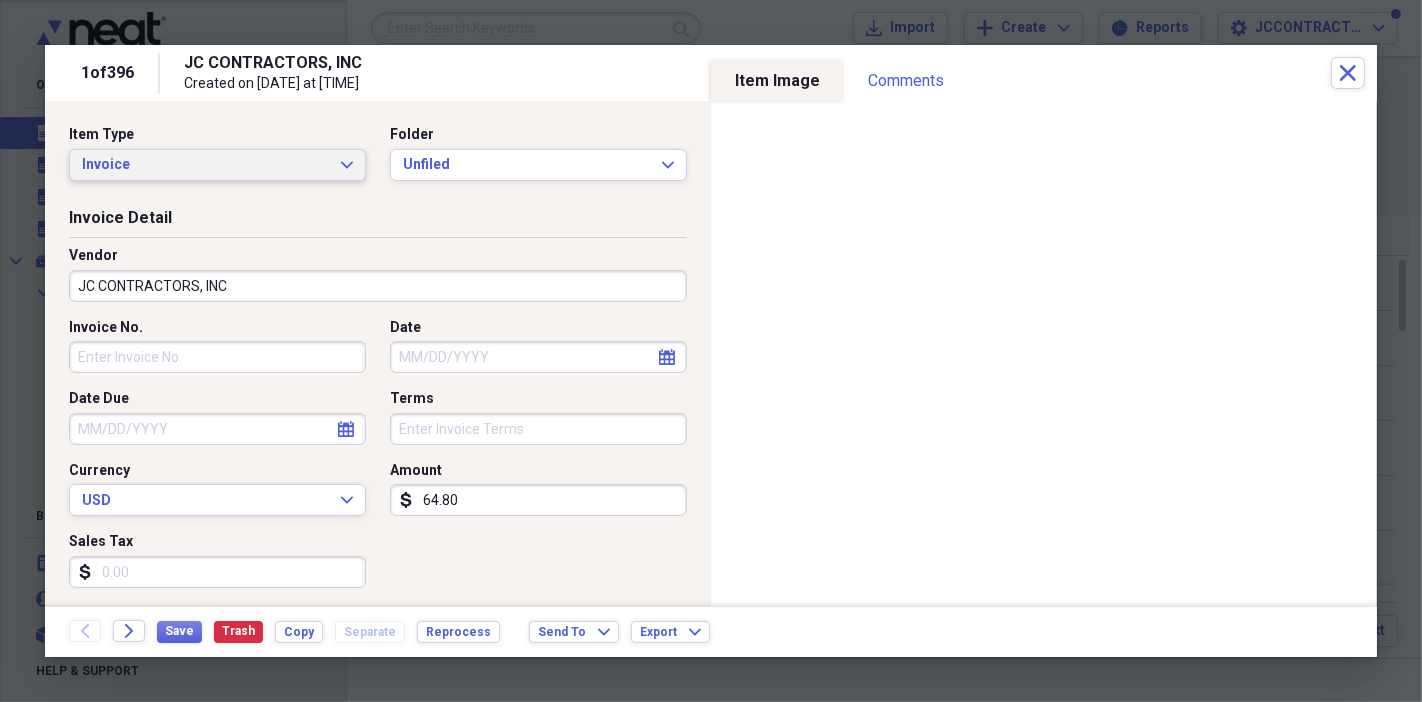 click on "Invoice" at bounding box center (205, 165) 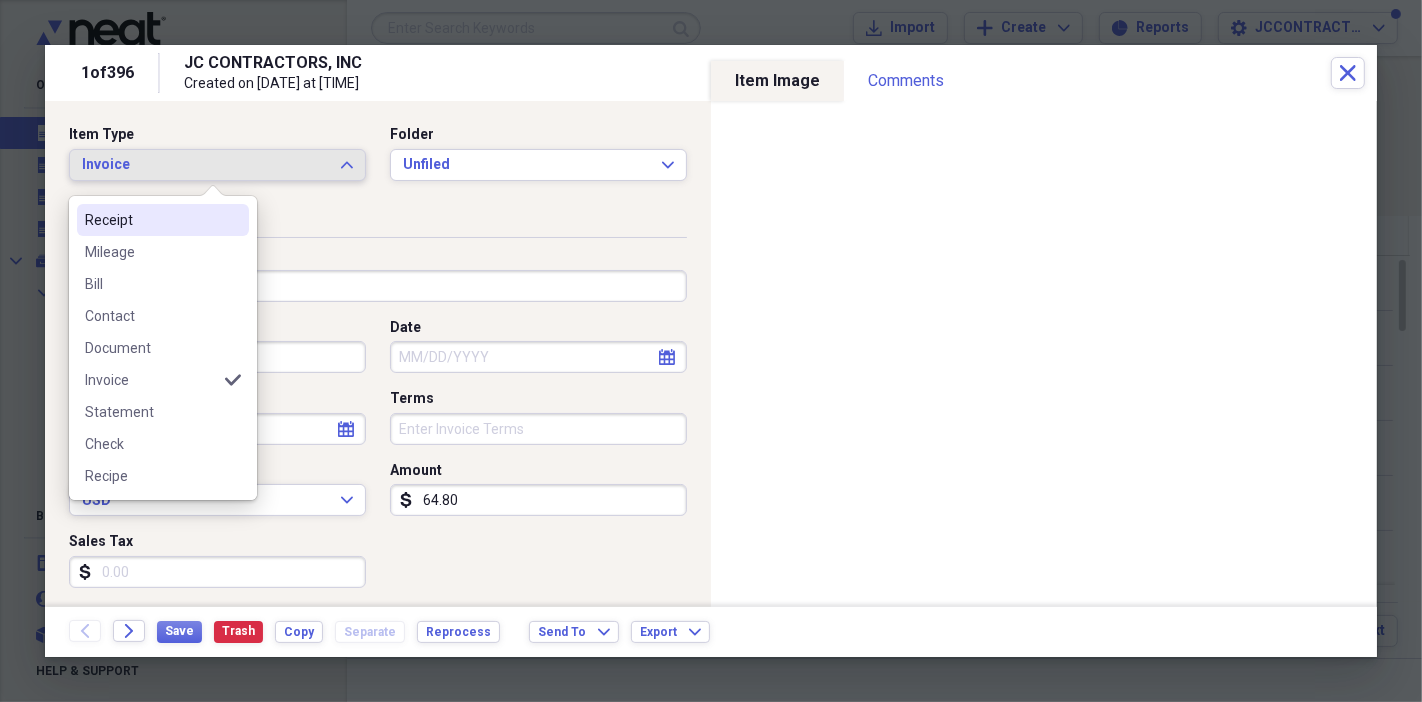 click on "Receipt" at bounding box center [163, 220] 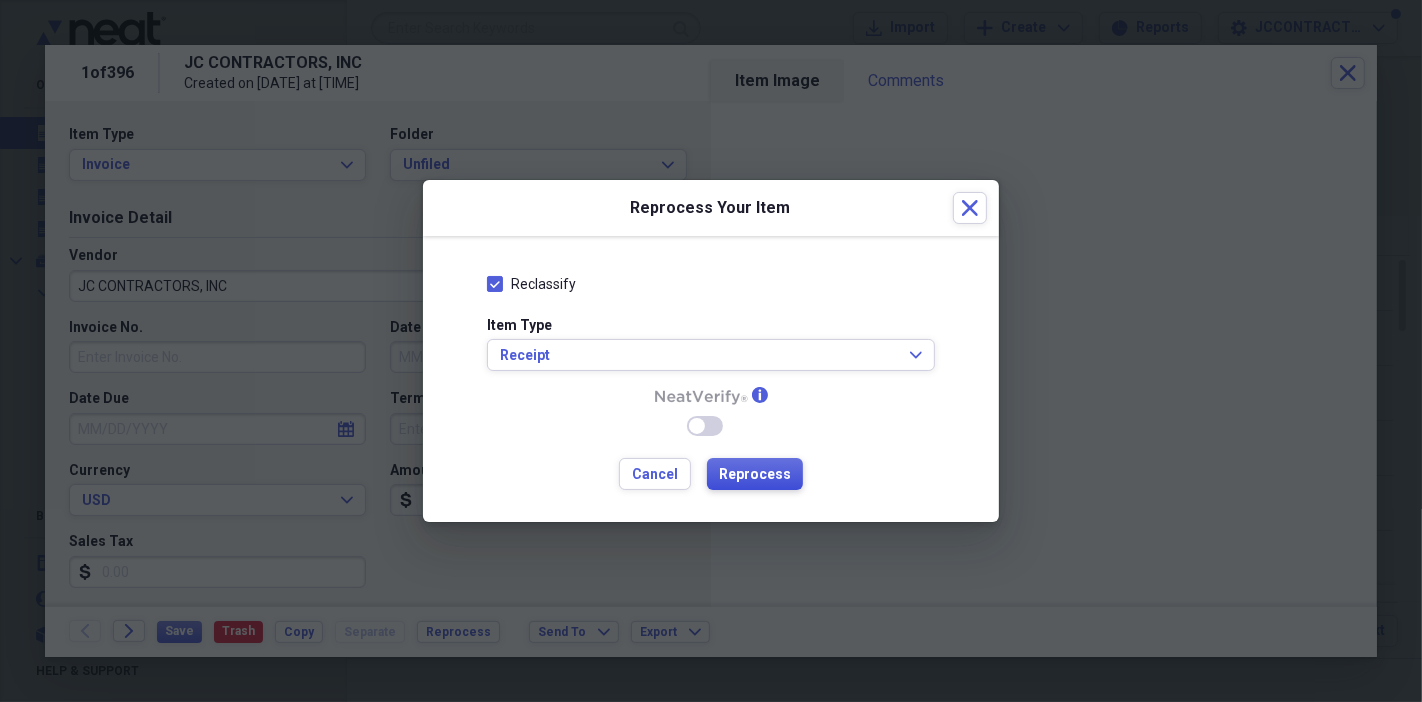 click on "Reprocess" at bounding box center (755, 475) 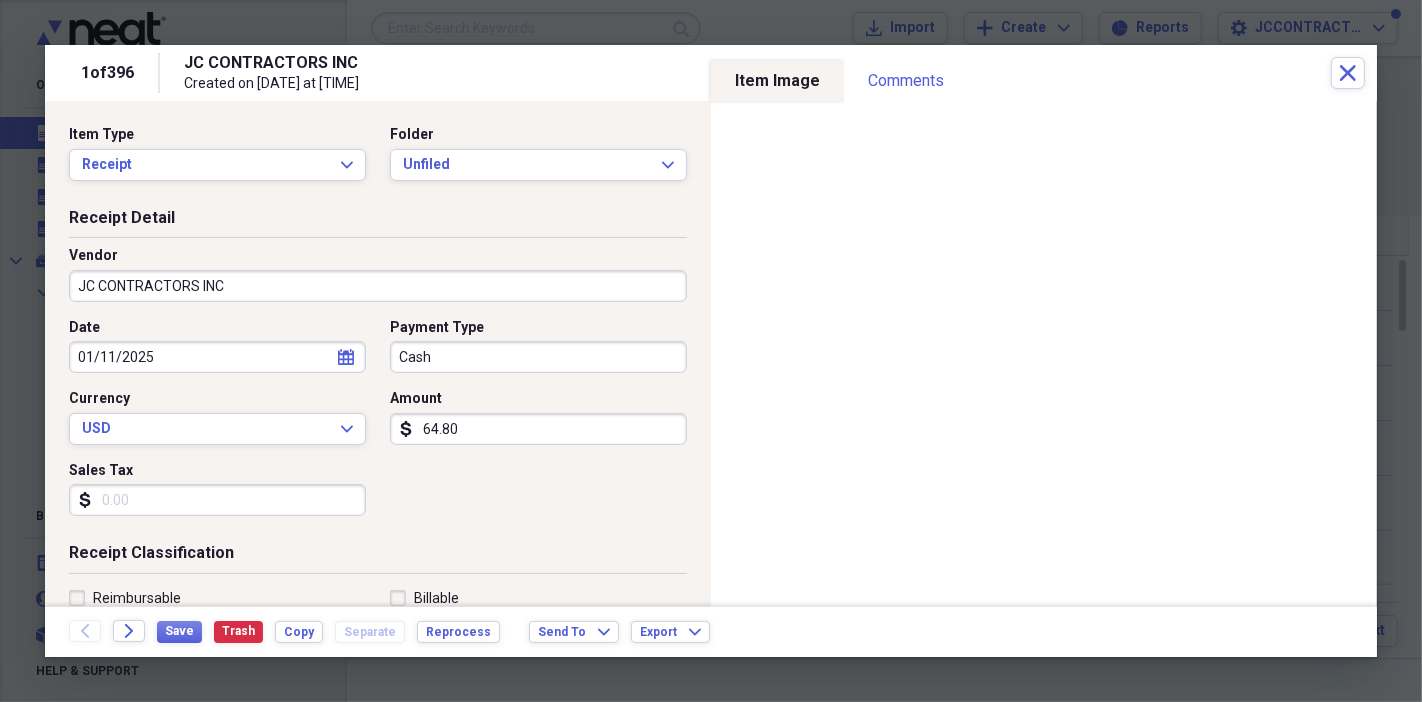 type on "JC CONTRACTORS INC" 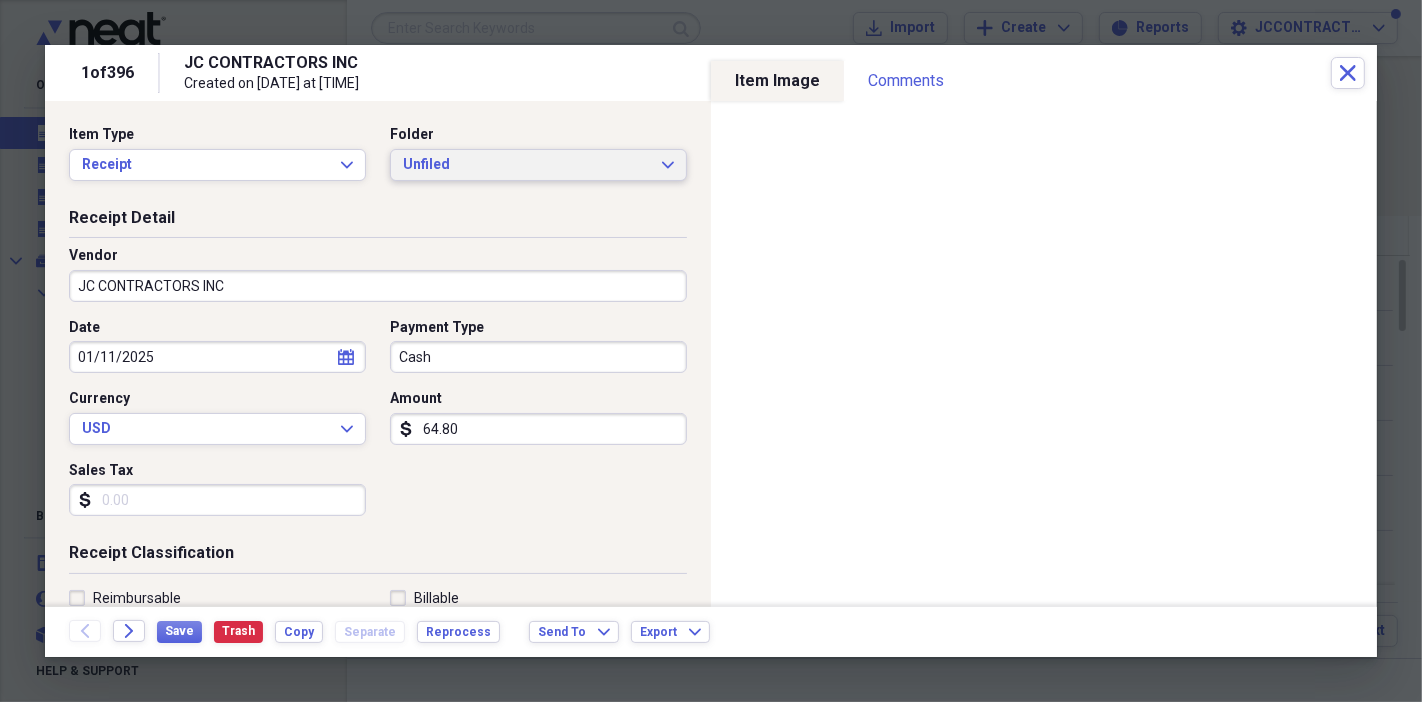 click on "Unfiled Expand" at bounding box center [538, 165] 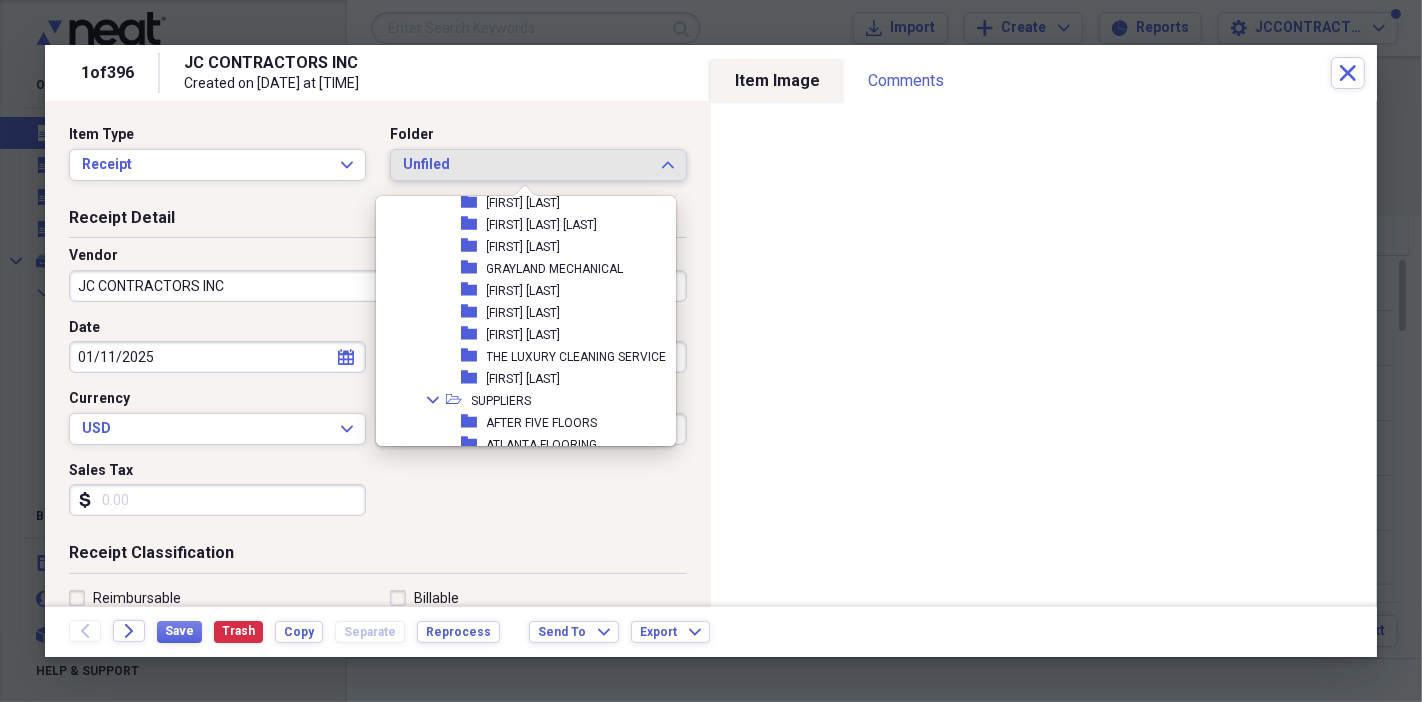 scroll, scrollTop: 522, scrollLeft: 0, axis: vertical 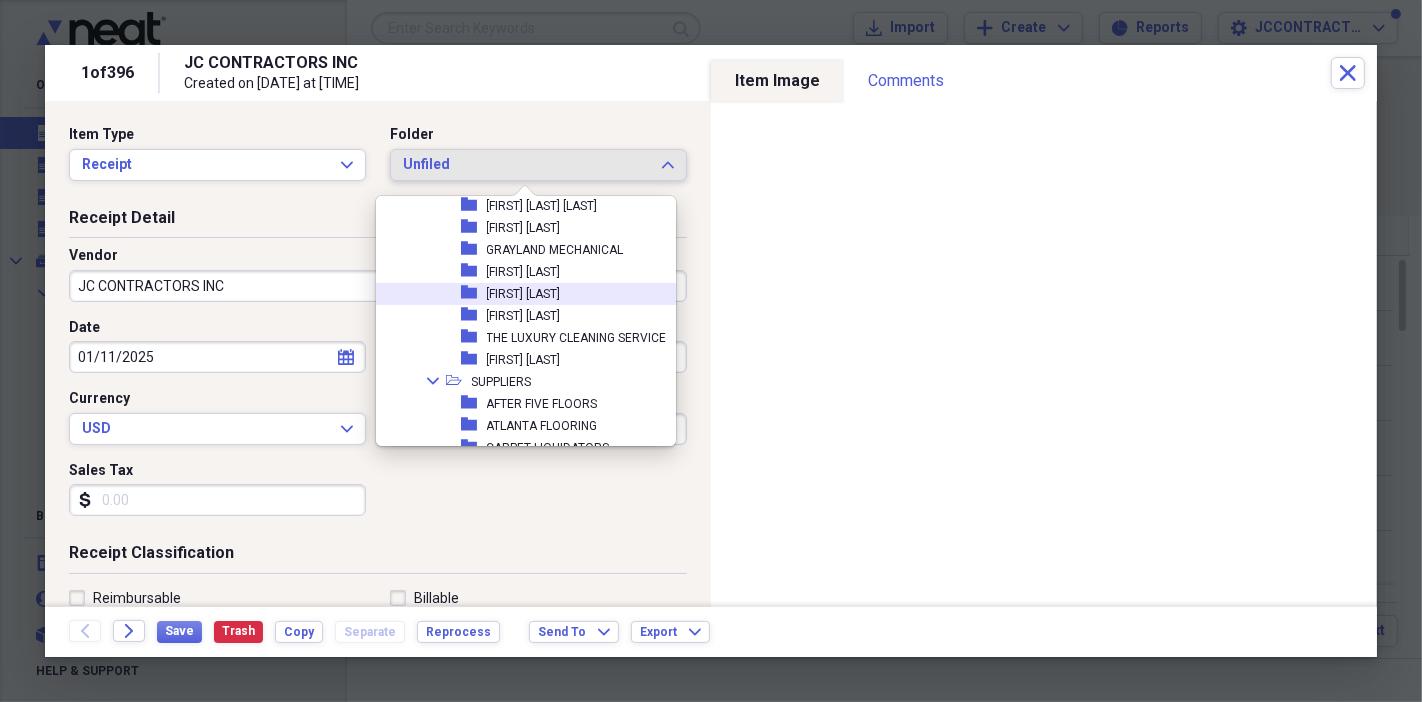 click on "[FIRST] [LAST]" at bounding box center [524, 294] 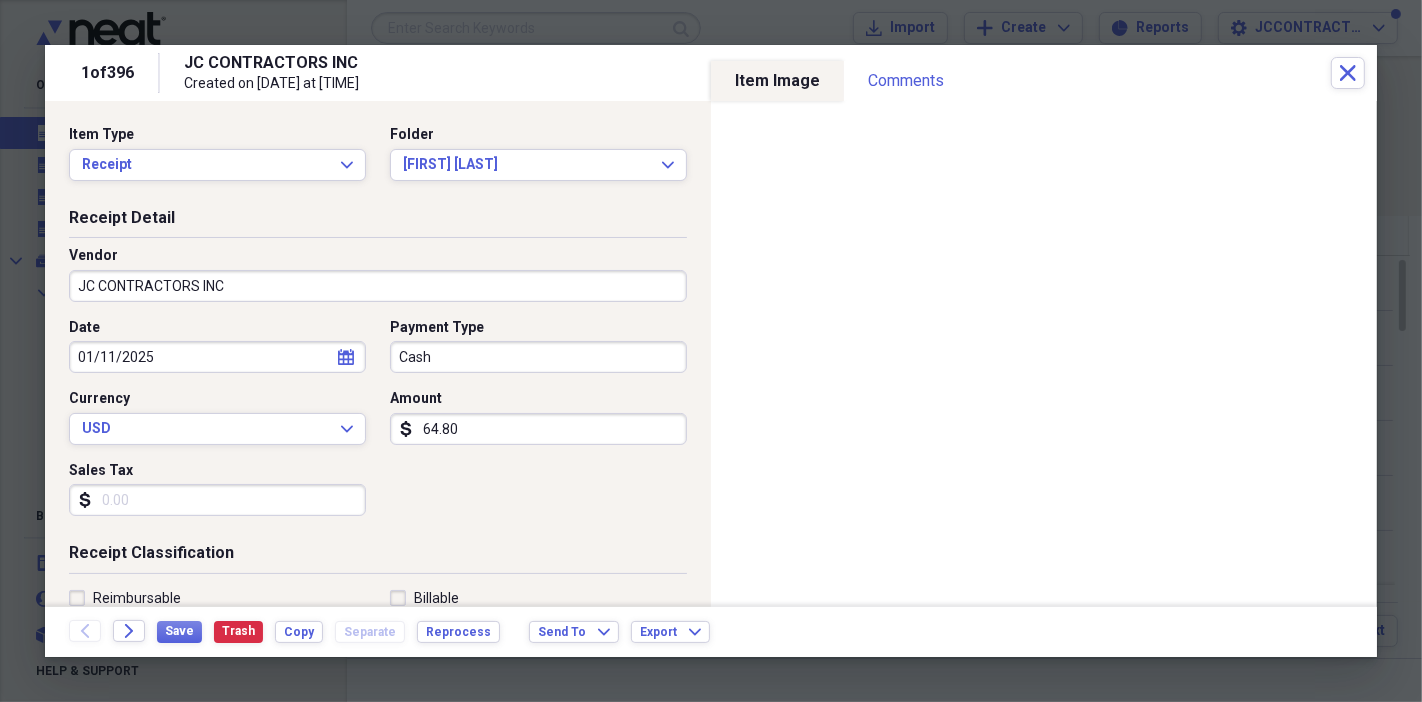 click on "Date 01/11/2025 calendar Calendar Payment Type Cash Currency USD Expand Amount dollar-sign 64.80 Sales Tax dollar-sign" at bounding box center (378, 425) 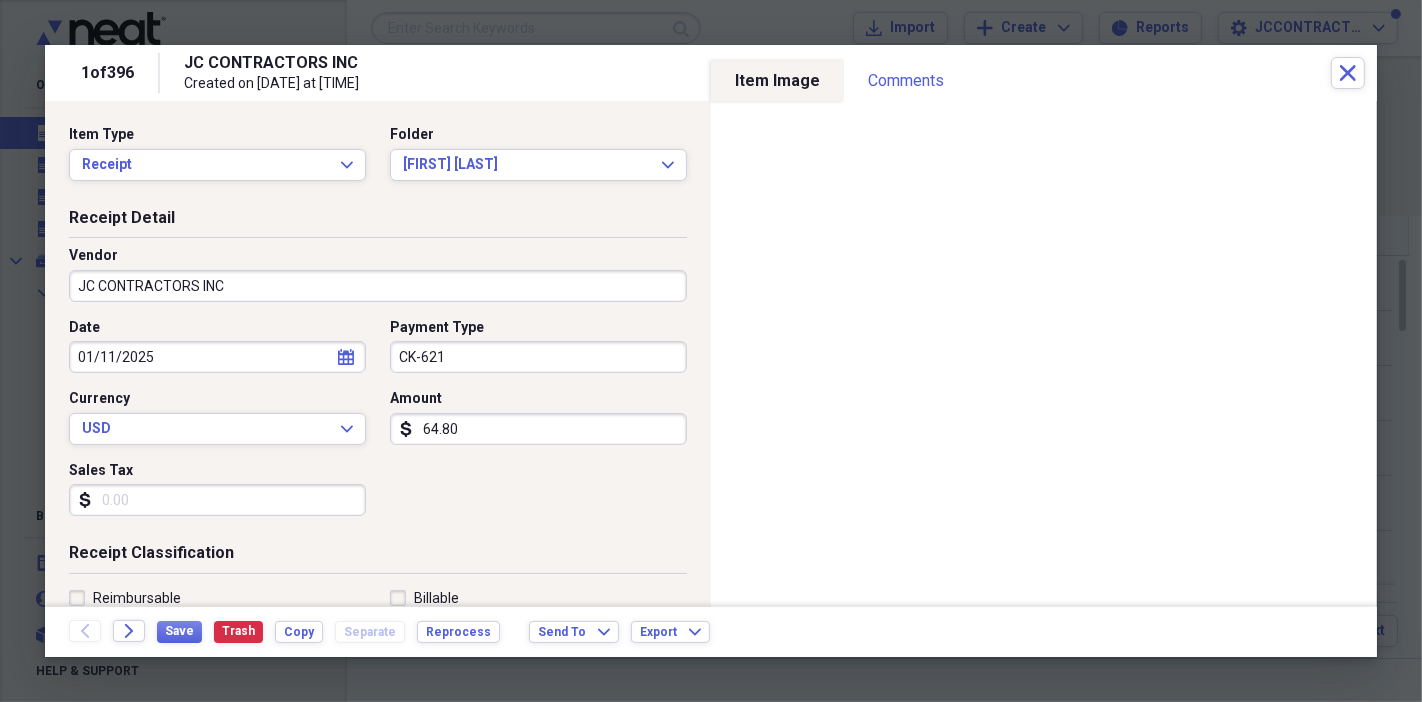 type on "CK-621" 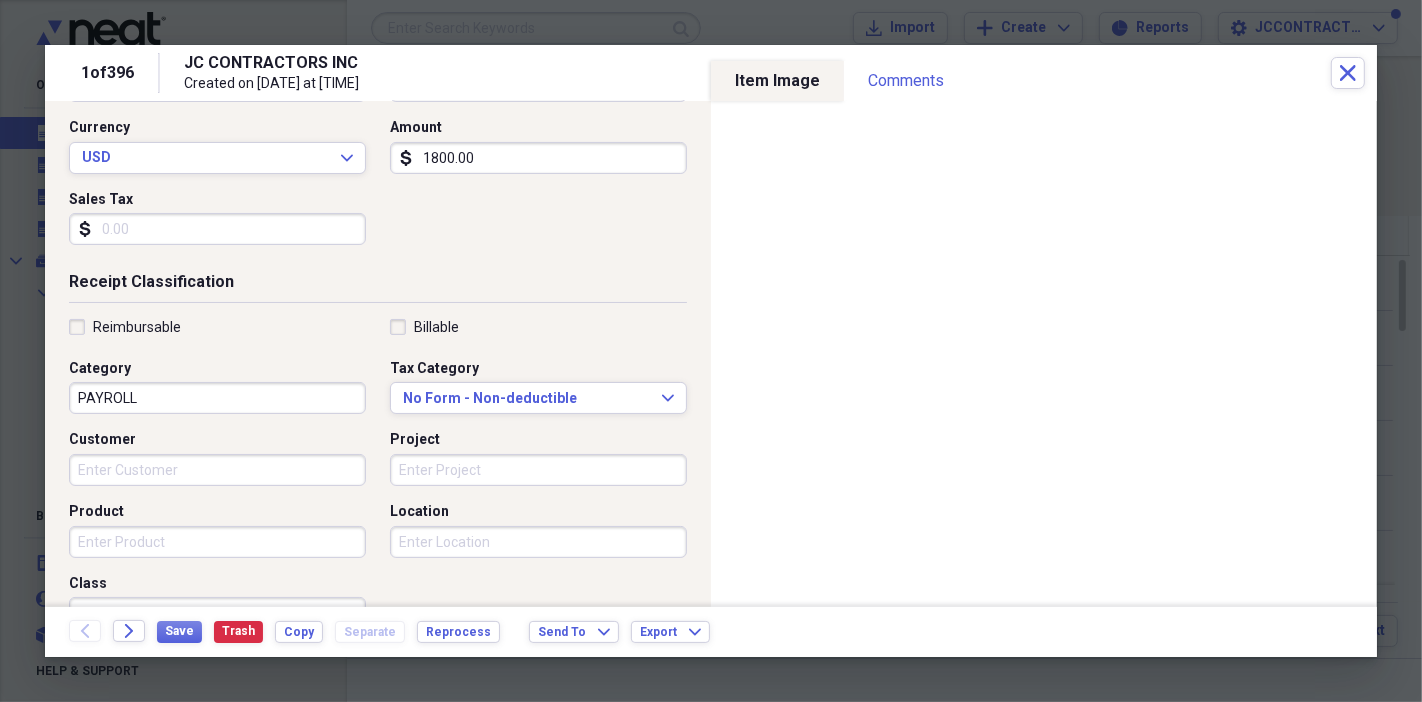 scroll, scrollTop: 276, scrollLeft: 0, axis: vertical 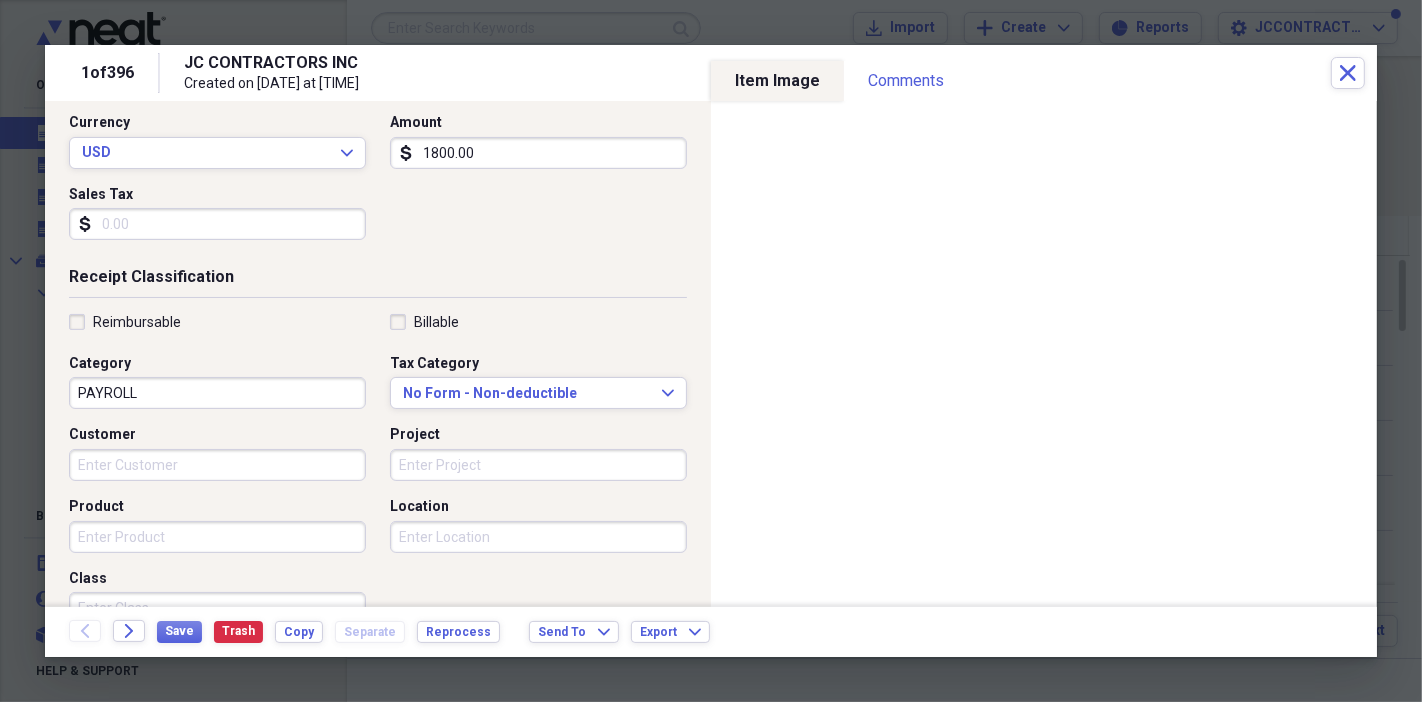 type on "1800.00" 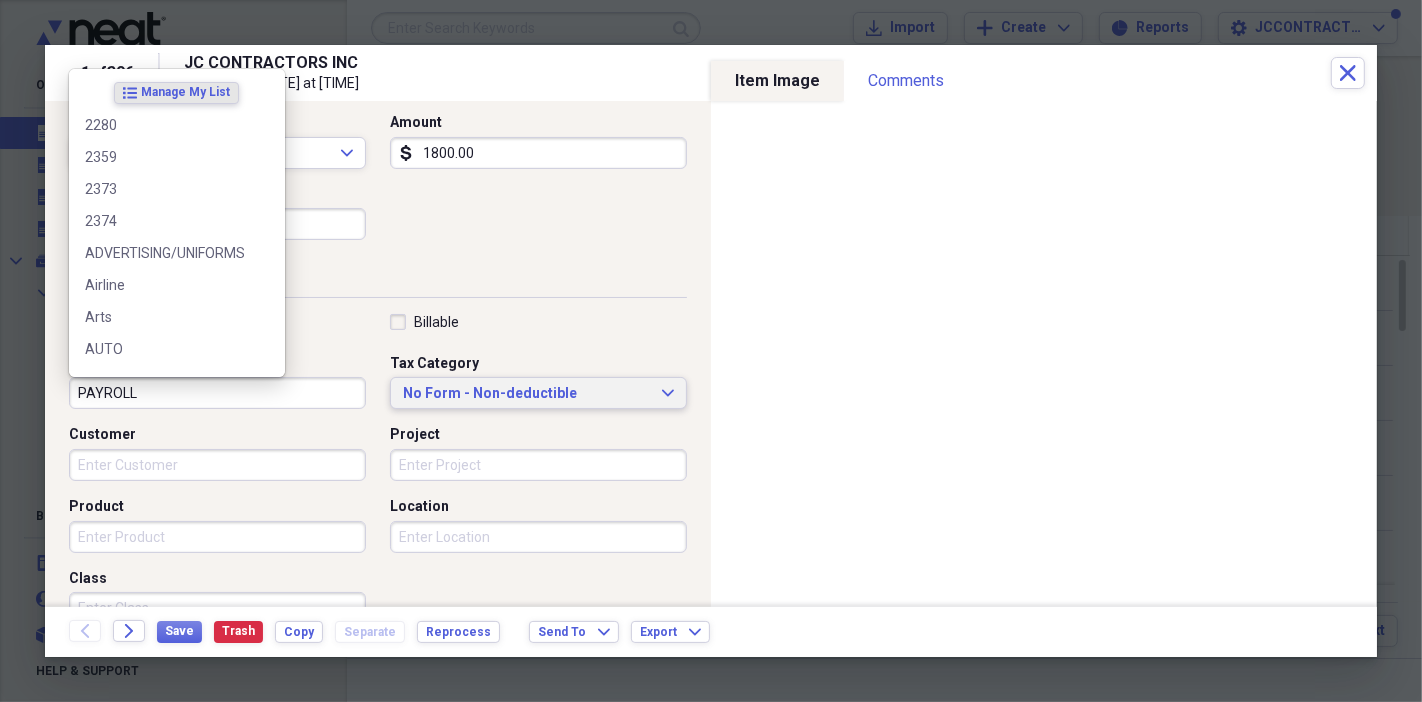 click on "No Form - Non-deductible" at bounding box center [526, 394] 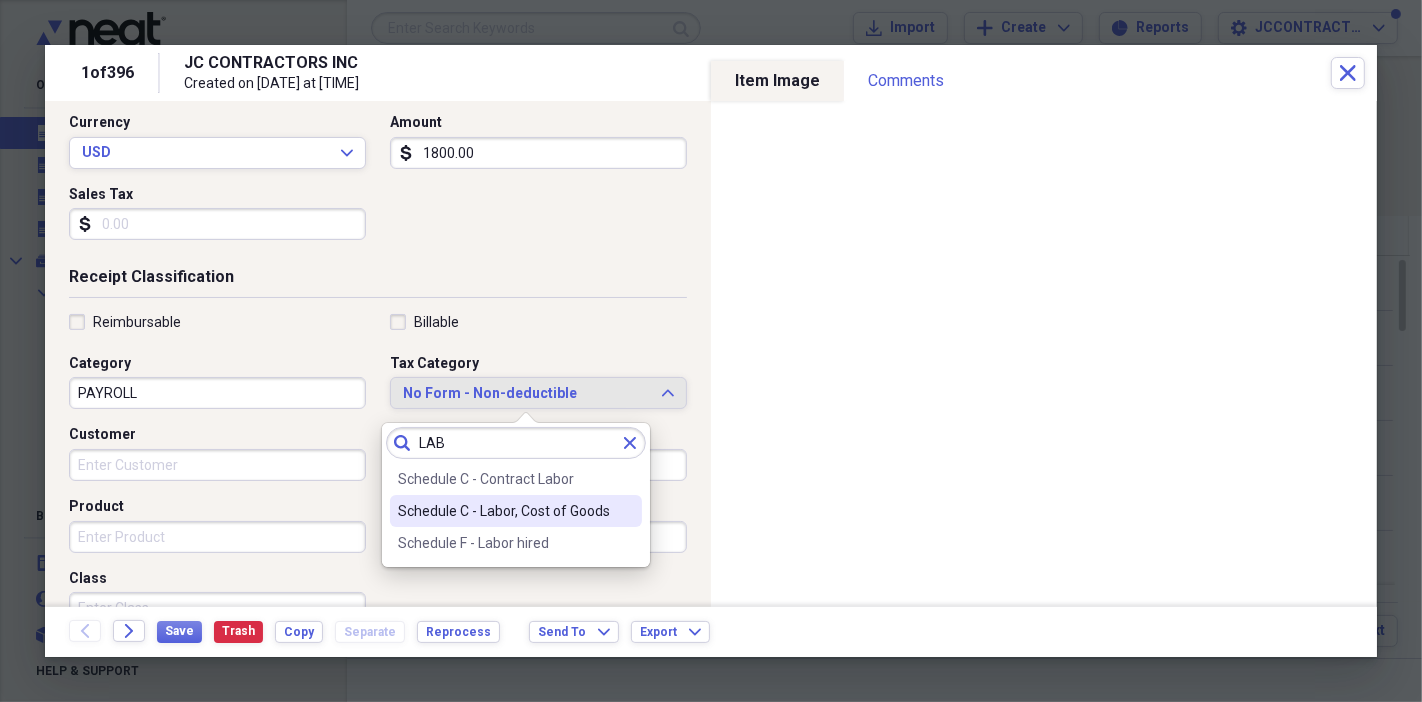 type on "LAB" 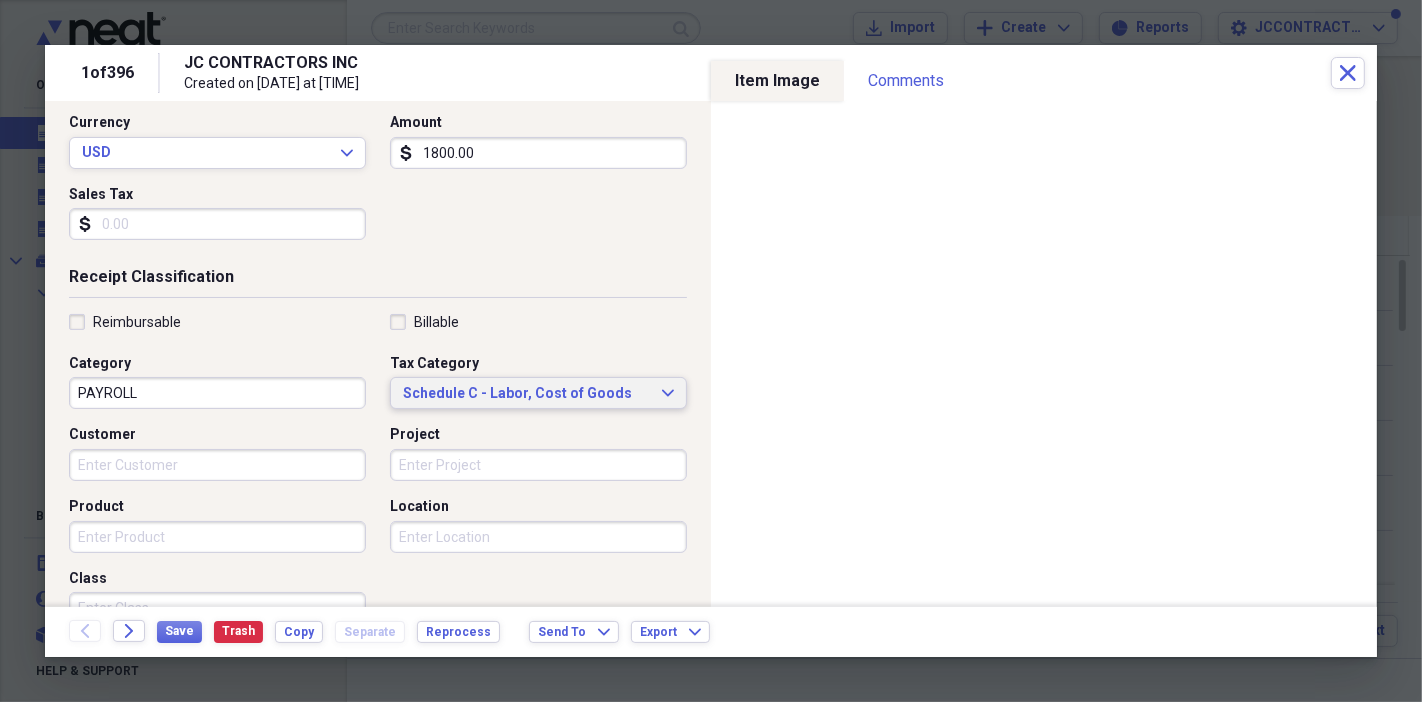 click on "Schedule C - Labor, Cost of Goods" at bounding box center [526, 394] 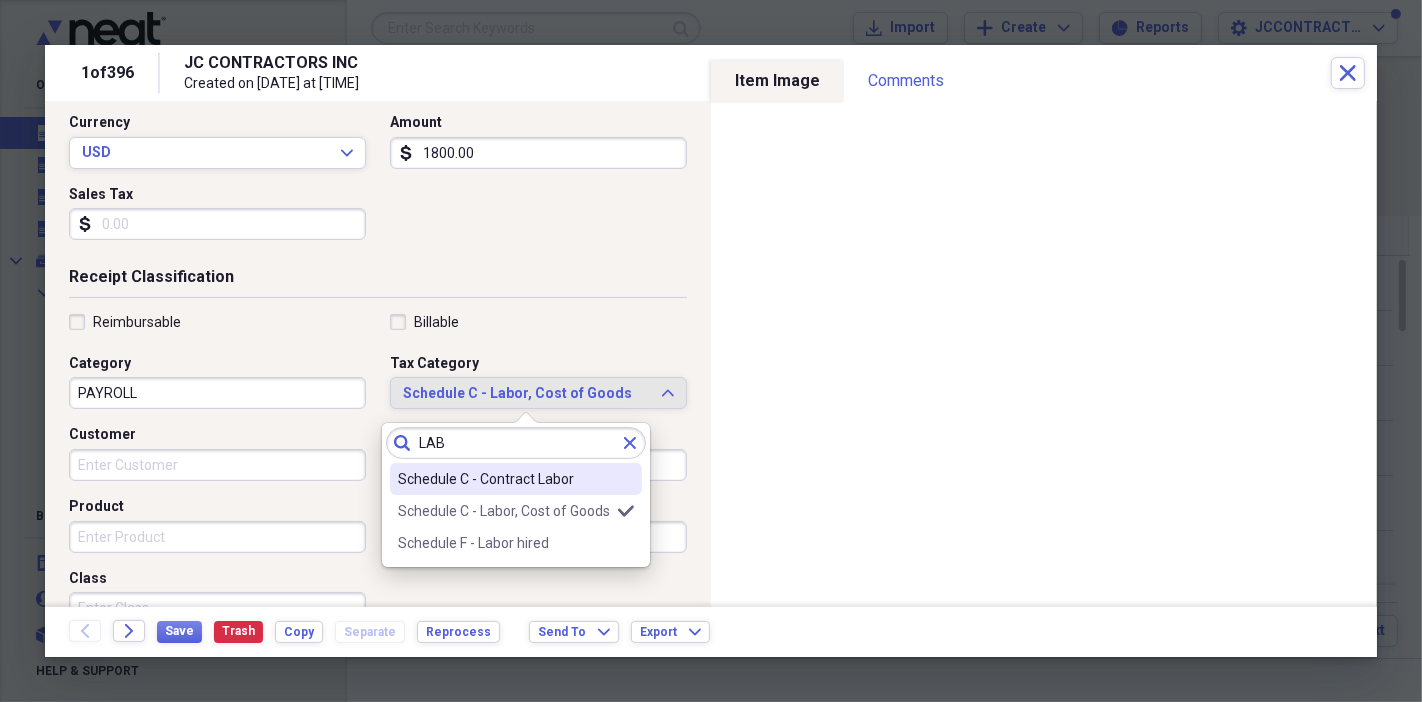 click on "Schedule C - Contract Labor" at bounding box center (504, 479) 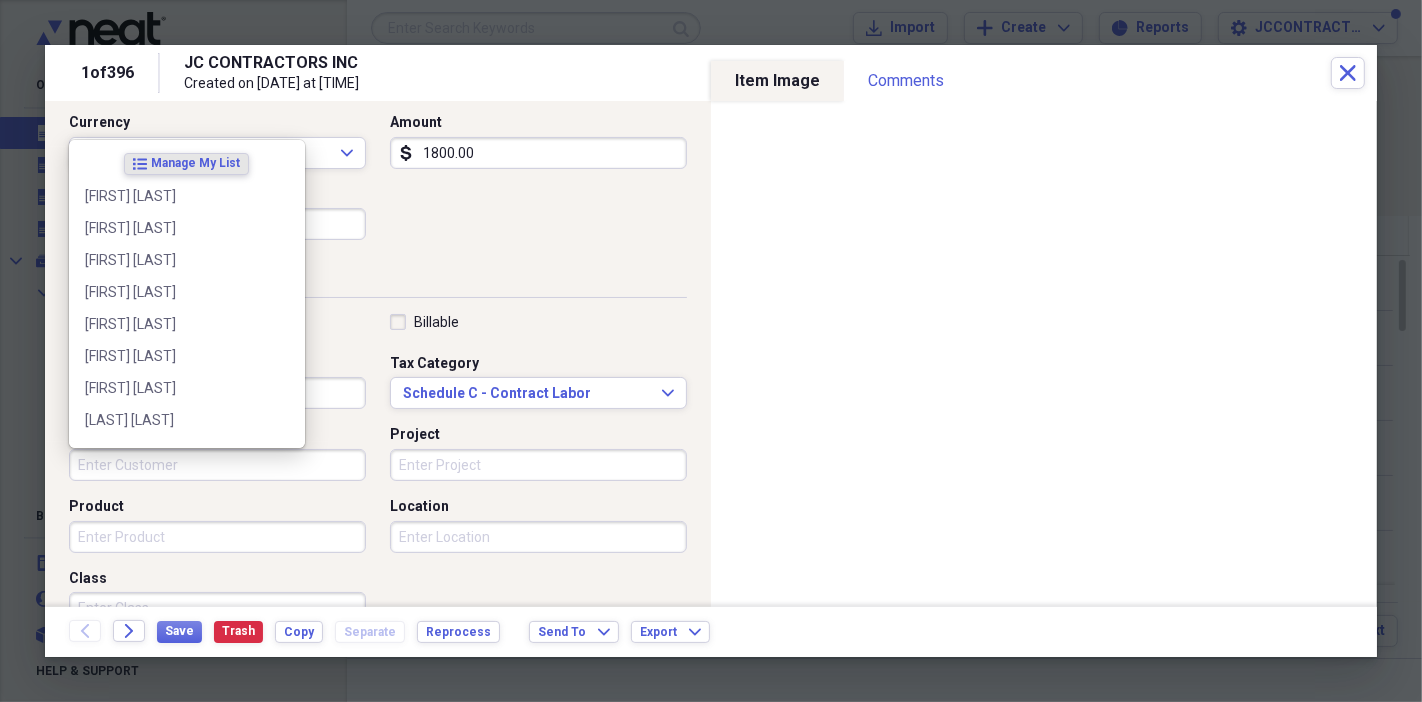 click on "Customer" at bounding box center (217, 465) 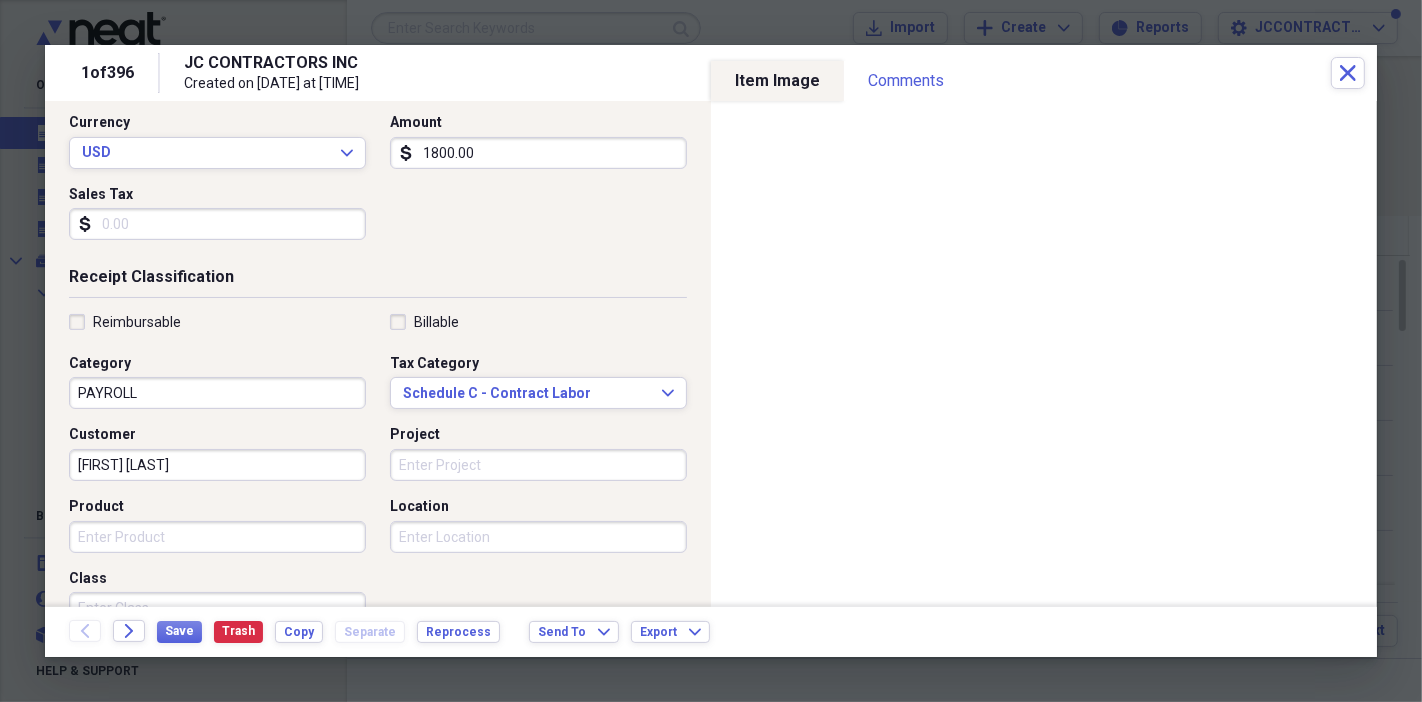 type on "[FIRST] [LAST]" 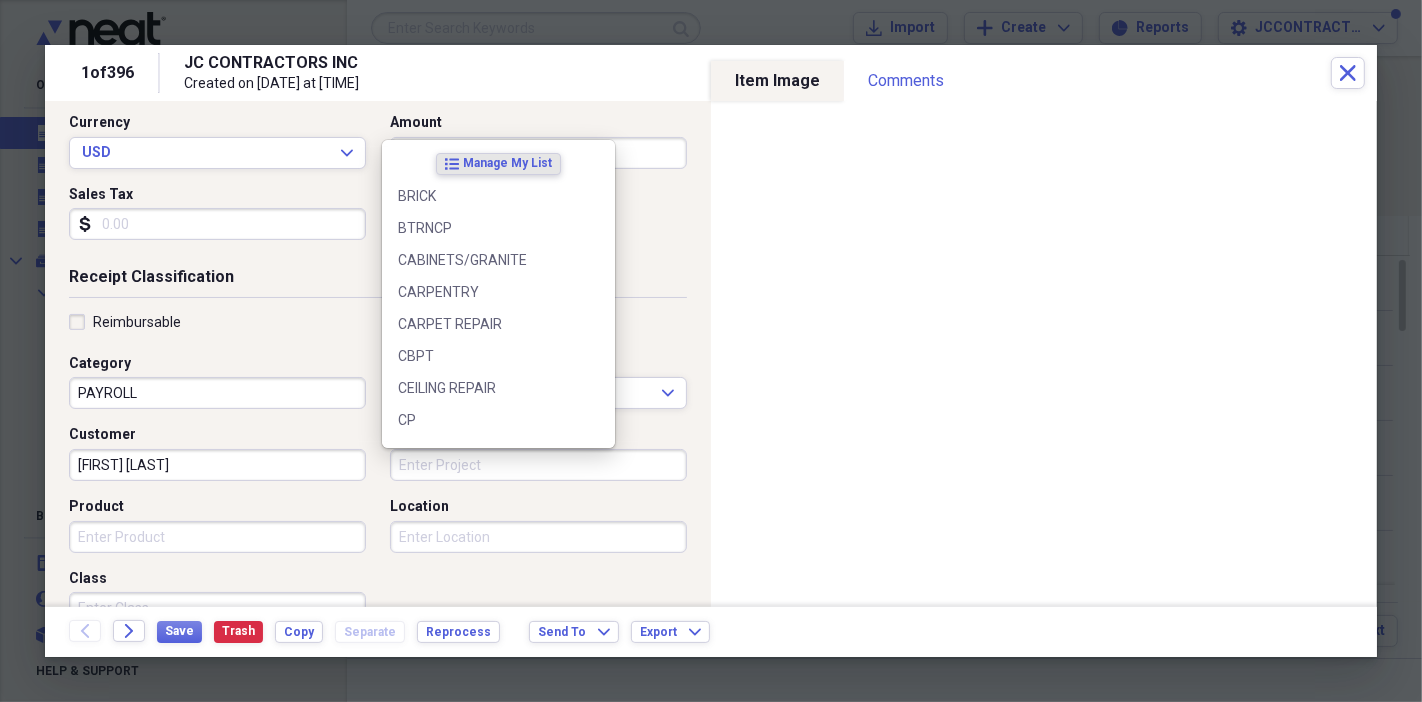click on "Project" at bounding box center (538, 465) 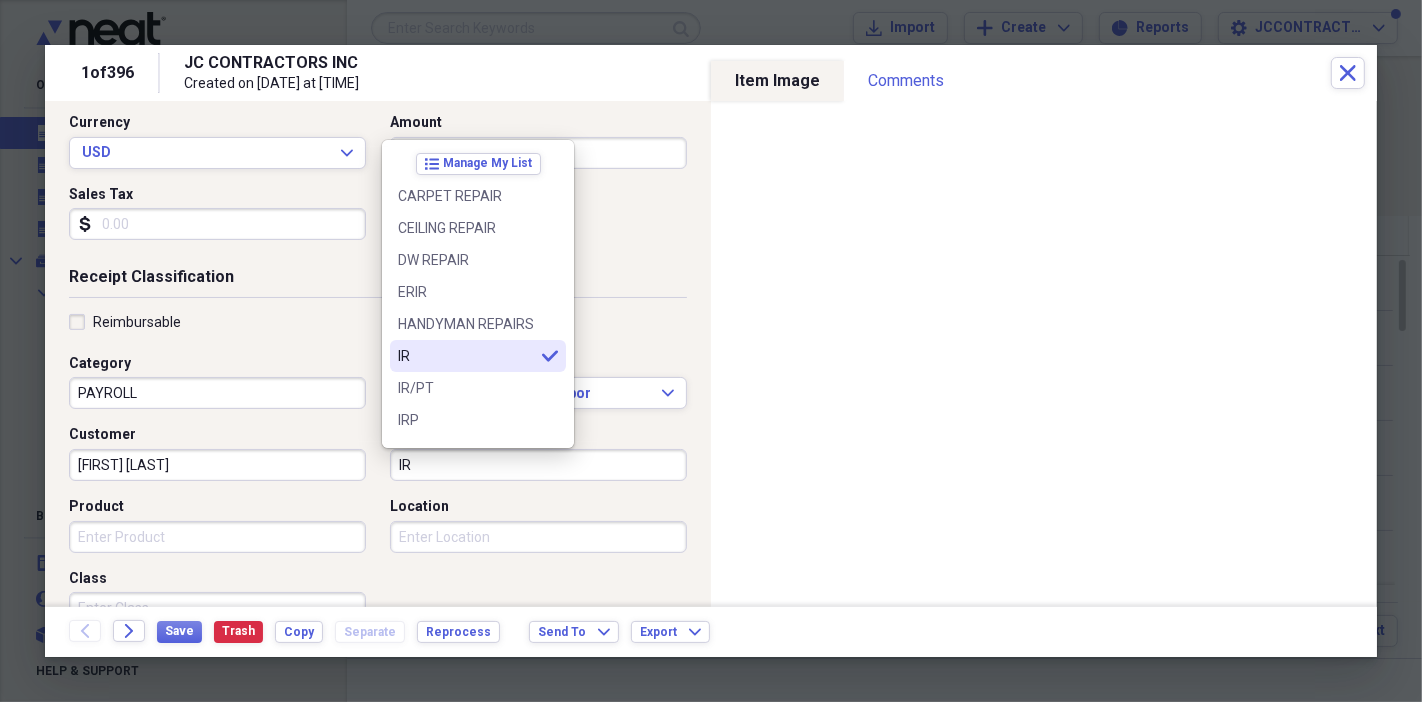 click on "IR" at bounding box center [466, 356] 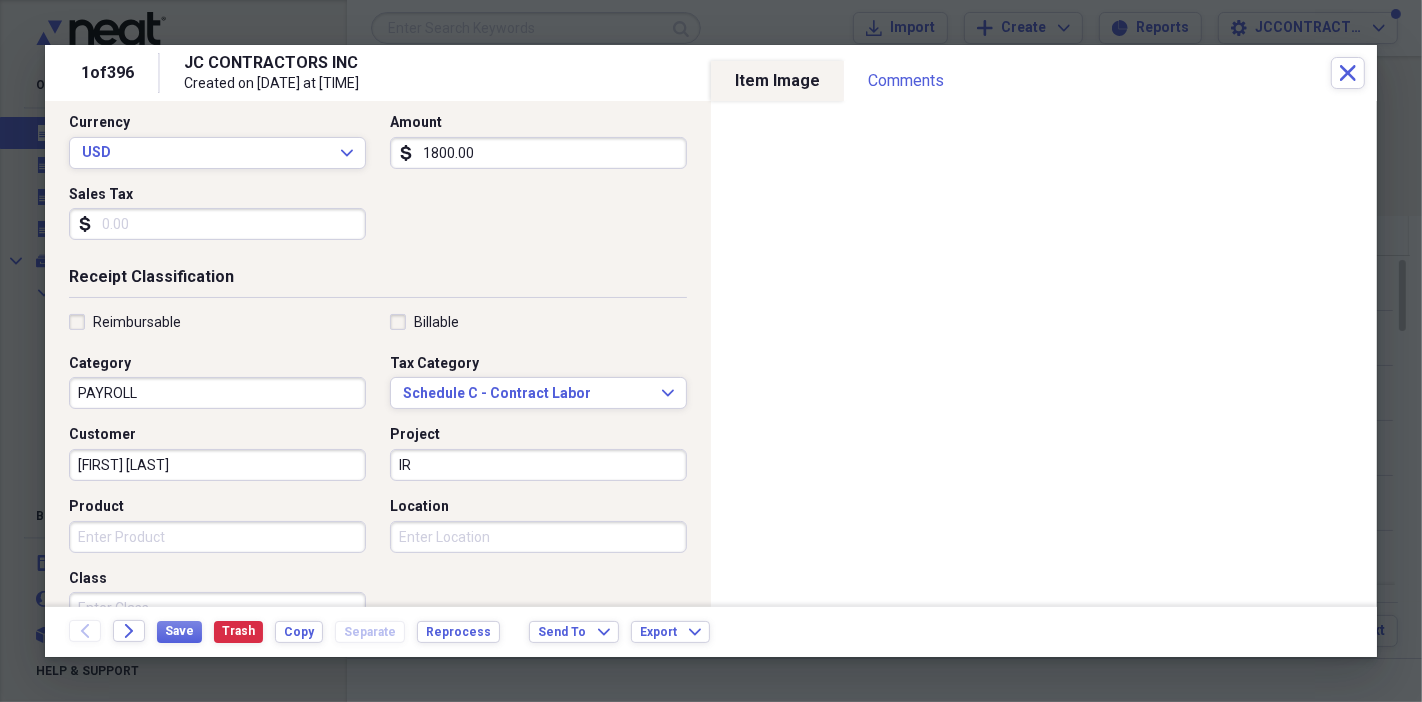 click on "IR" at bounding box center [538, 465] 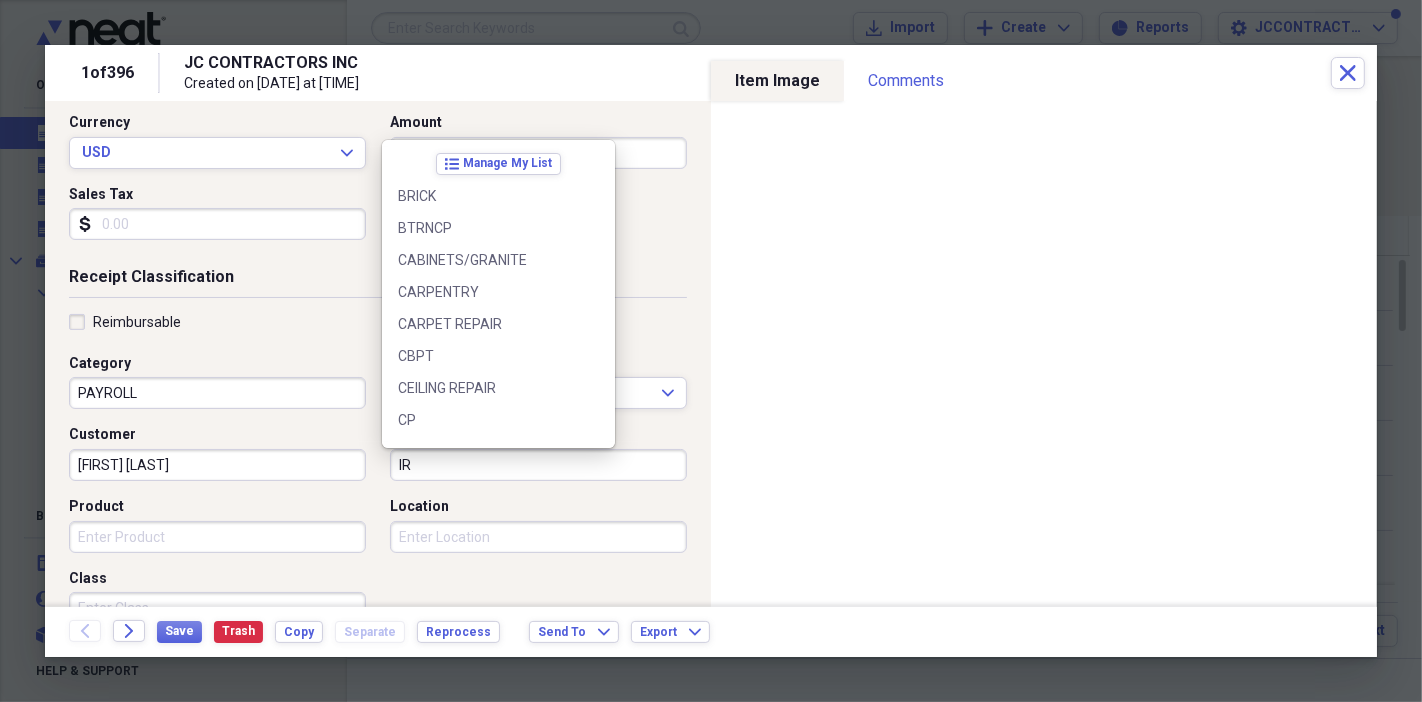 scroll, scrollTop: 2297, scrollLeft: 0, axis: vertical 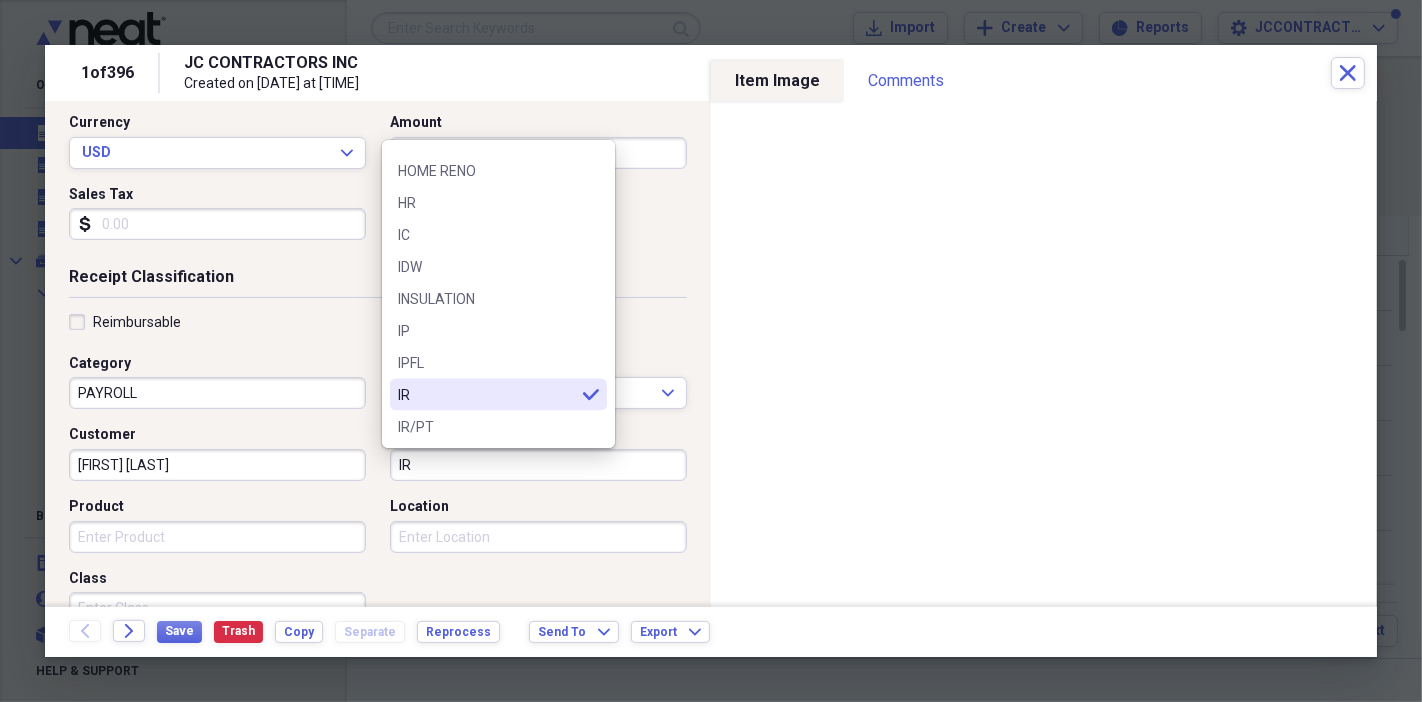 type on "I" 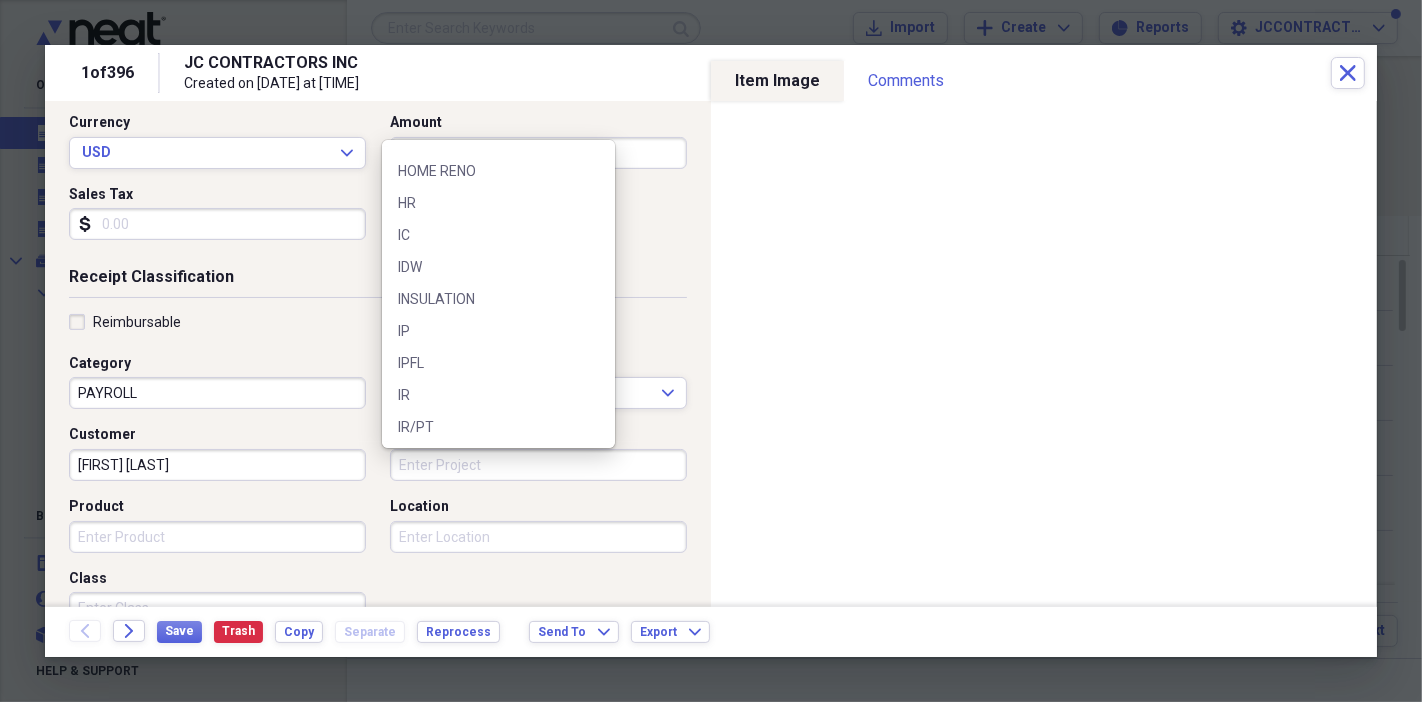 scroll, scrollTop: 0, scrollLeft: 0, axis: both 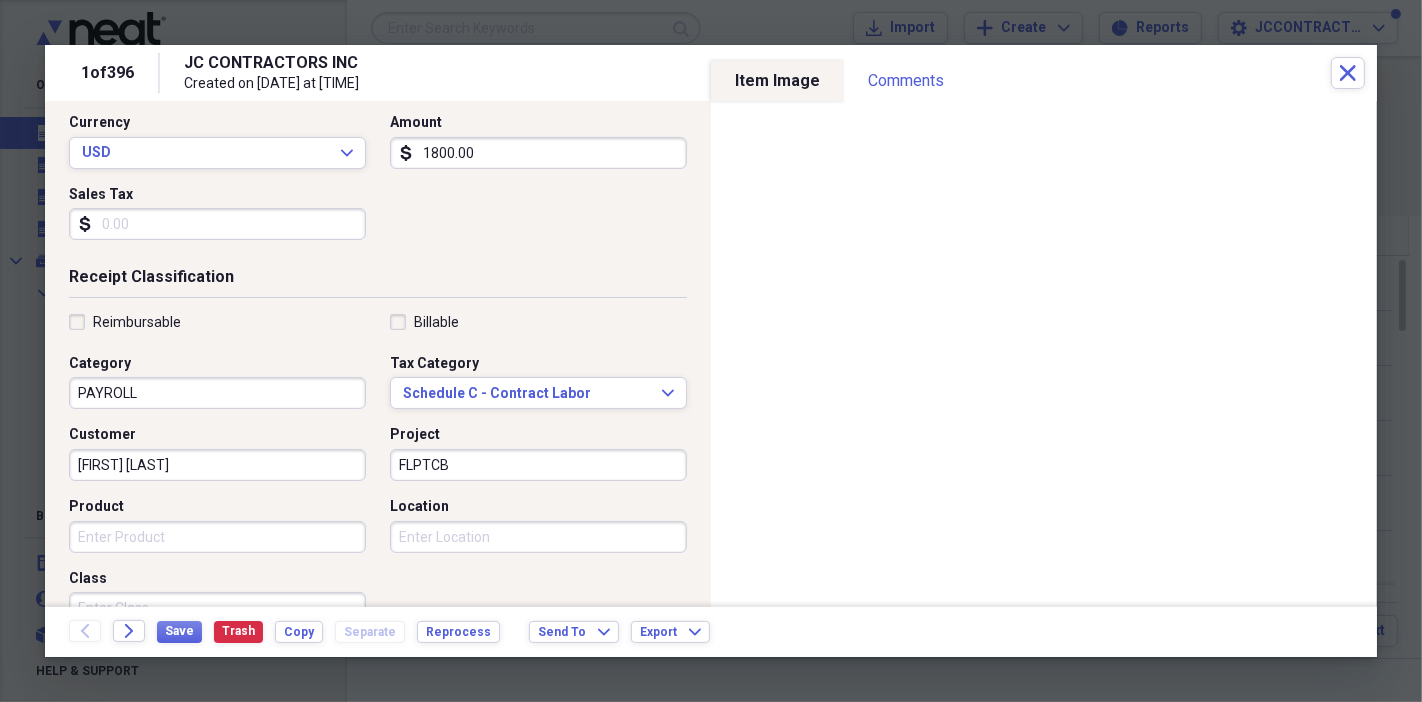 type on "FLPTCB" 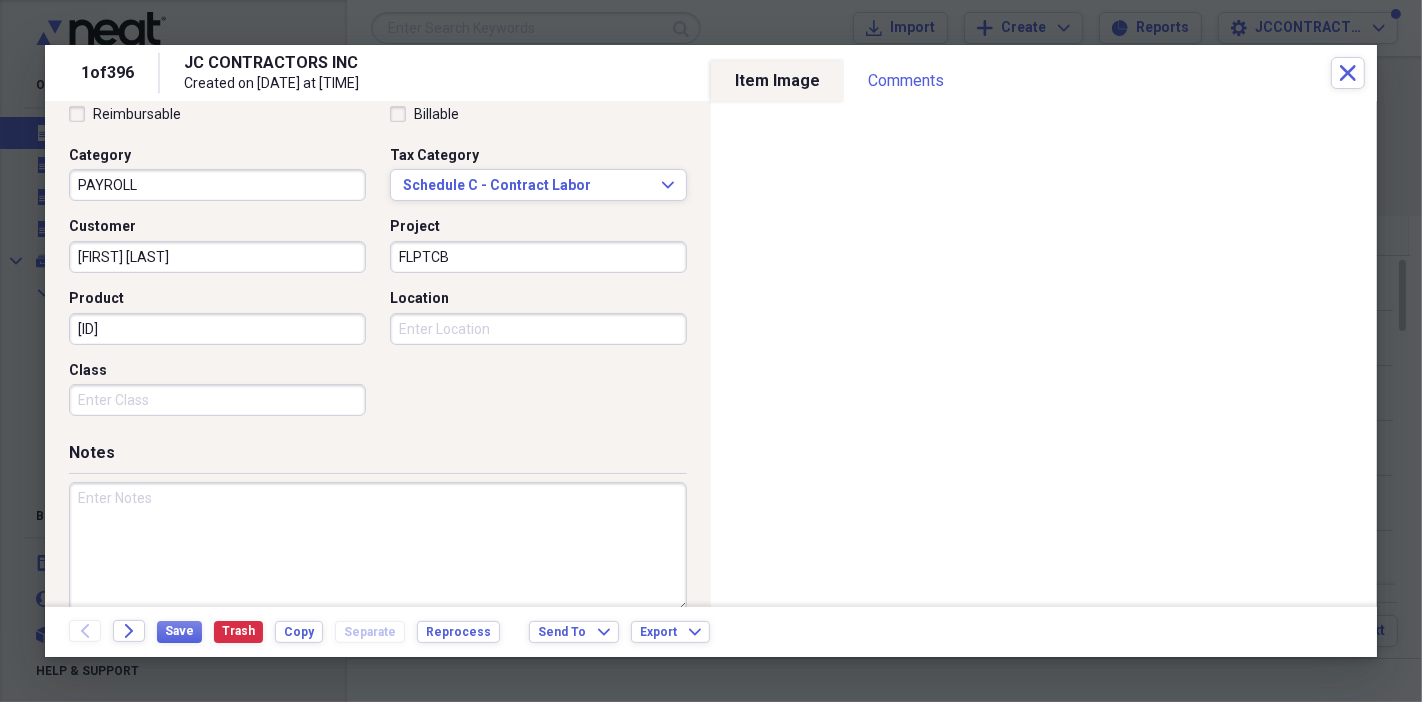 scroll, scrollTop: 514, scrollLeft: 0, axis: vertical 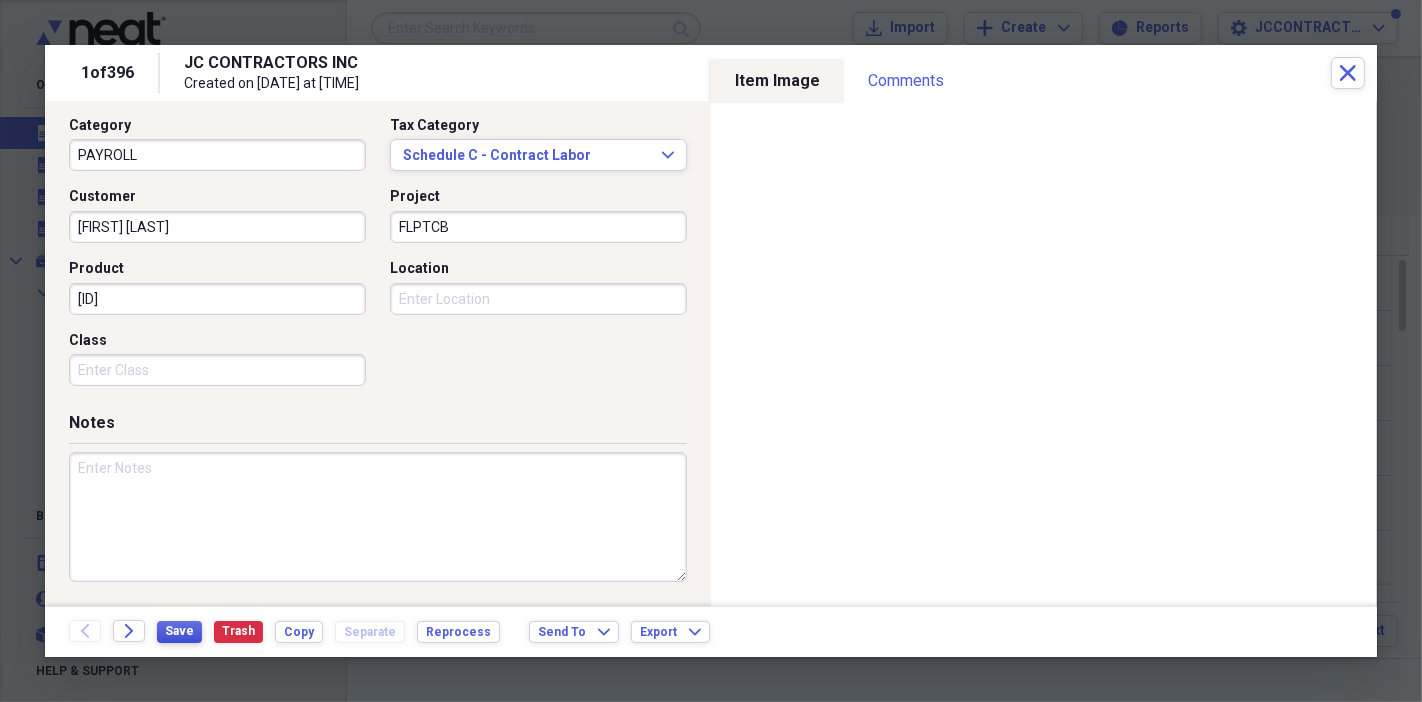 type on "[ID]" 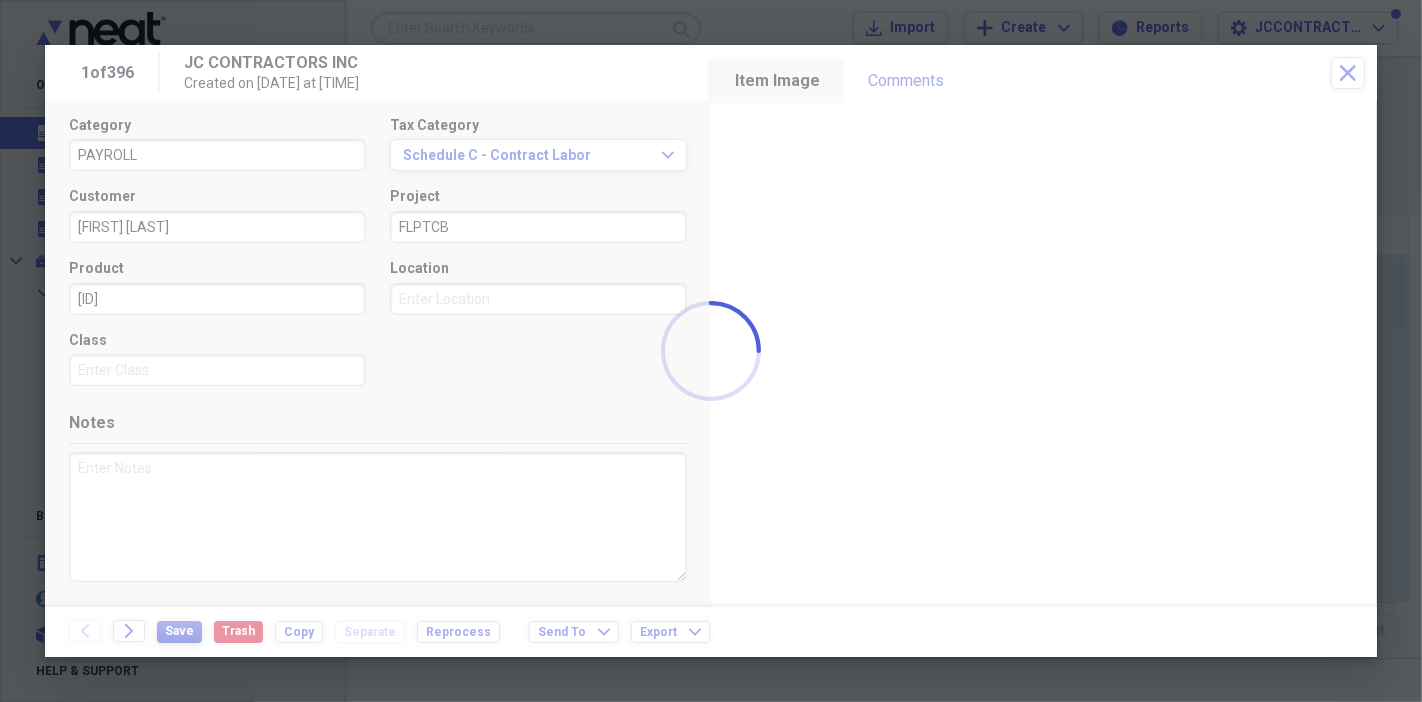 type on "[FIRST] [LAST]" 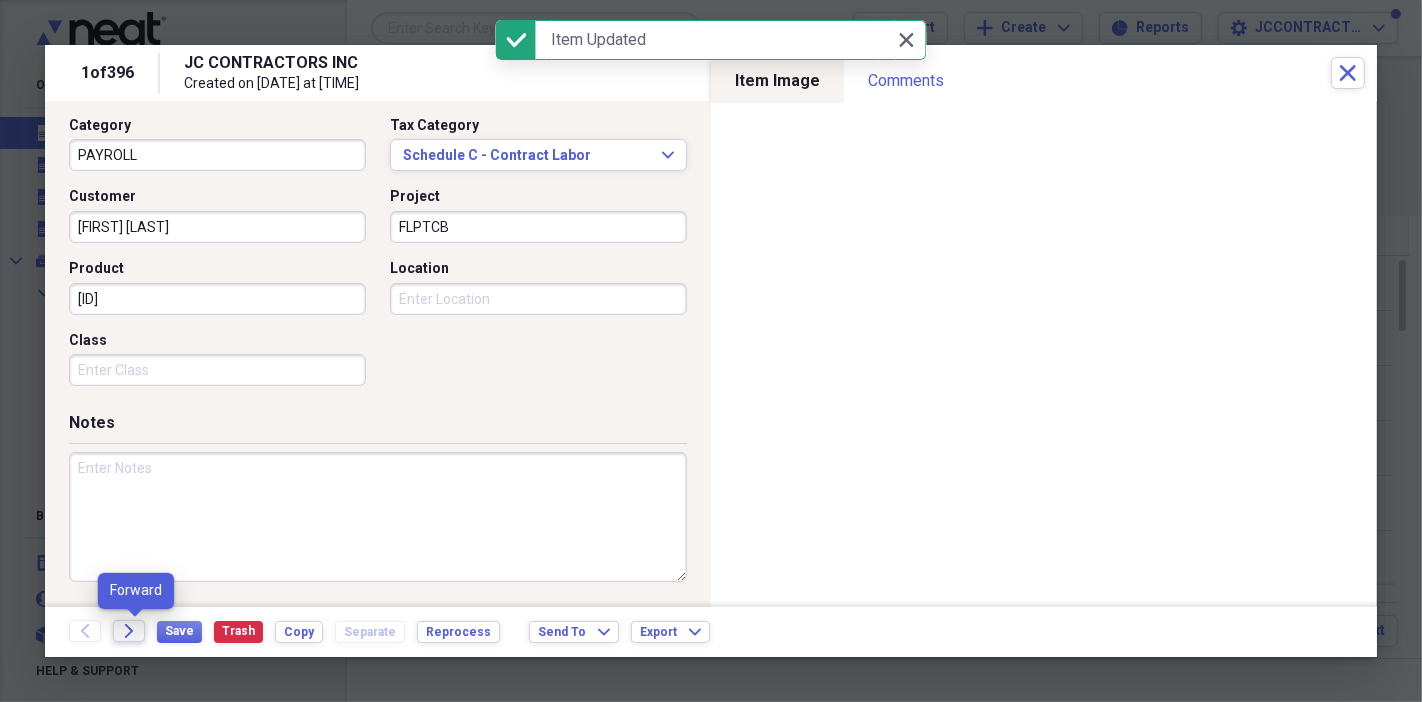 click 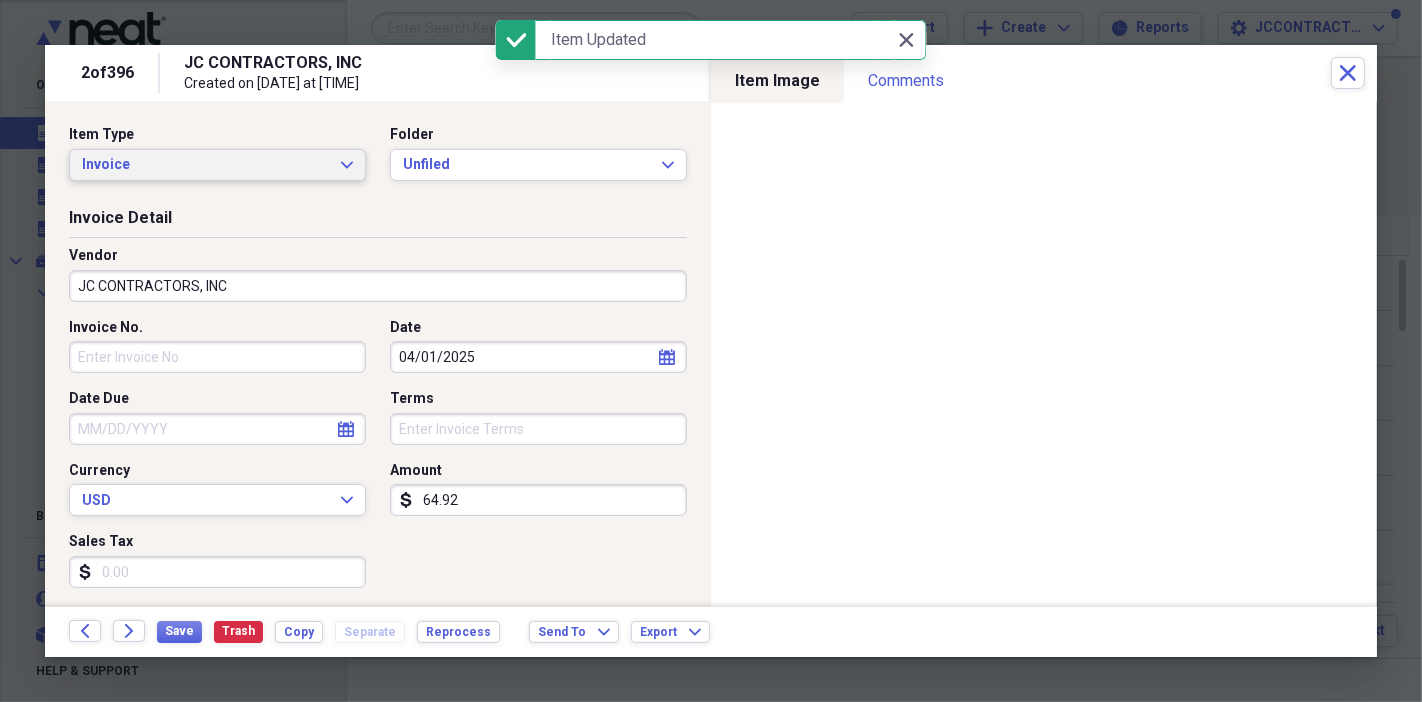 click on "Invoice Expand" at bounding box center [217, 165] 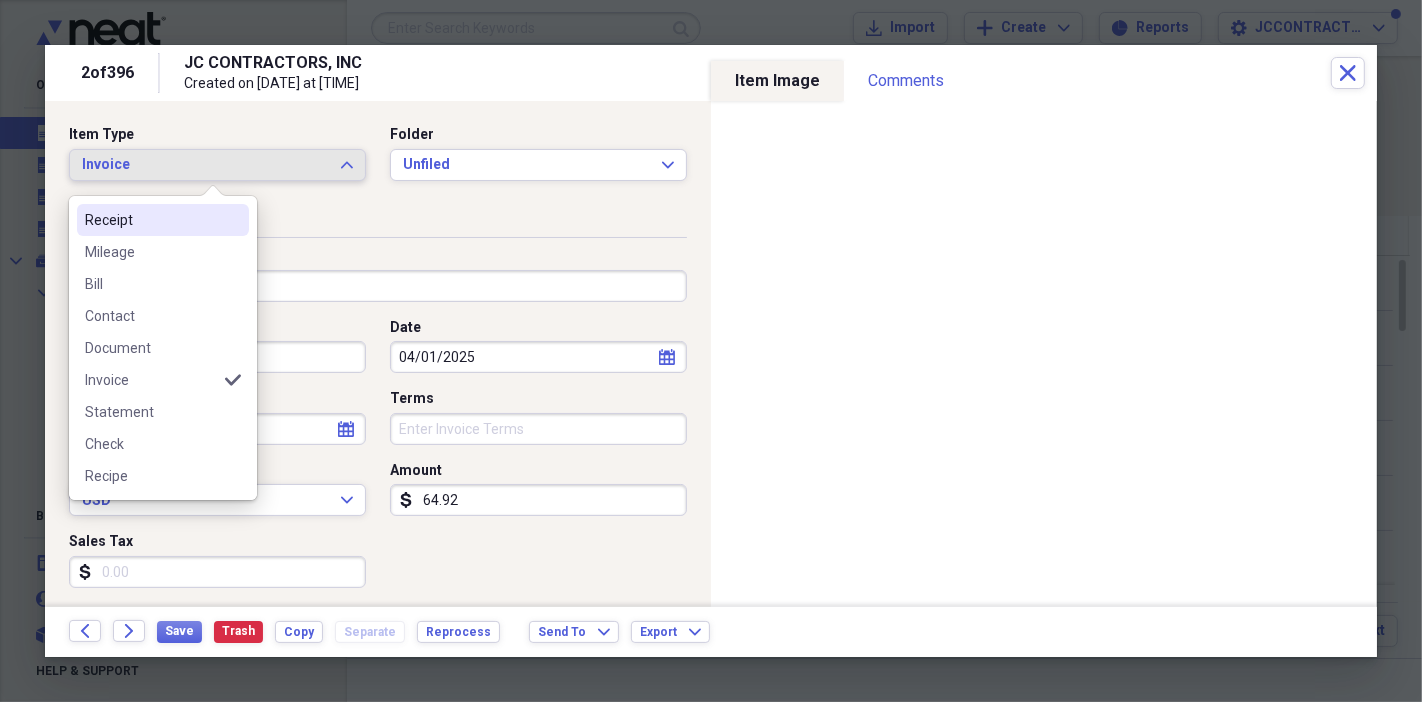 click on "Receipt" at bounding box center (163, 220) 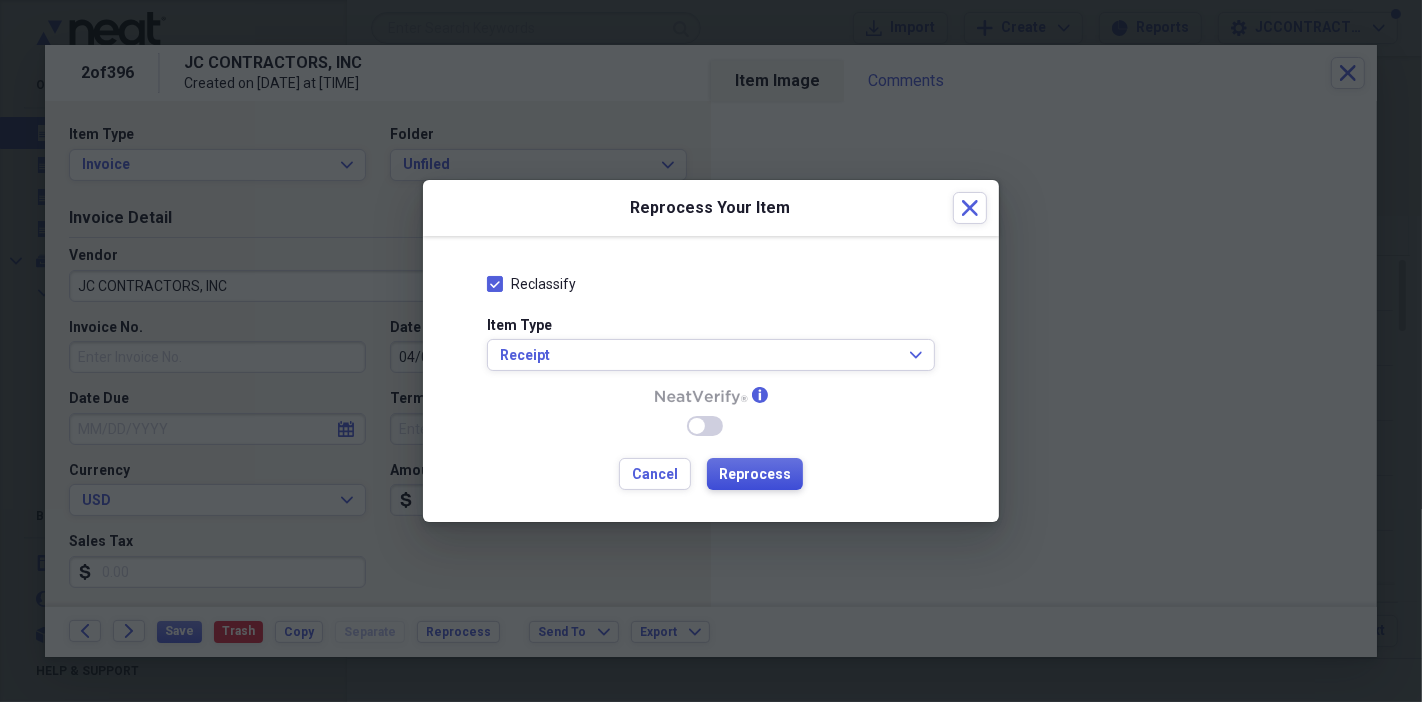 click on "Reprocess" at bounding box center (755, 475) 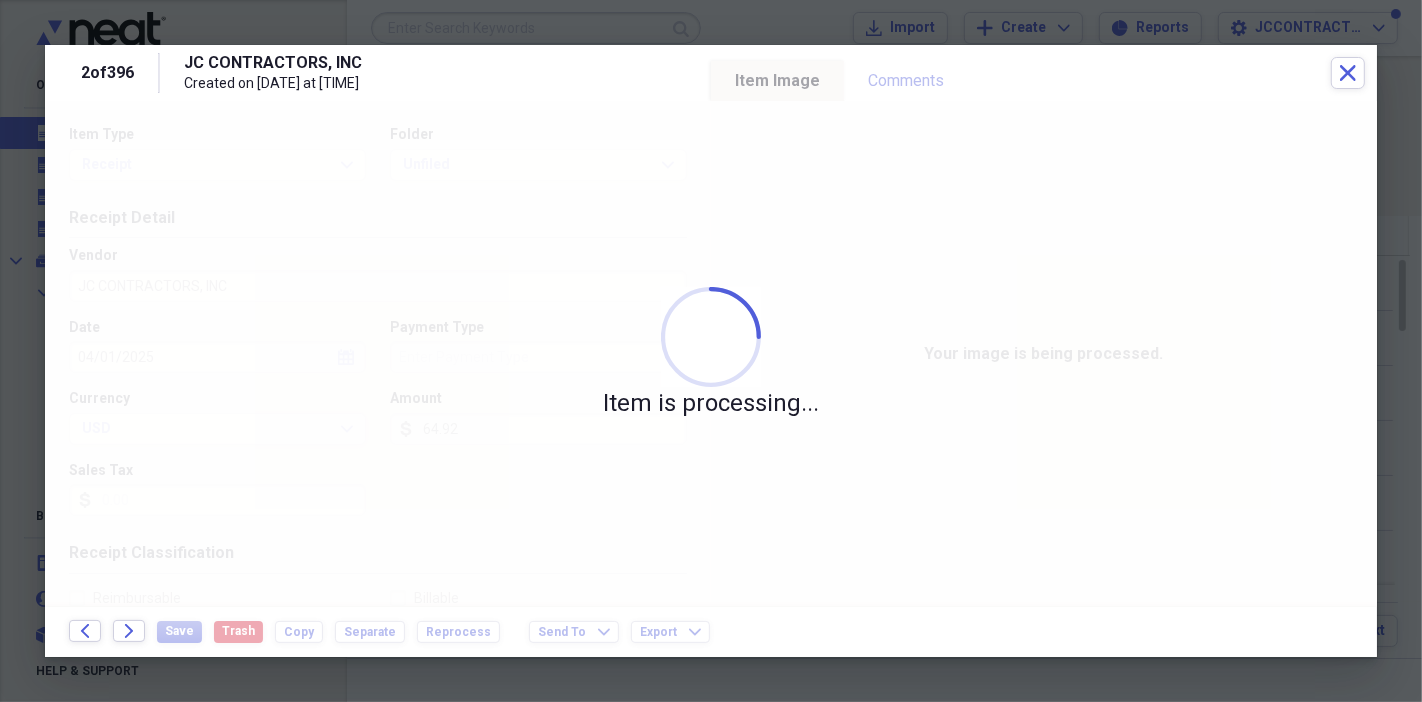 type on "JC CONTRACTORS INC" 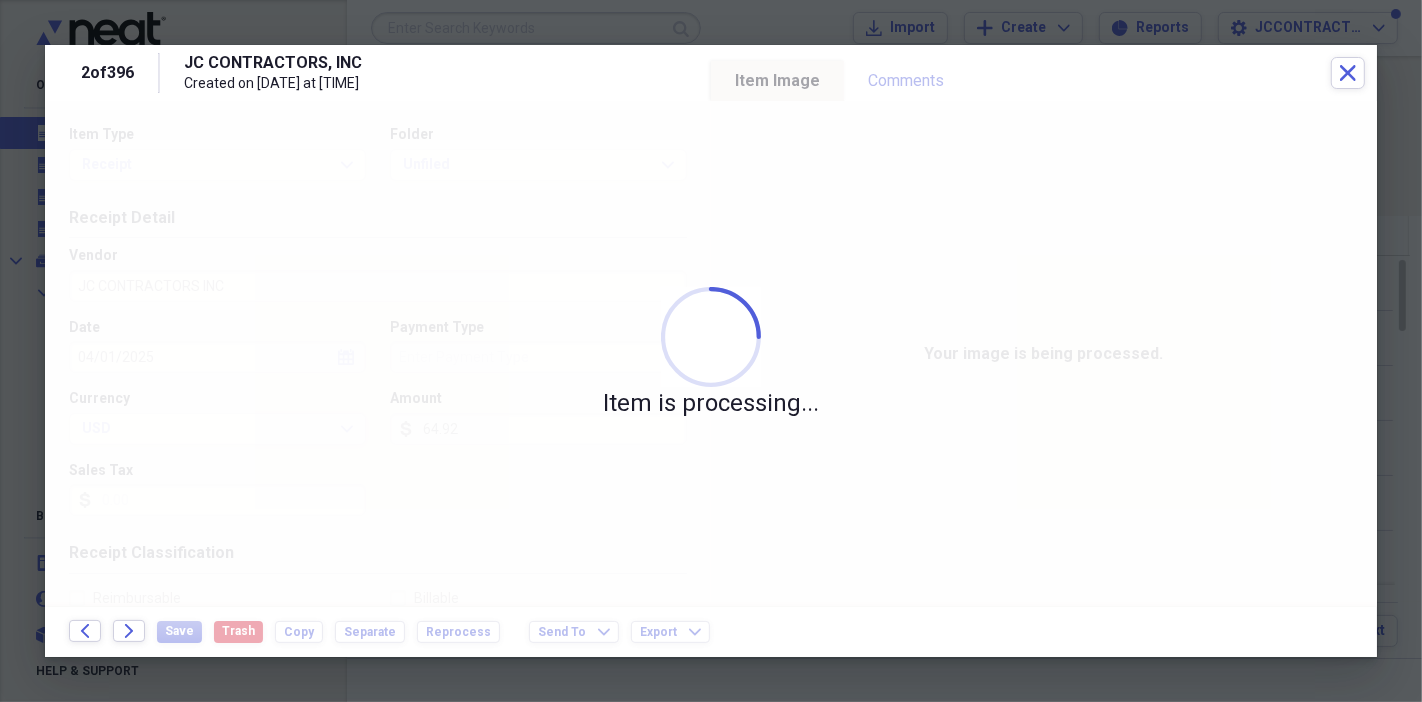 type on "Cash" 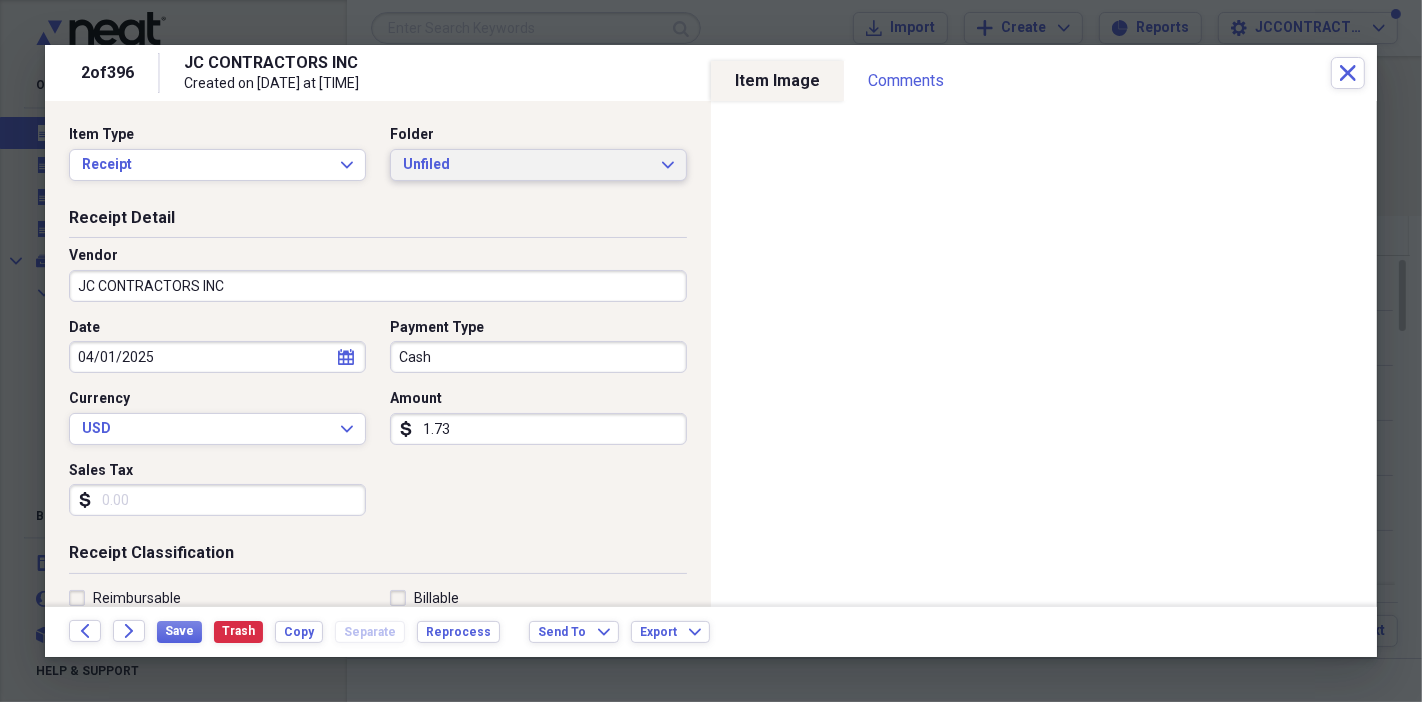 click on "Unfiled" at bounding box center (526, 165) 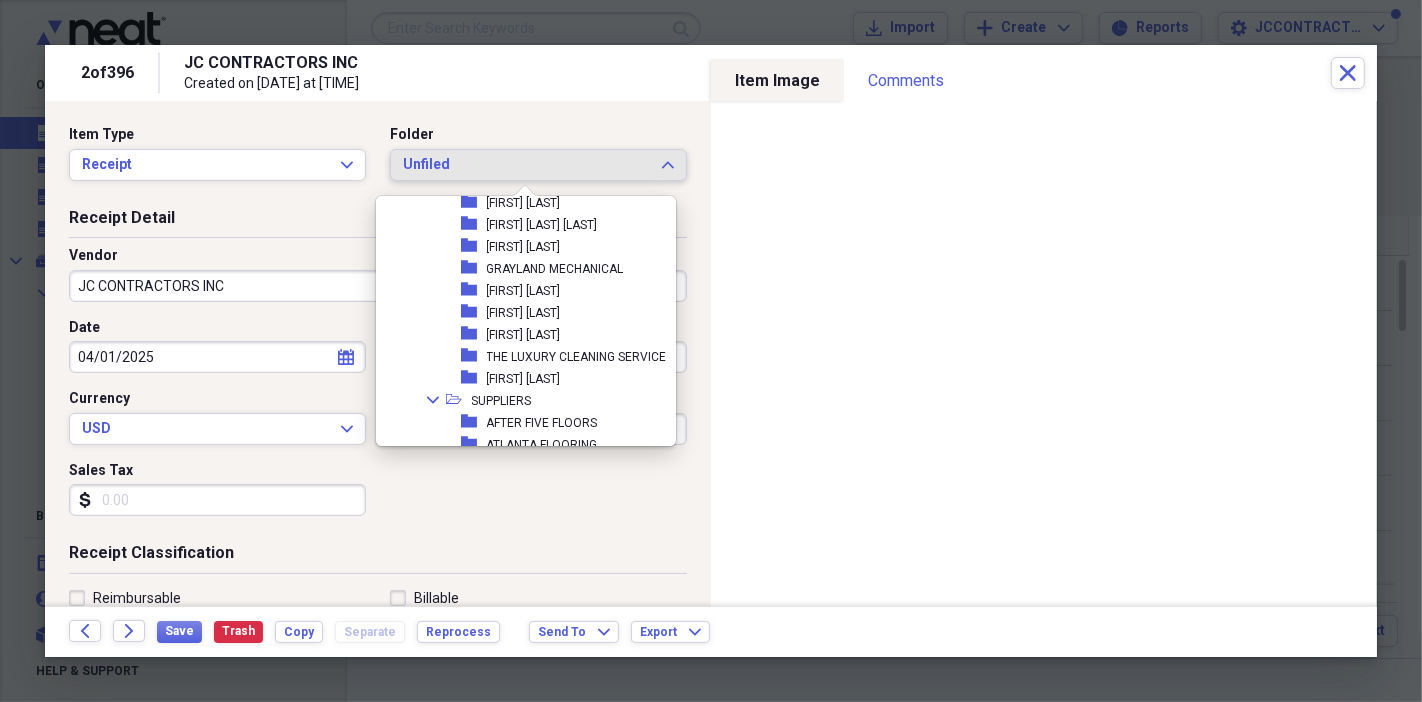 scroll, scrollTop: 501, scrollLeft: 0, axis: vertical 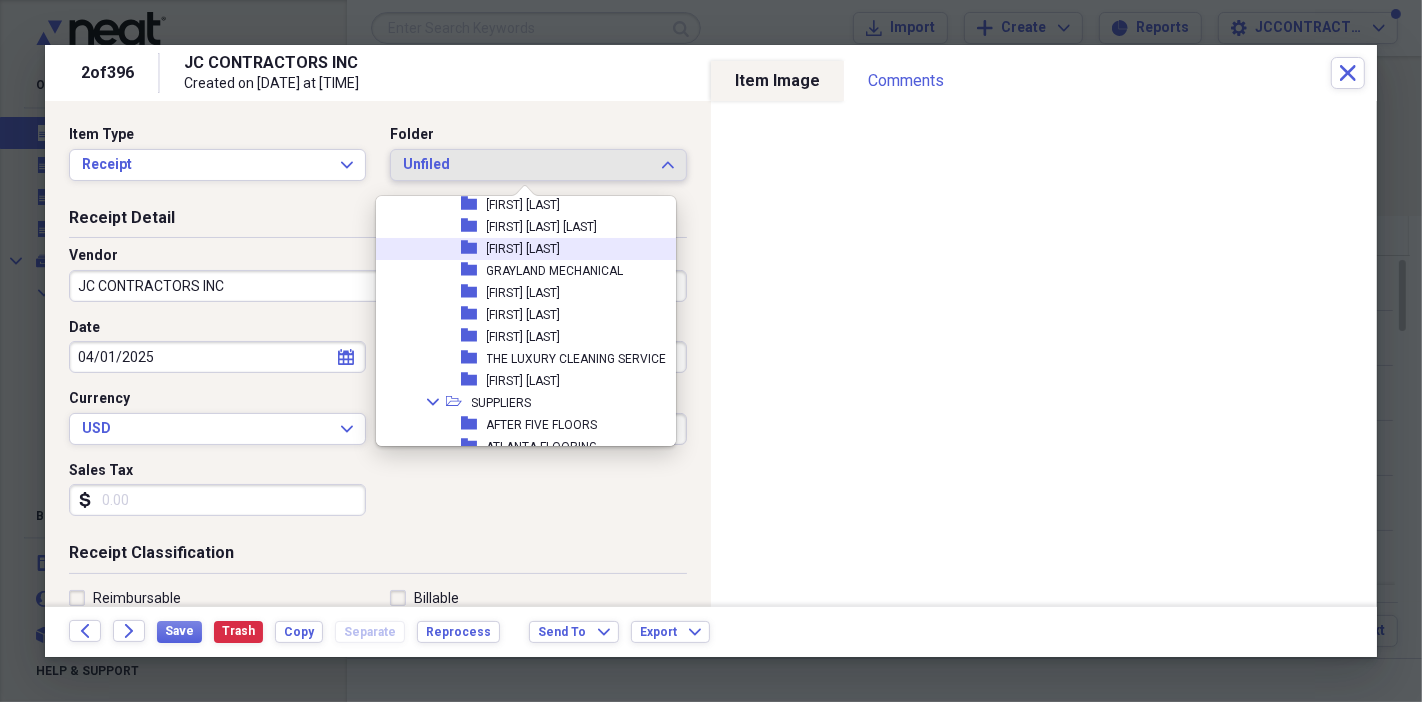 click on "[FIRST] [LAST]" at bounding box center [524, 249] 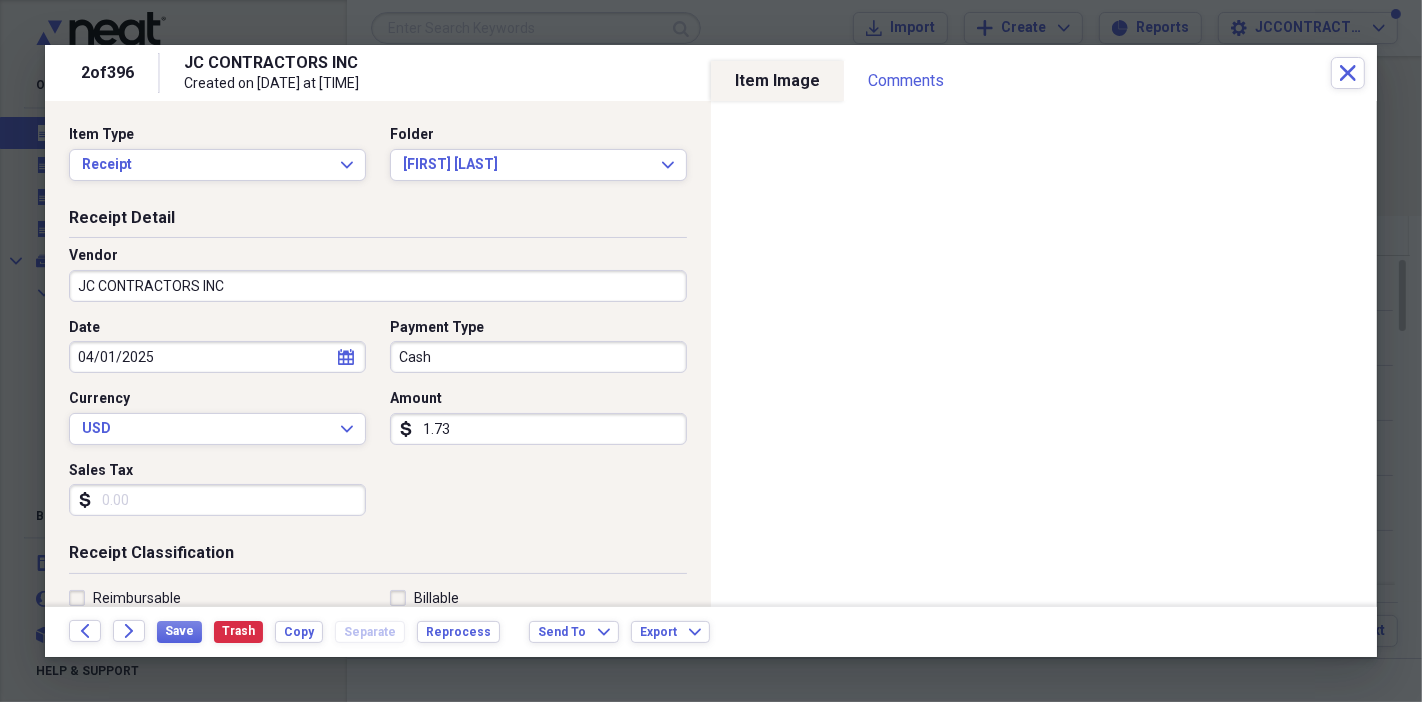 click on "Cash" at bounding box center [538, 357] 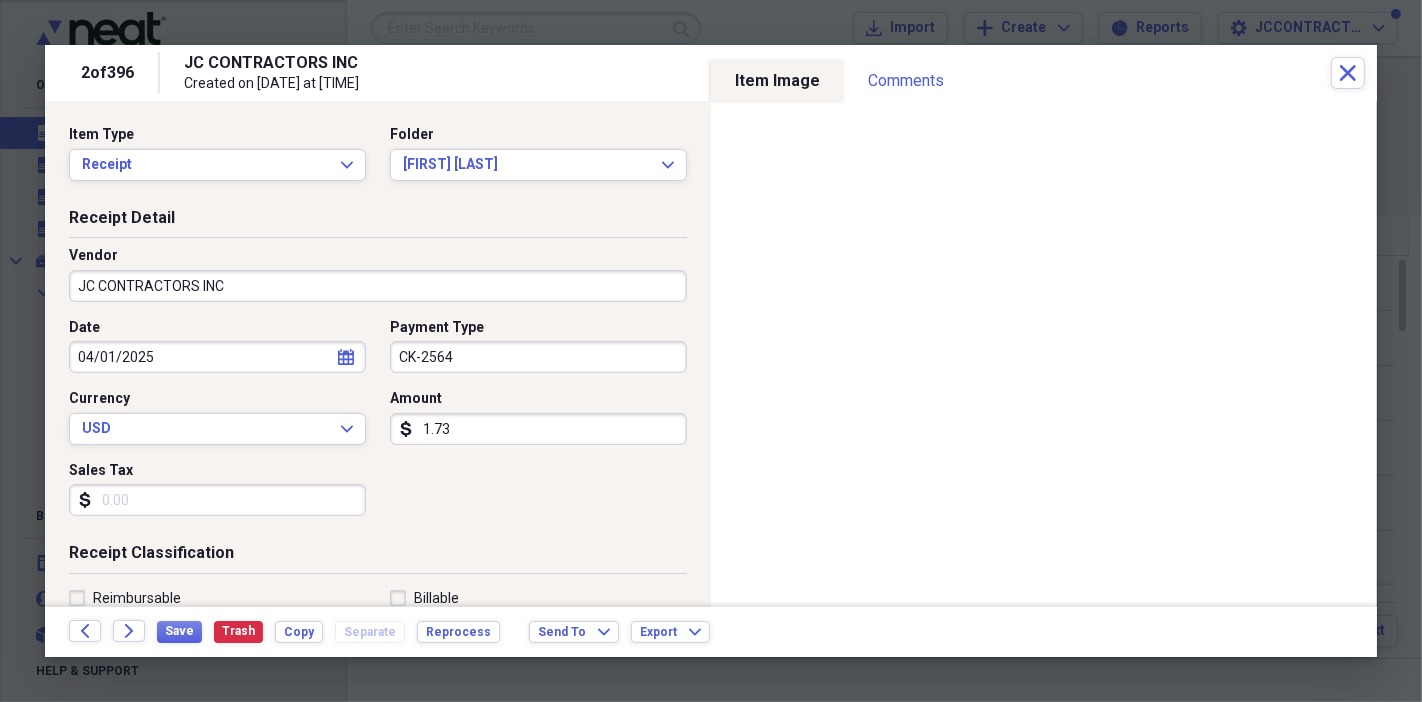 type on "CK-2564" 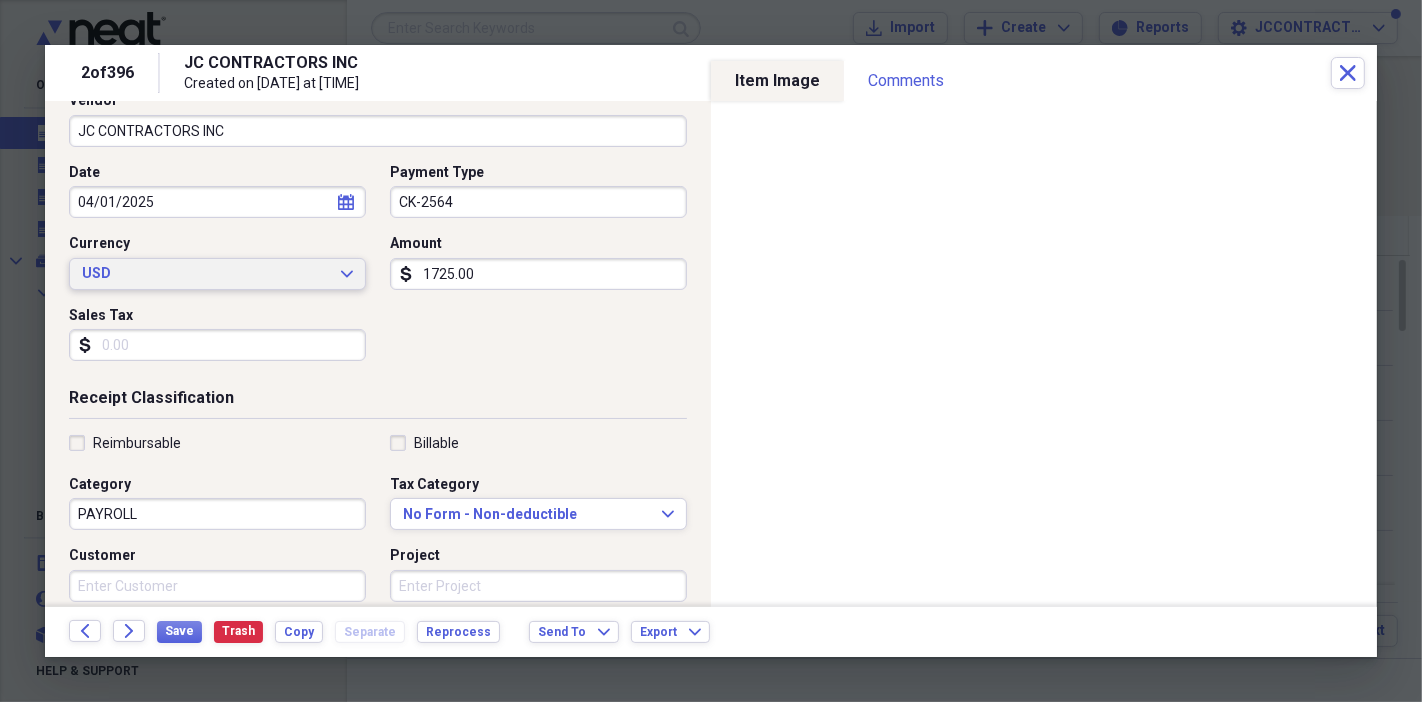 scroll, scrollTop: 156, scrollLeft: 0, axis: vertical 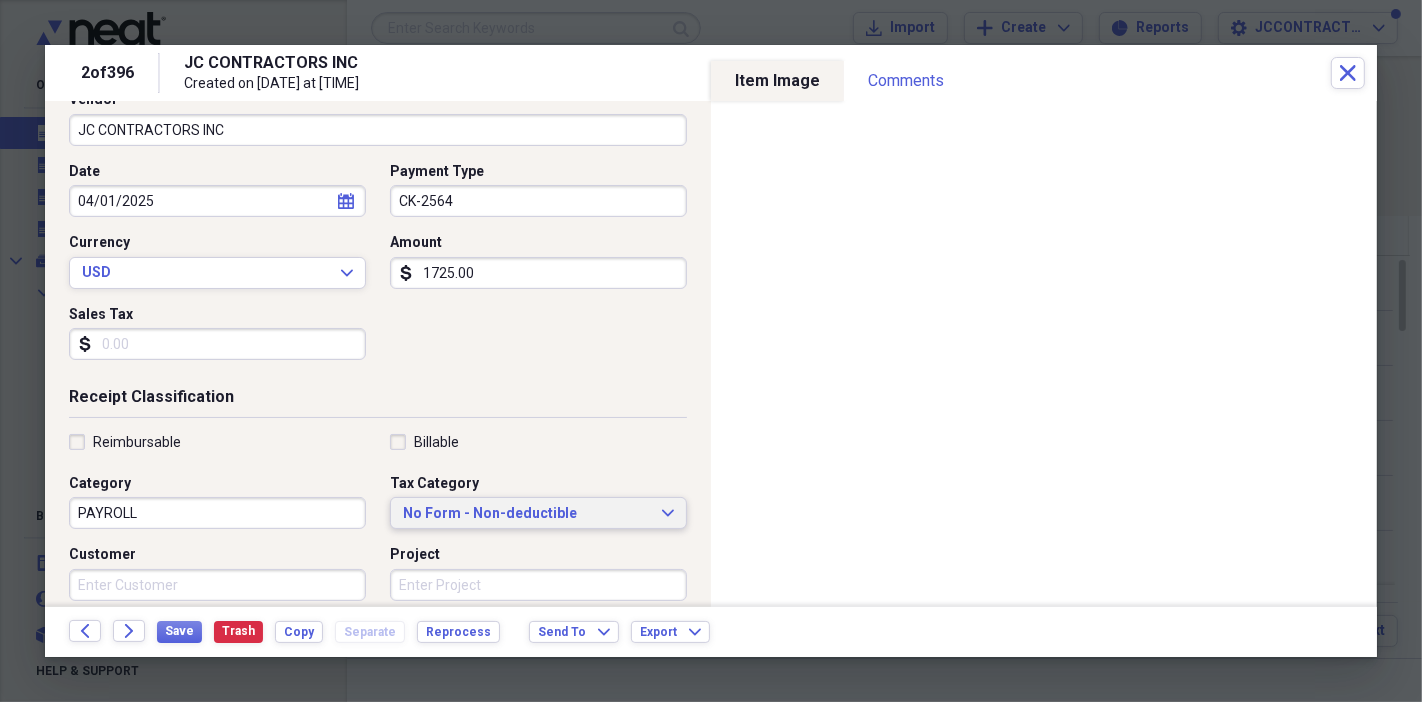 type on "1725.00" 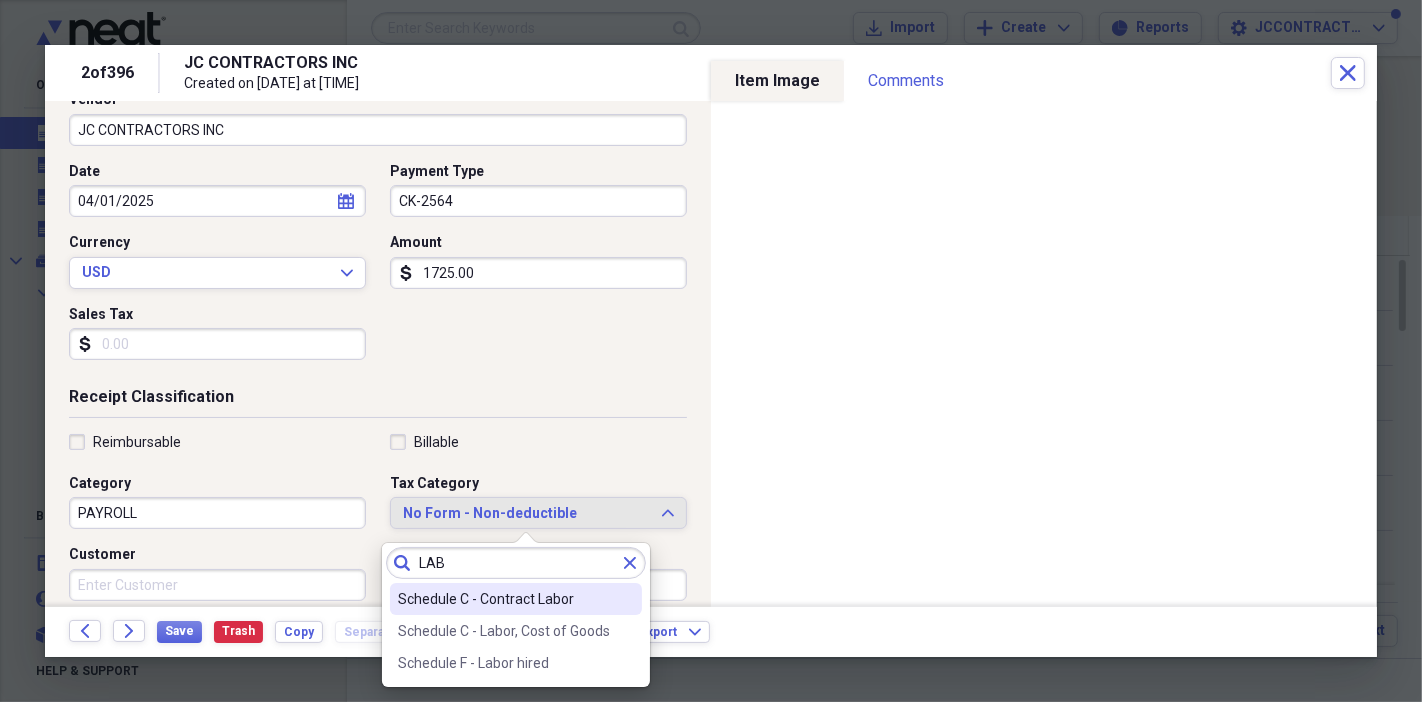 type on "LAB" 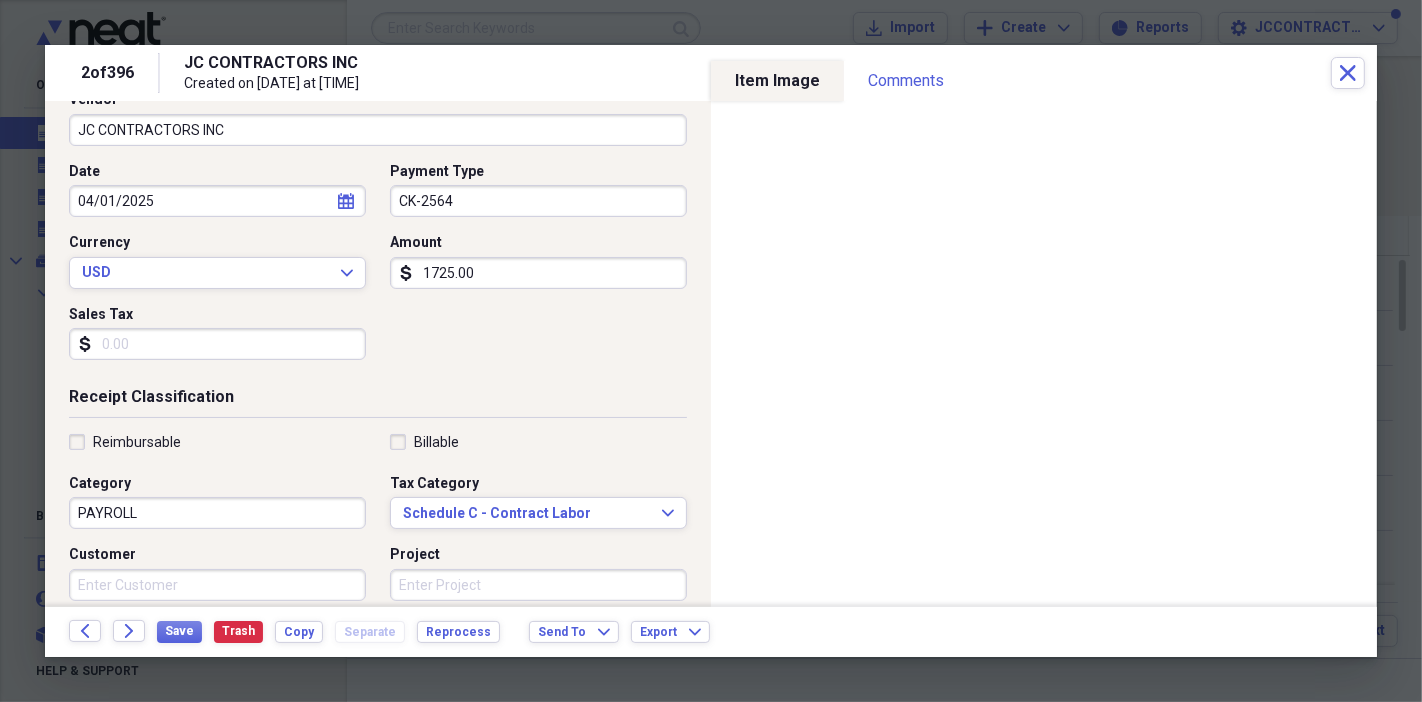 click on "Reimbursable Billable Category PAYROLL Tax Category Schedule C - Contract Labor Expand Customer Project Product Location Class" at bounding box center [378, 593] 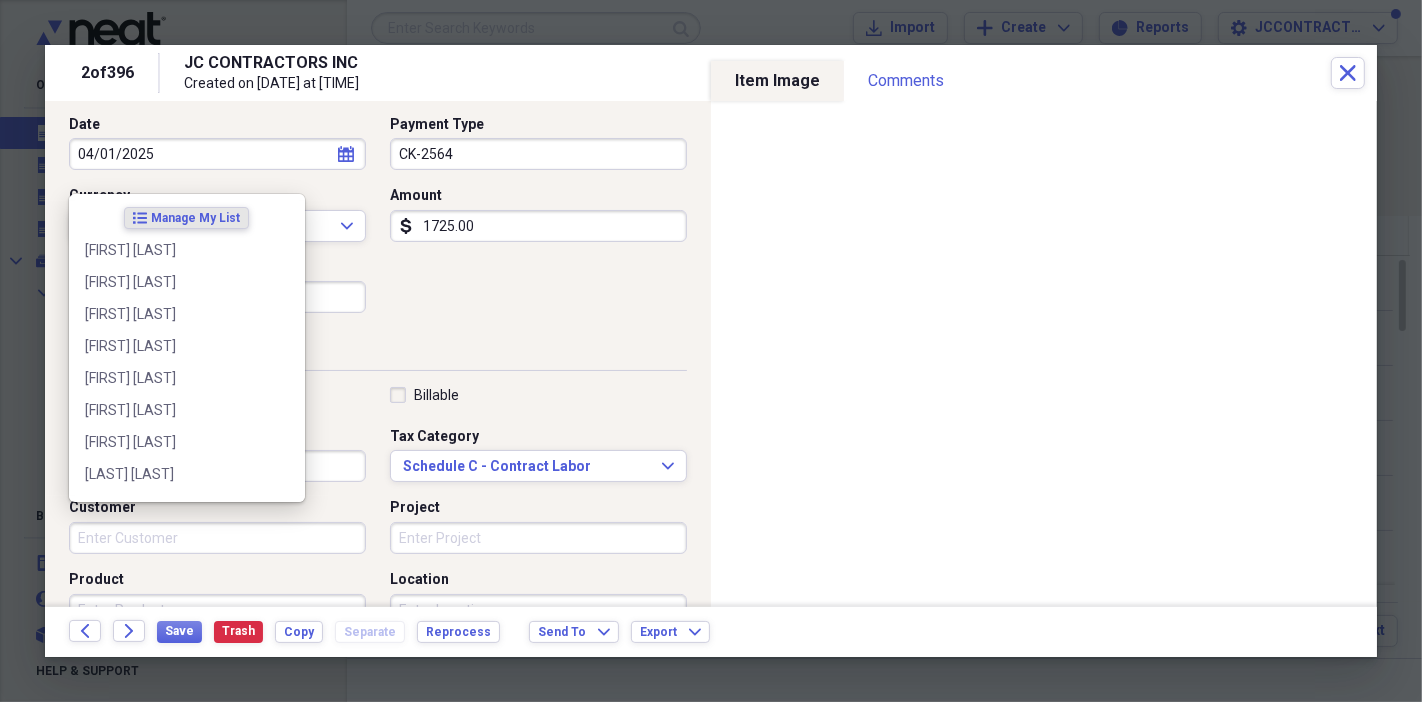 scroll, scrollTop: 222, scrollLeft: 0, axis: vertical 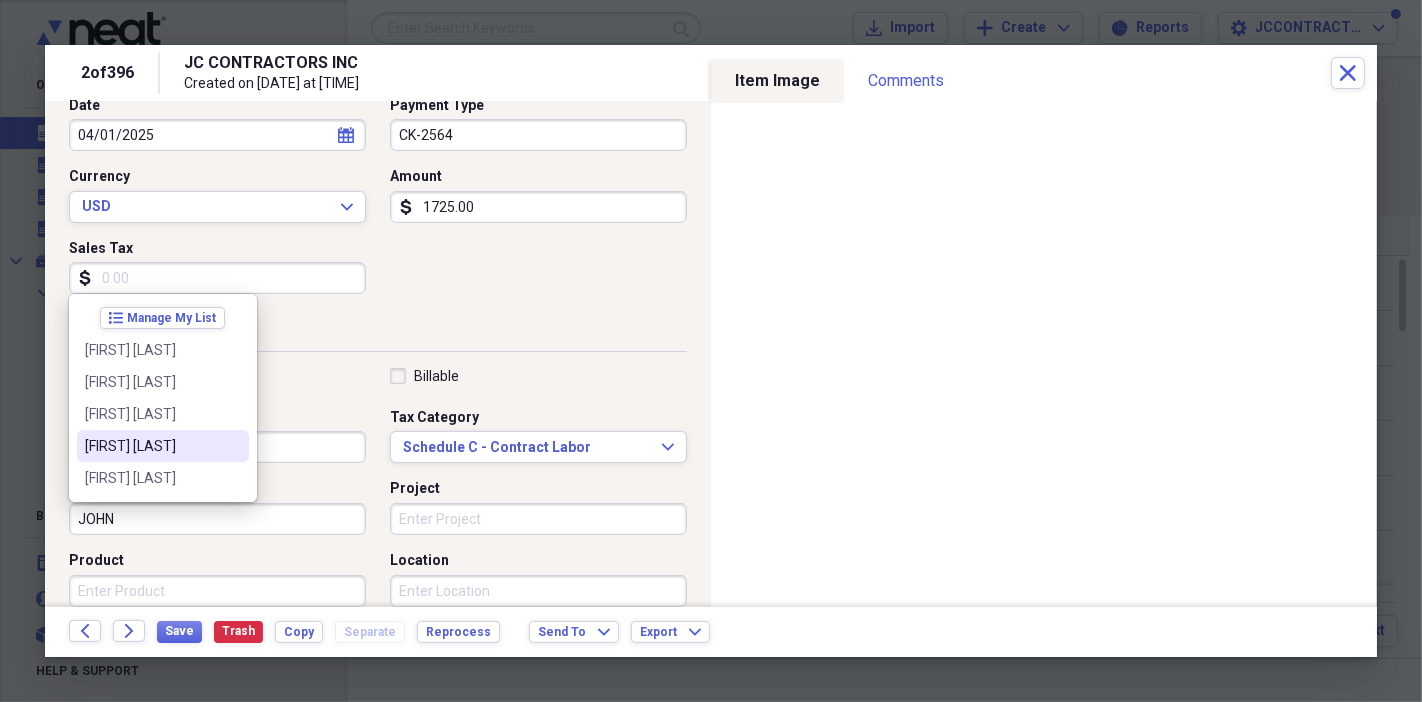 click on "[FIRST] [LAST]" at bounding box center (163, 446) 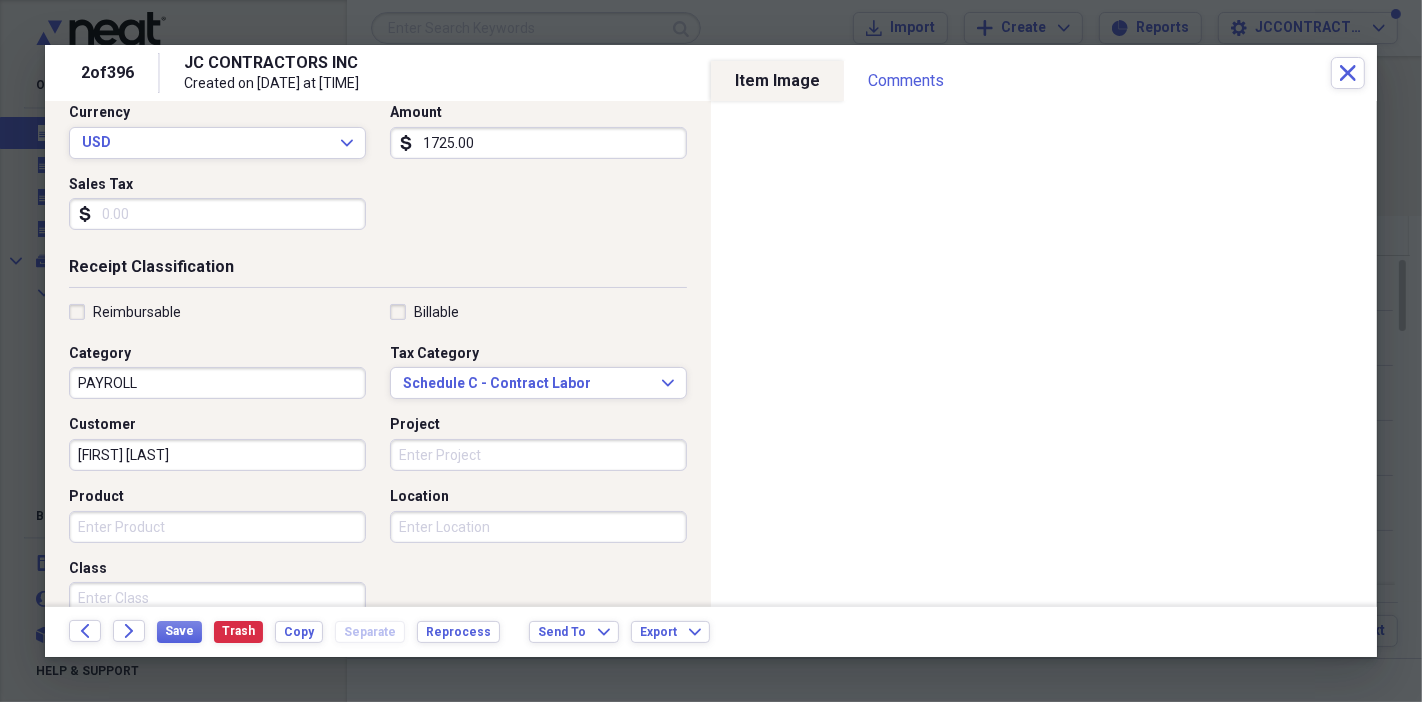 scroll, scrollTop: 287, scrollLeft: 0, axis: vertical 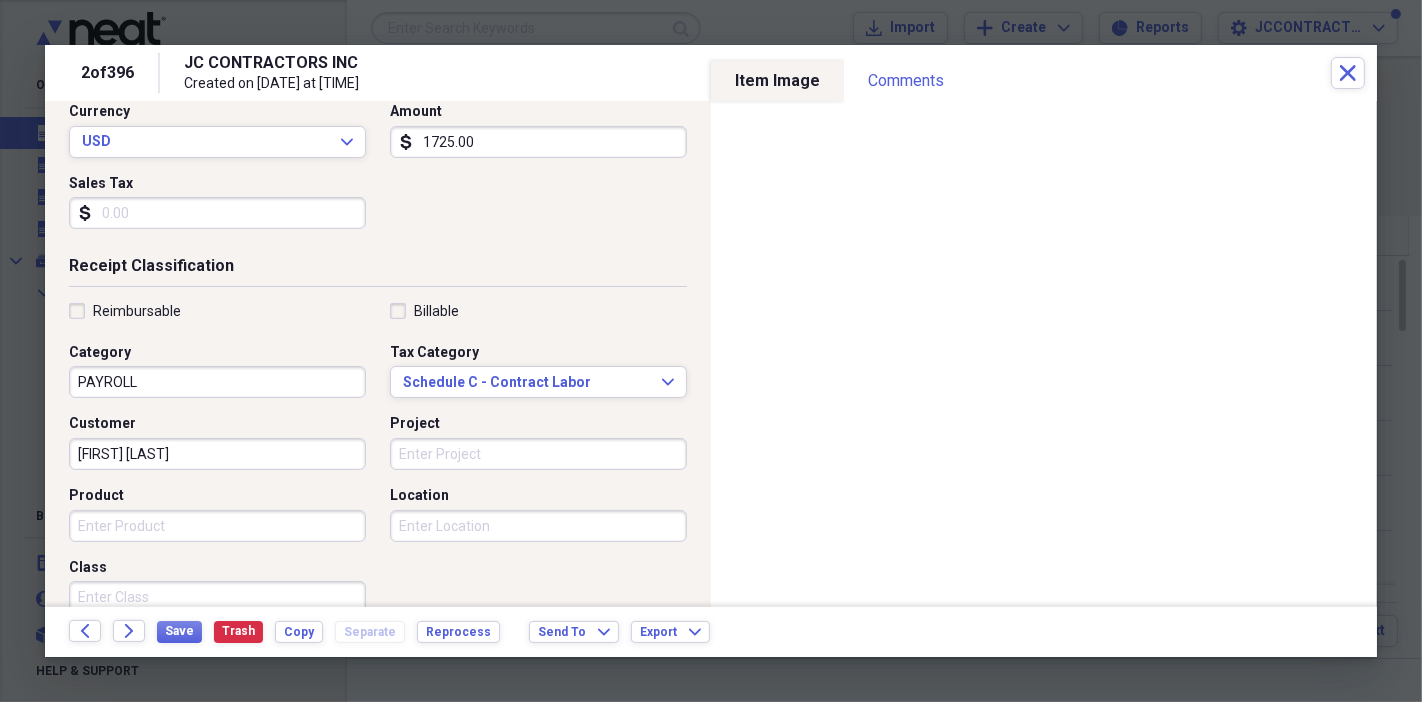 click on "Product" at bounding box center (217, 526) 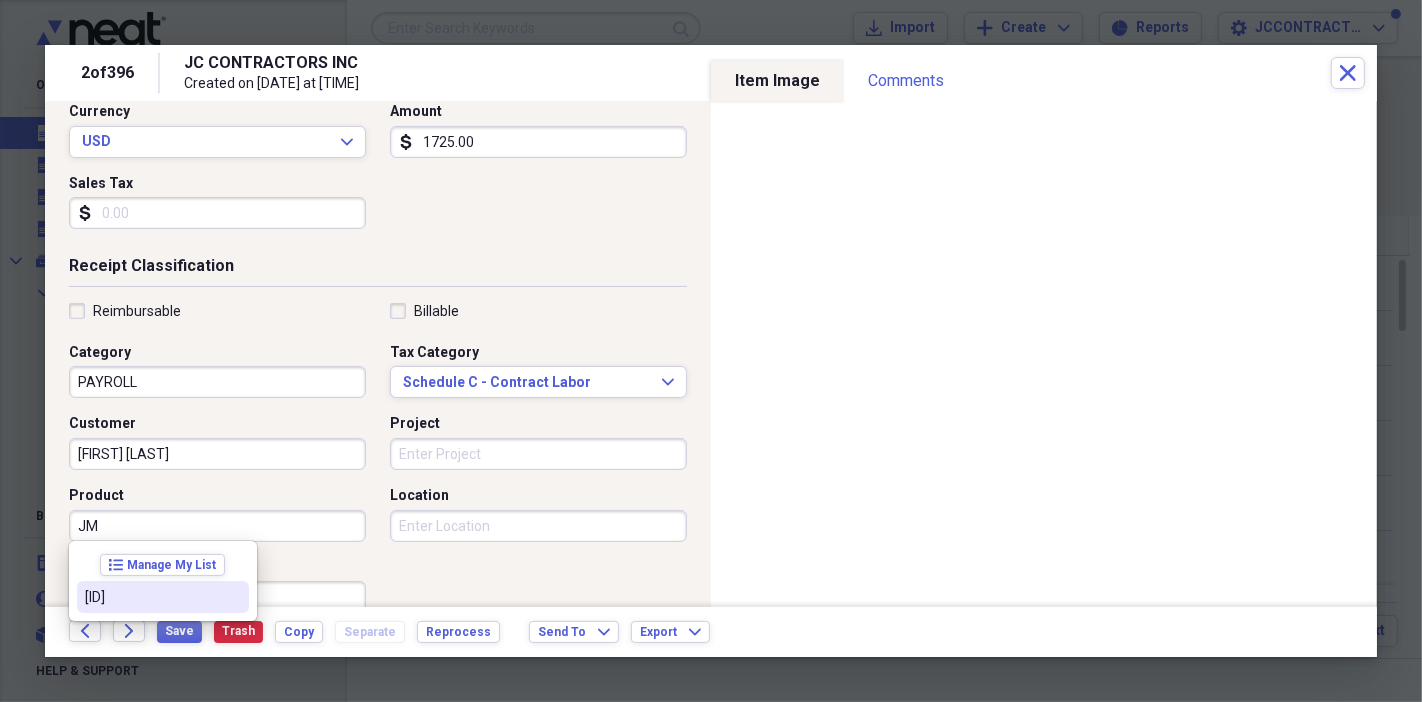 click on "[ID]" at bounding box center (151, 597) 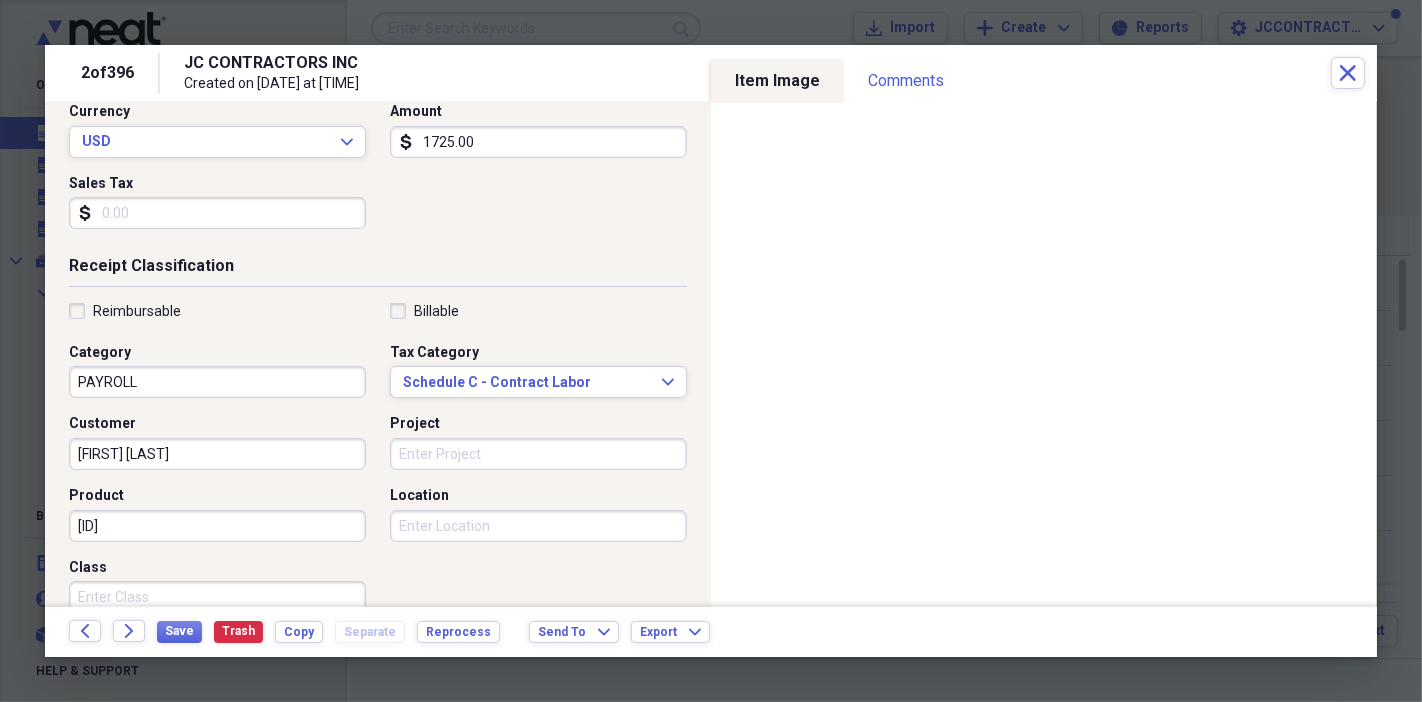 click on "Project" at bounding box center [538, 454] 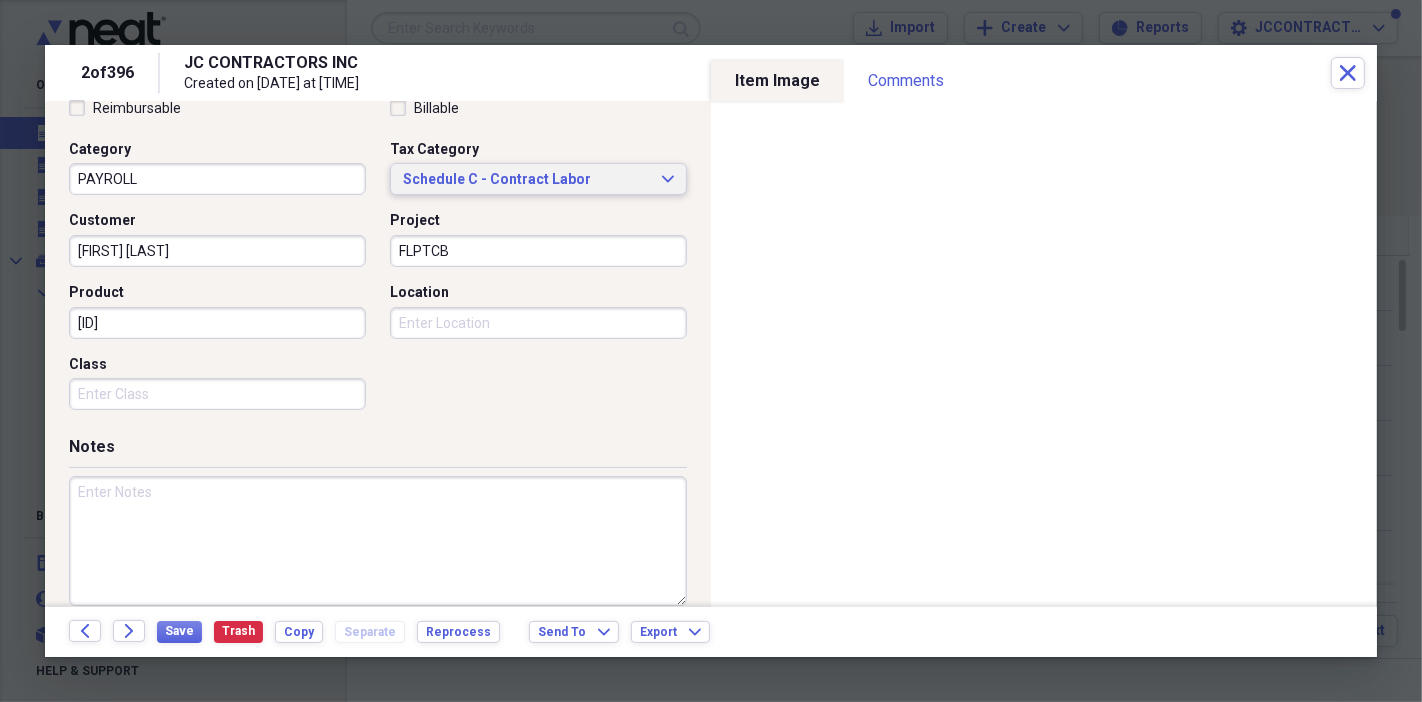 scroll, scrollTop: 514, scrollLeft: 0, axis: vertical 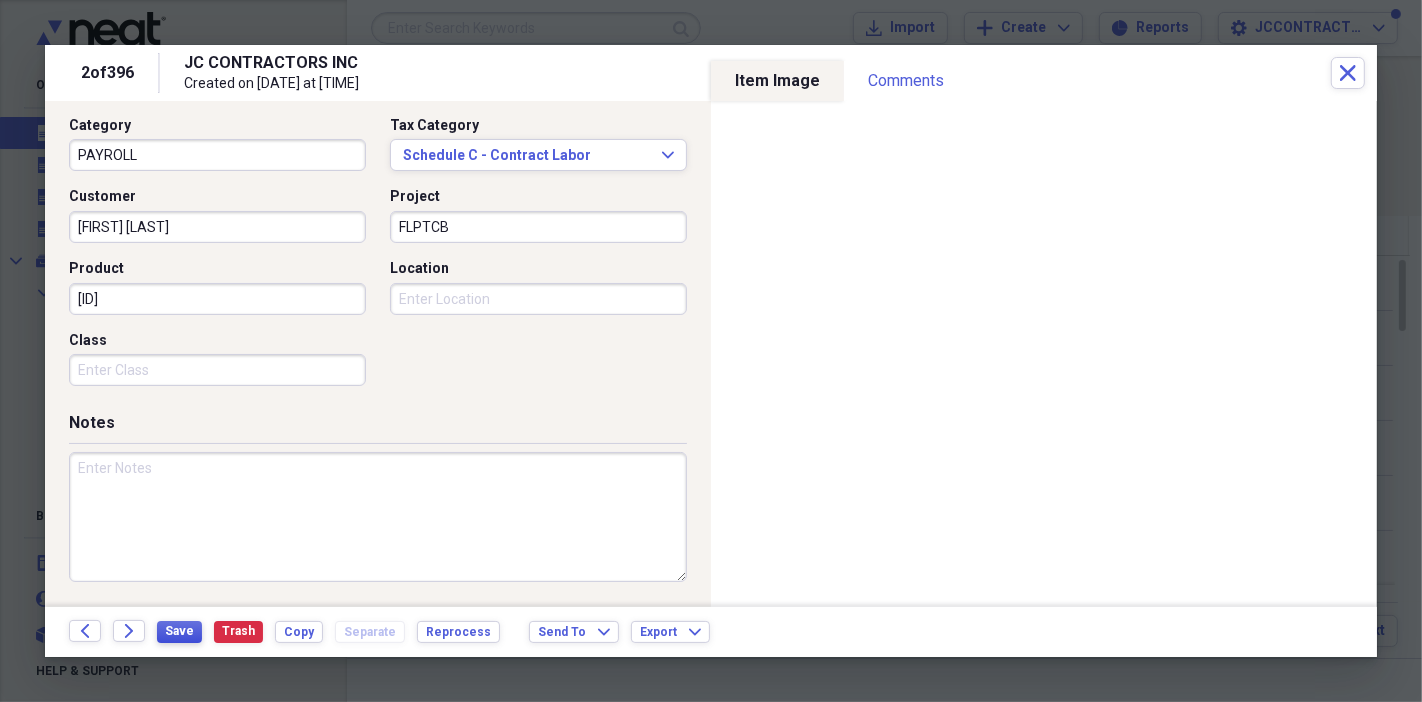 click on "Save" at bounding box center (179, 631) 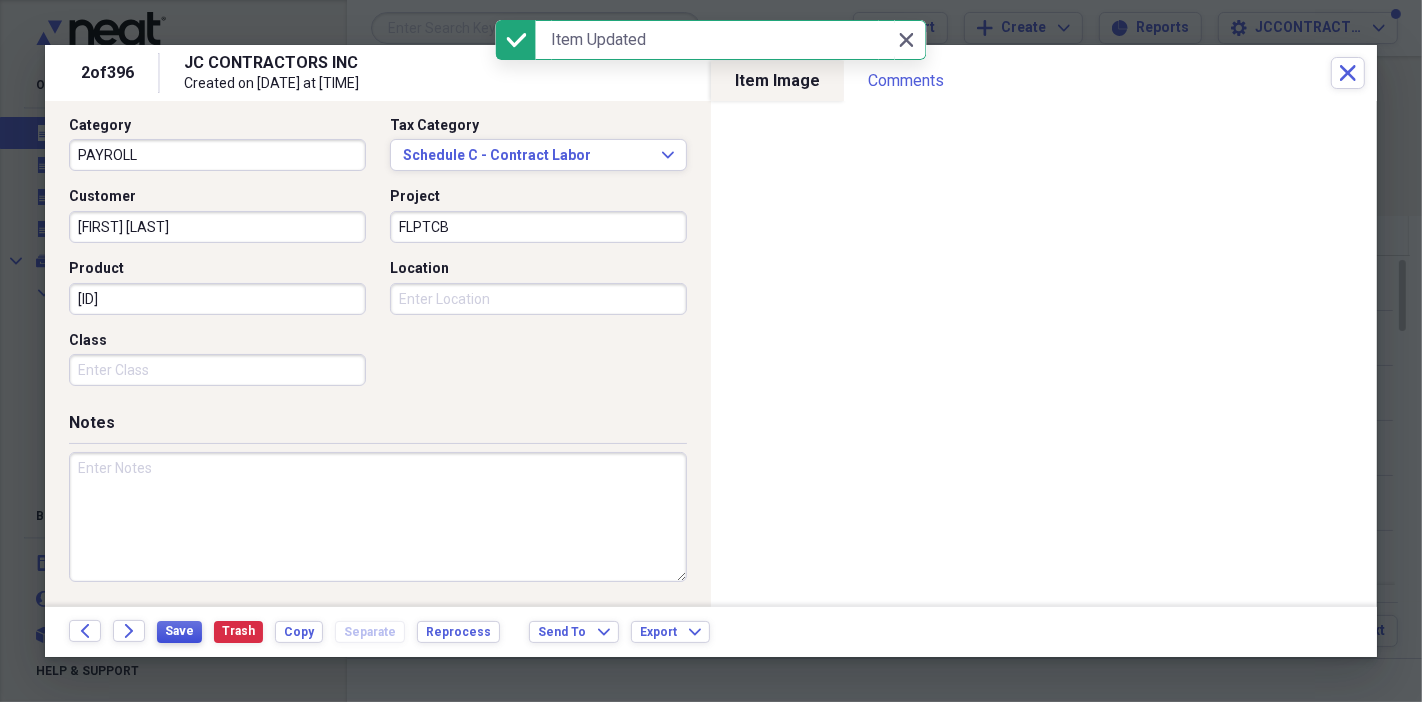 type on "FLPTCB" 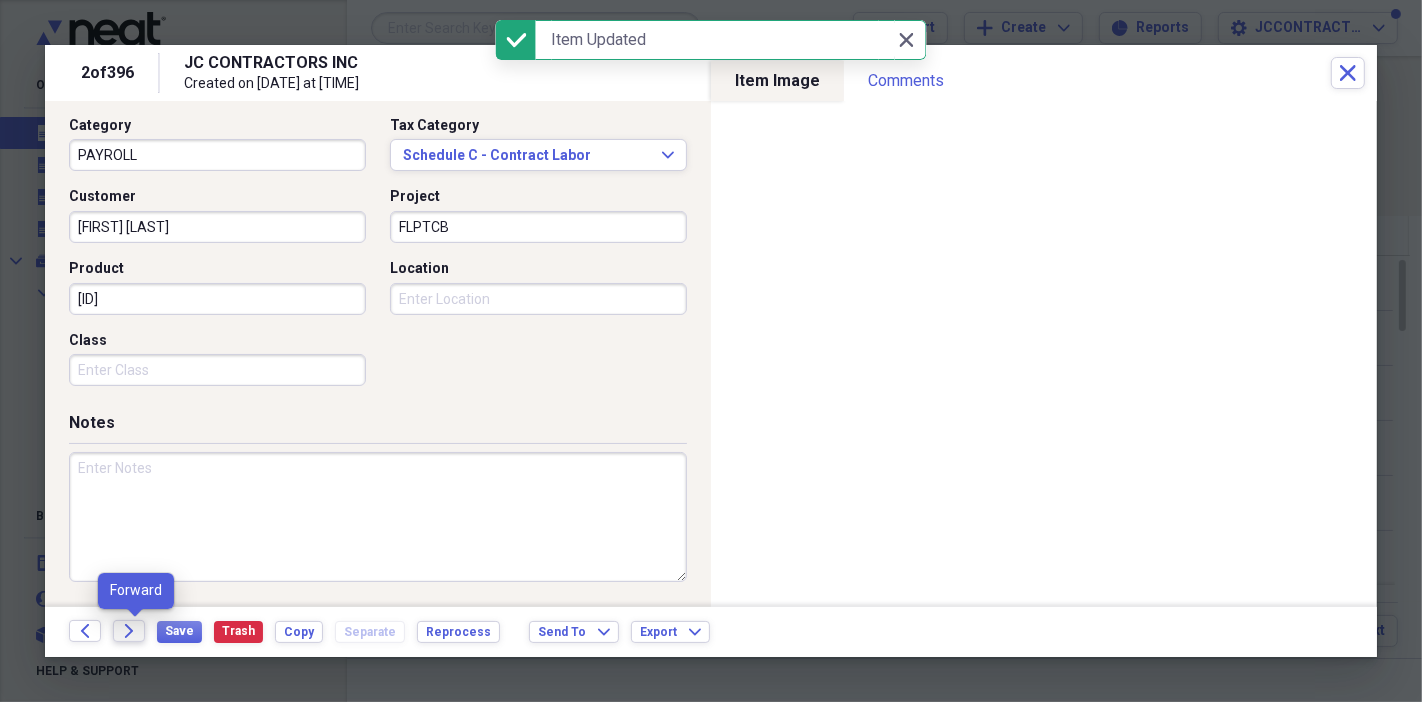 click on "Forward" 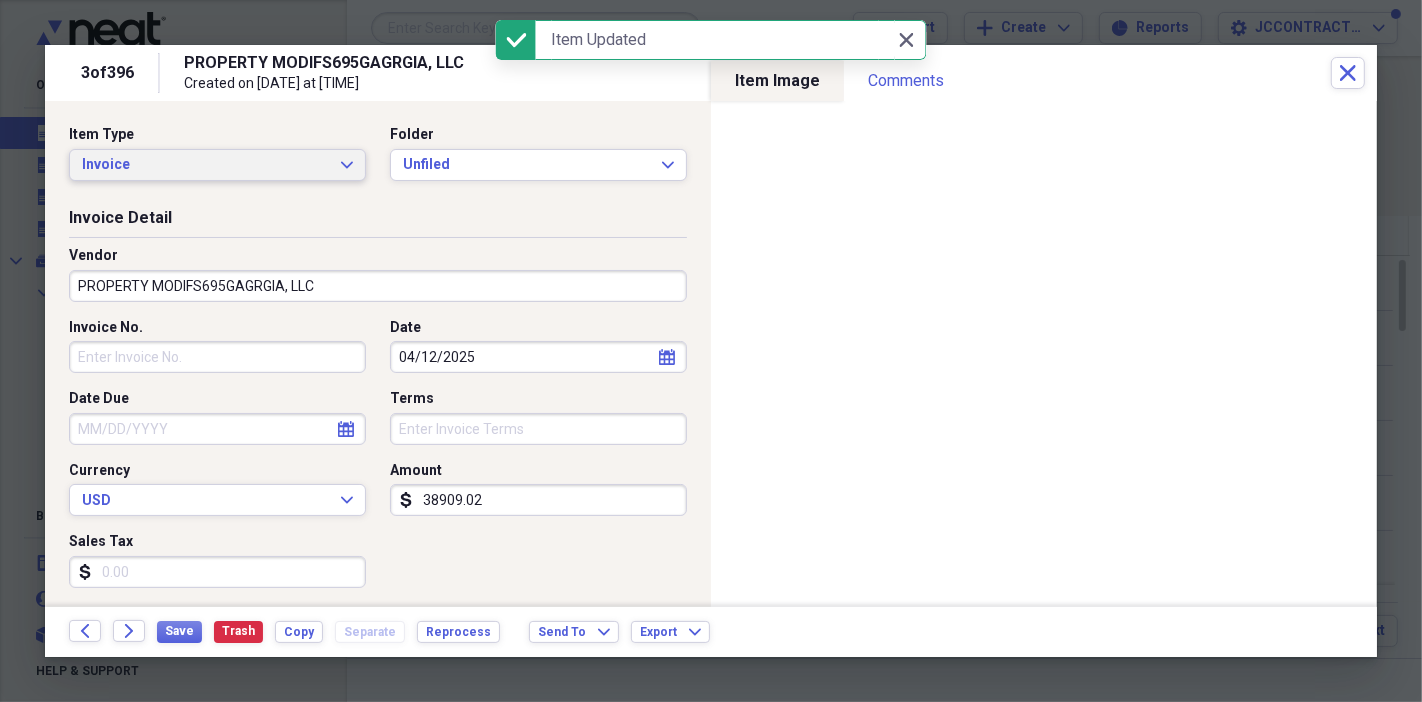 click on "Invoice Expand" at bounding box center (217, 165) 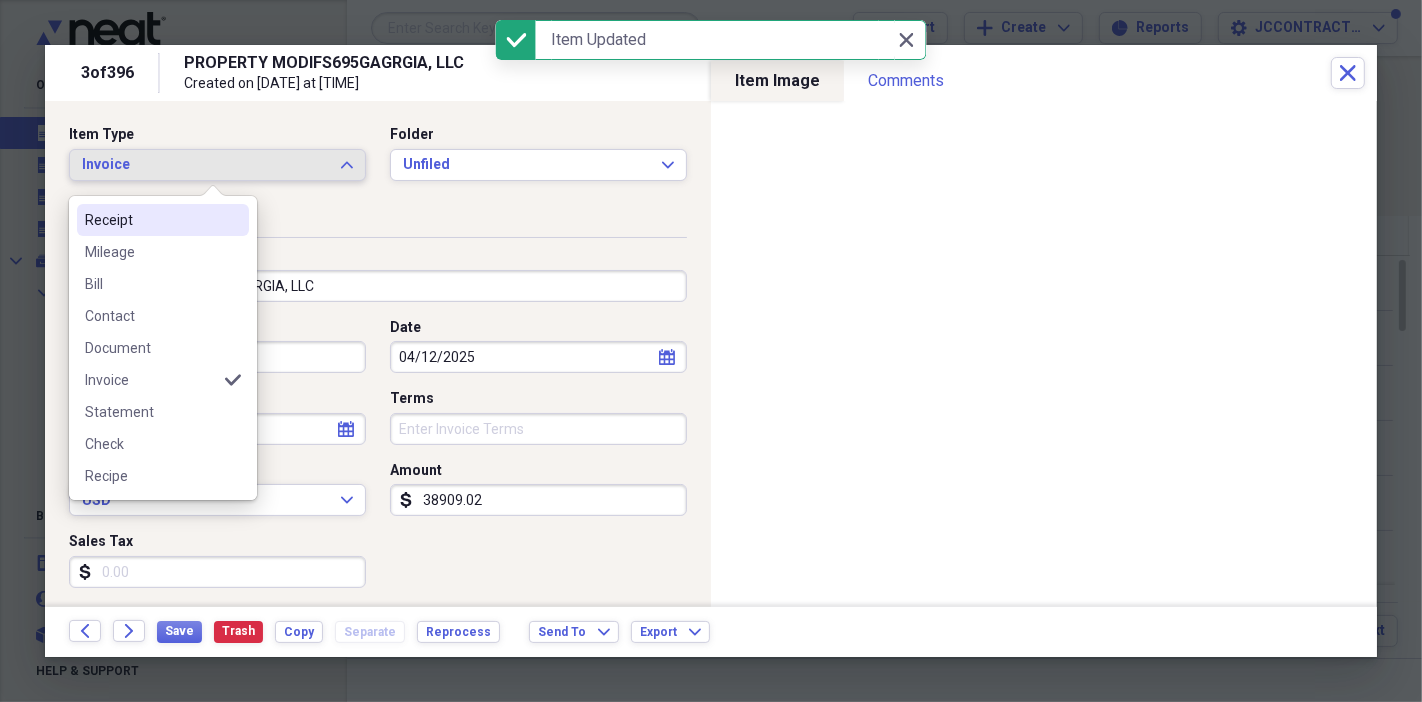 click on "Invoice Detail Vendor PROPERTY MODIFS695GAGRGIA, LLC Invoice No. Date 04/12/2025 calendar Calendar Date Due calendar Calendar Terms Currency USD Expand Amount dollar-sign 38909.02 Sales Tax dollar-sign" at bounding box center (378, 410) 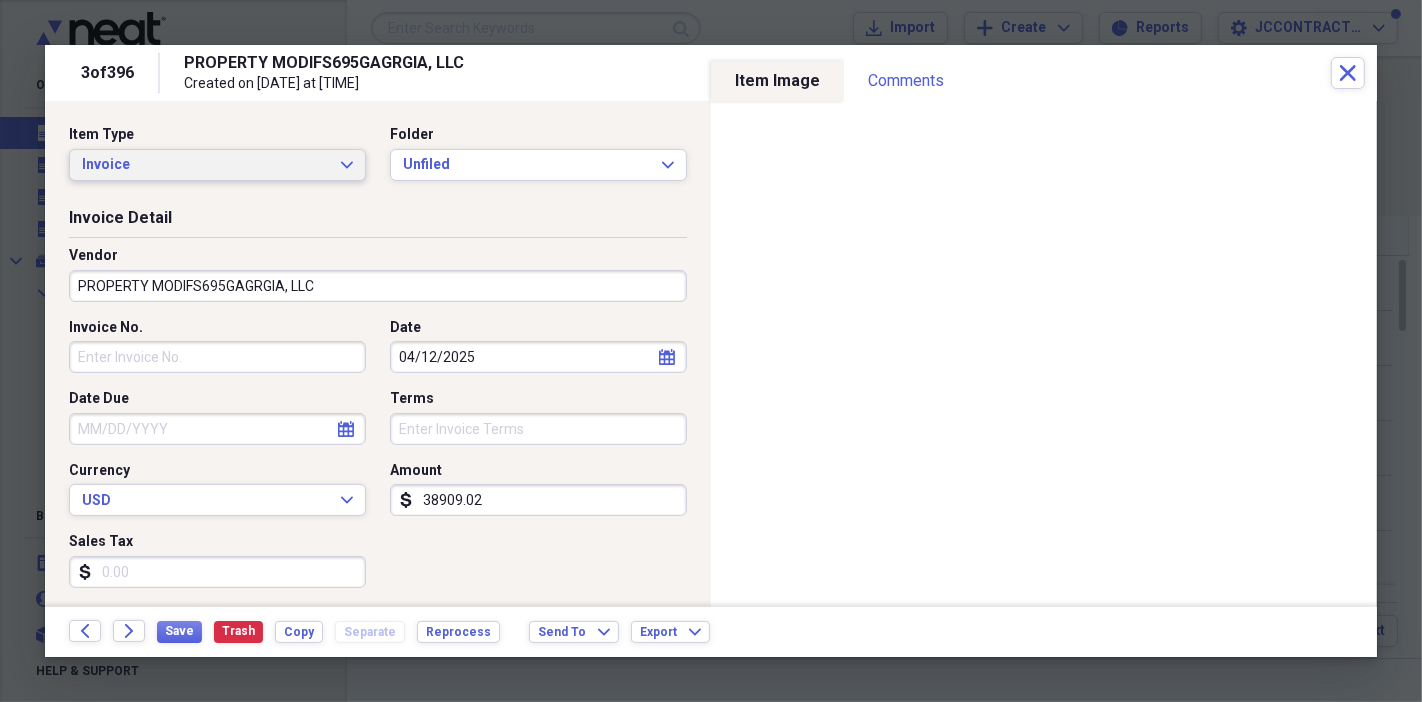 click on "Invoice" at bounding box center (205, 165) 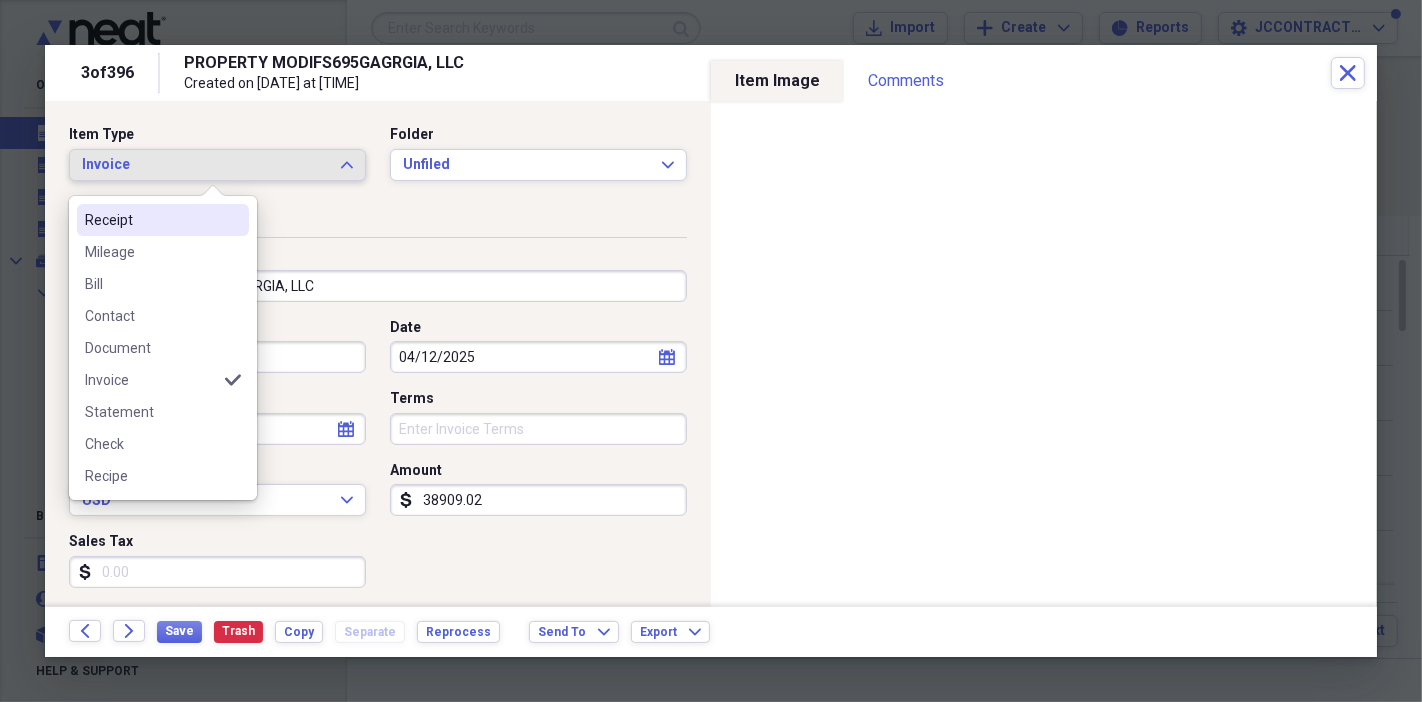 click on "Mileage" at bounding box center (163, 252) 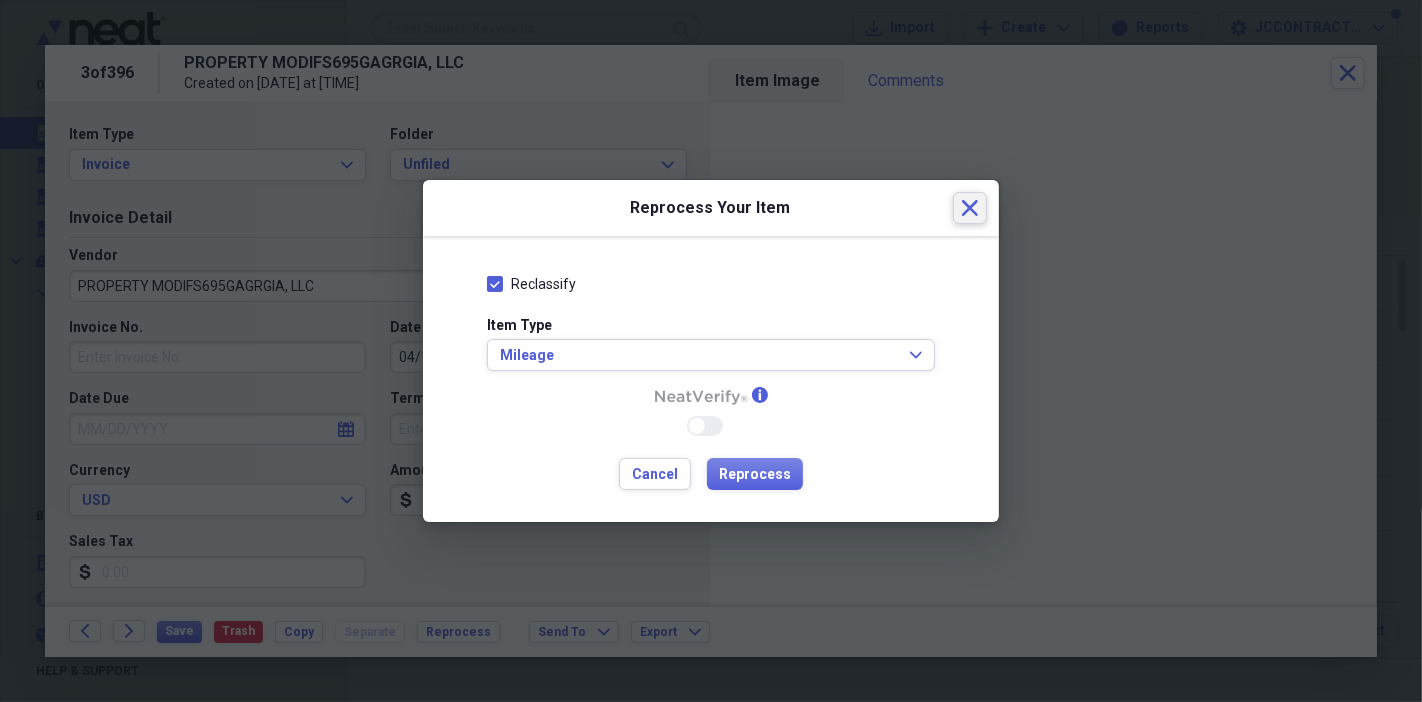 click on "Close" at bounding box center (970, 208) 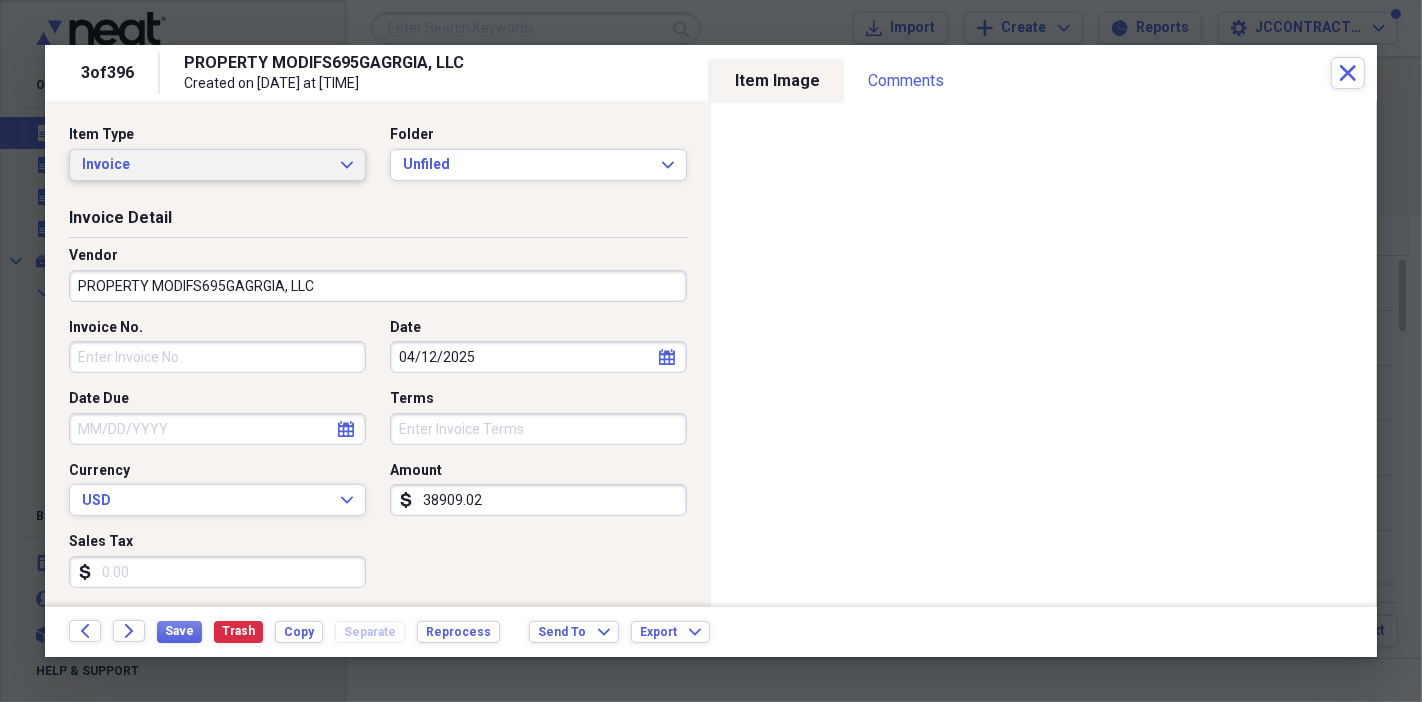 click on "Invoice" at bounding box center [205, 165] 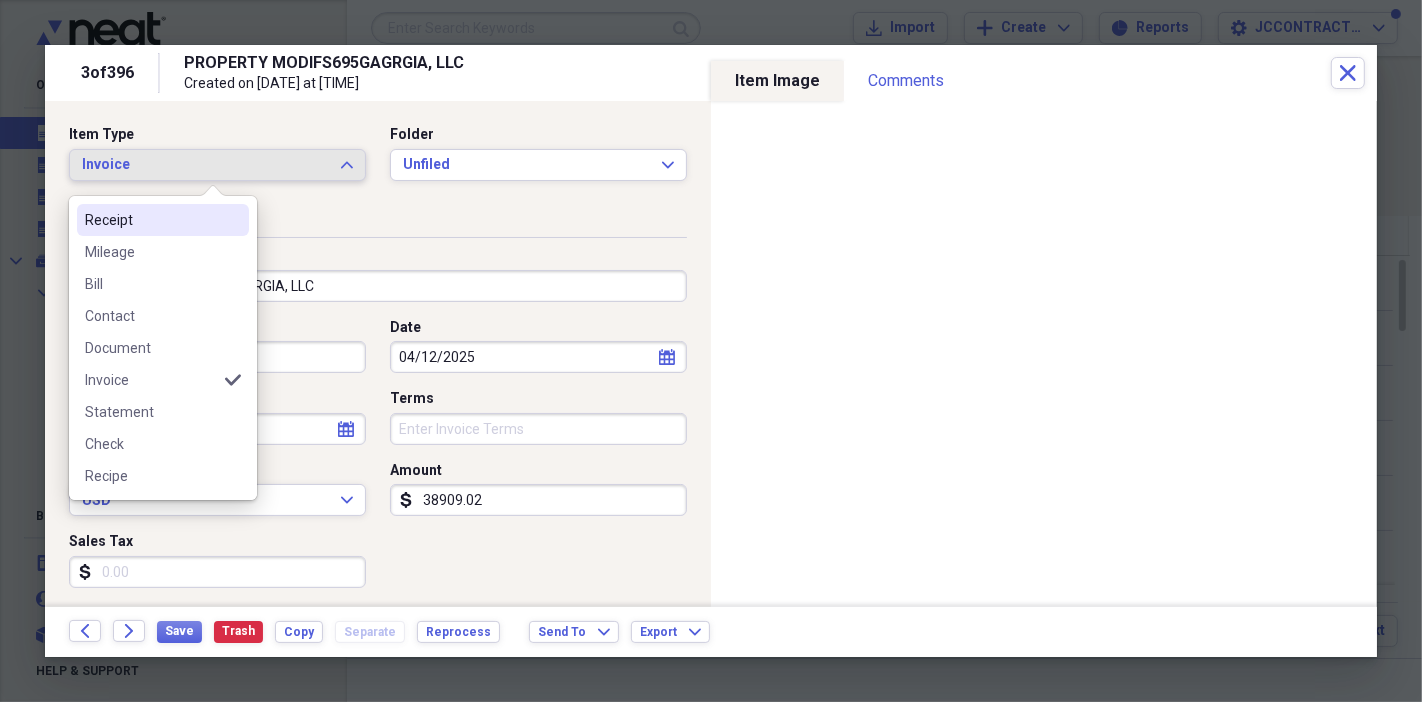 click on "Receipt" at bounding box center (151, 220) 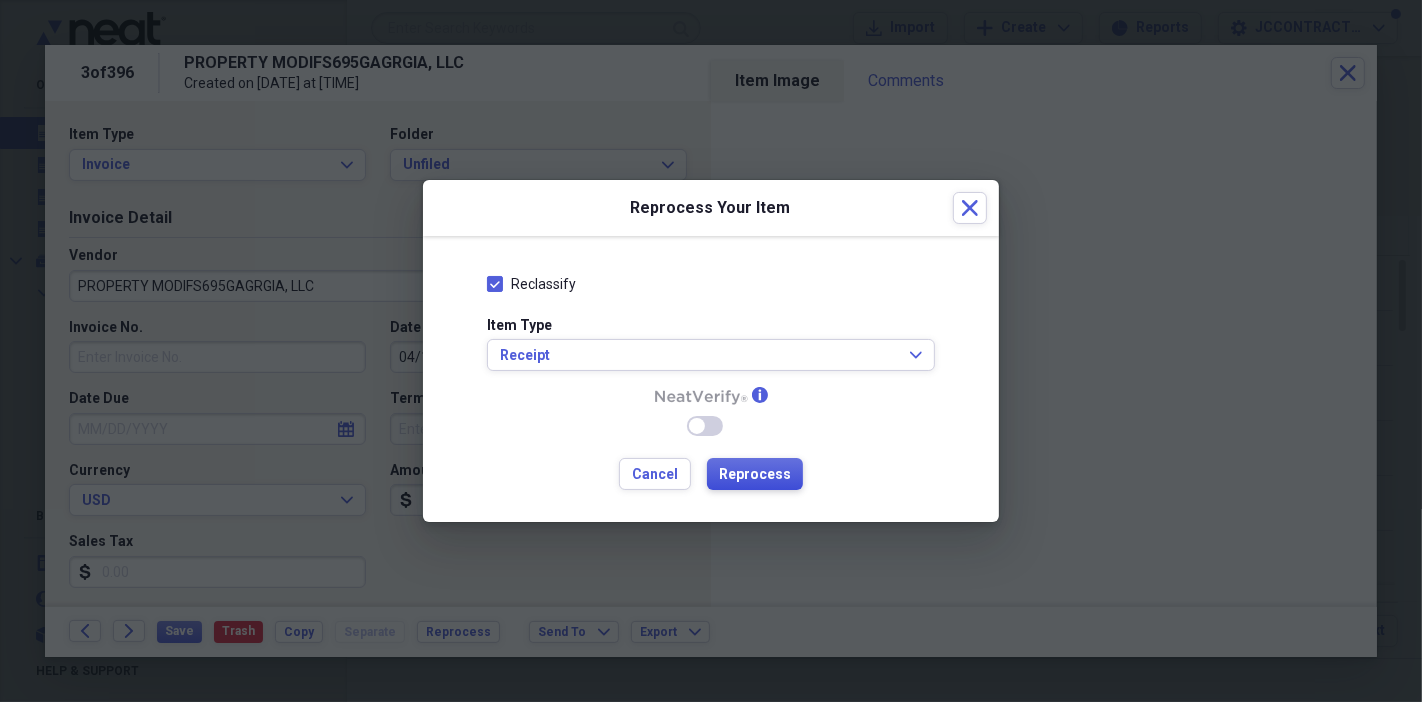 click on "Reprocess" at bounding box center (755, 474) 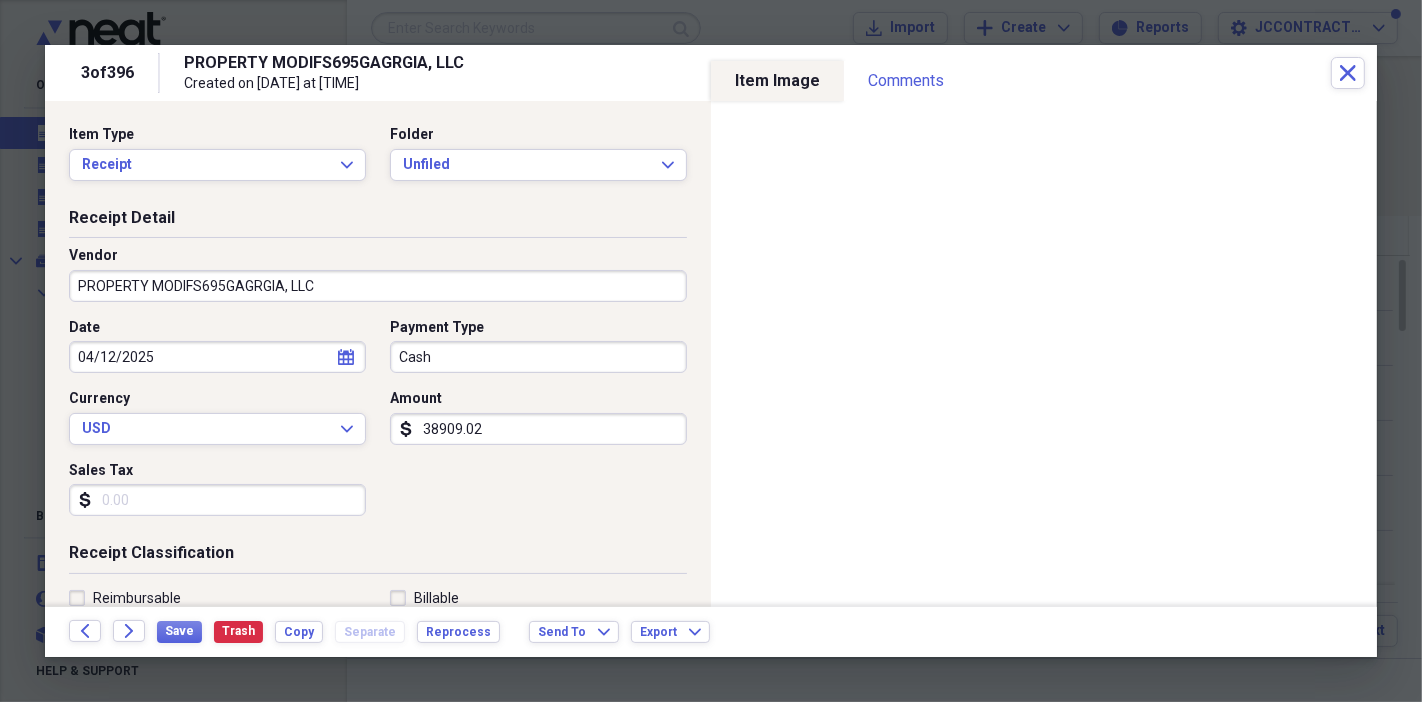 type on "Cash" 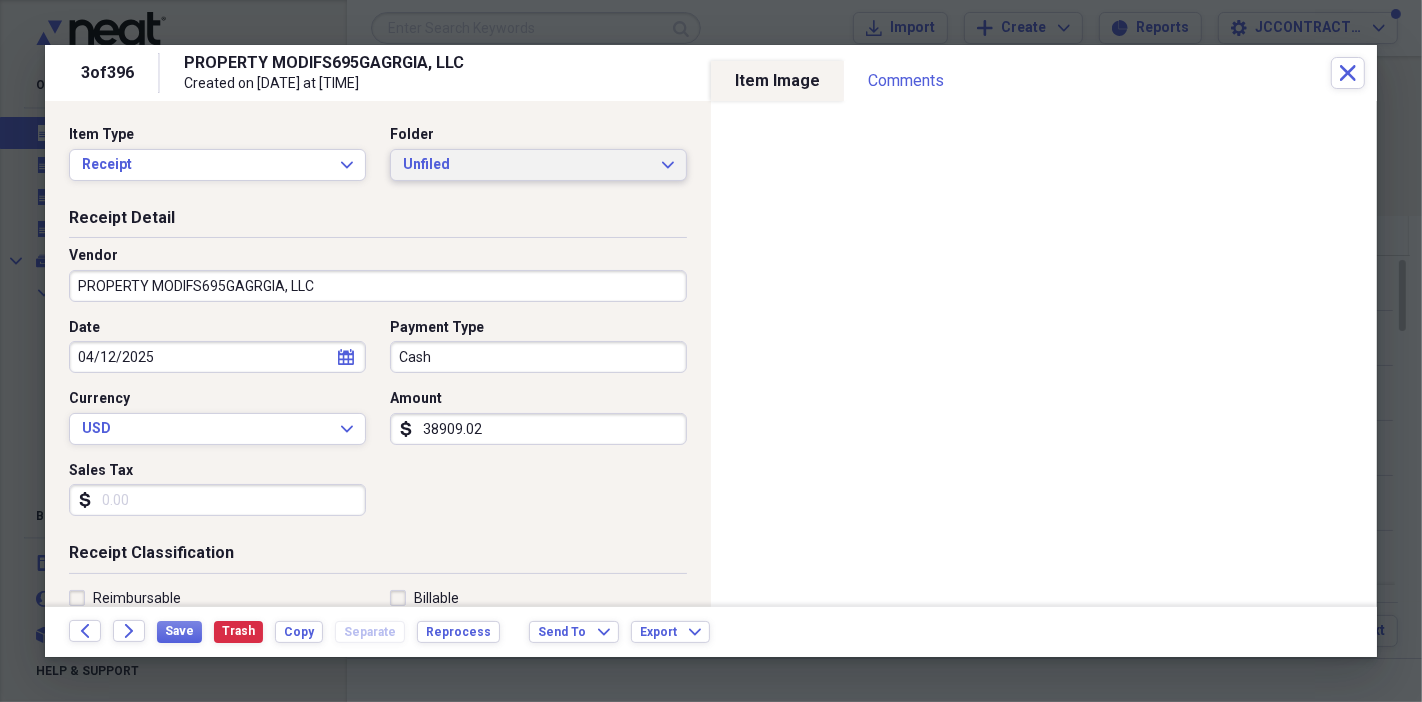 click on "Unfiled" at bounding box center (526, 165) 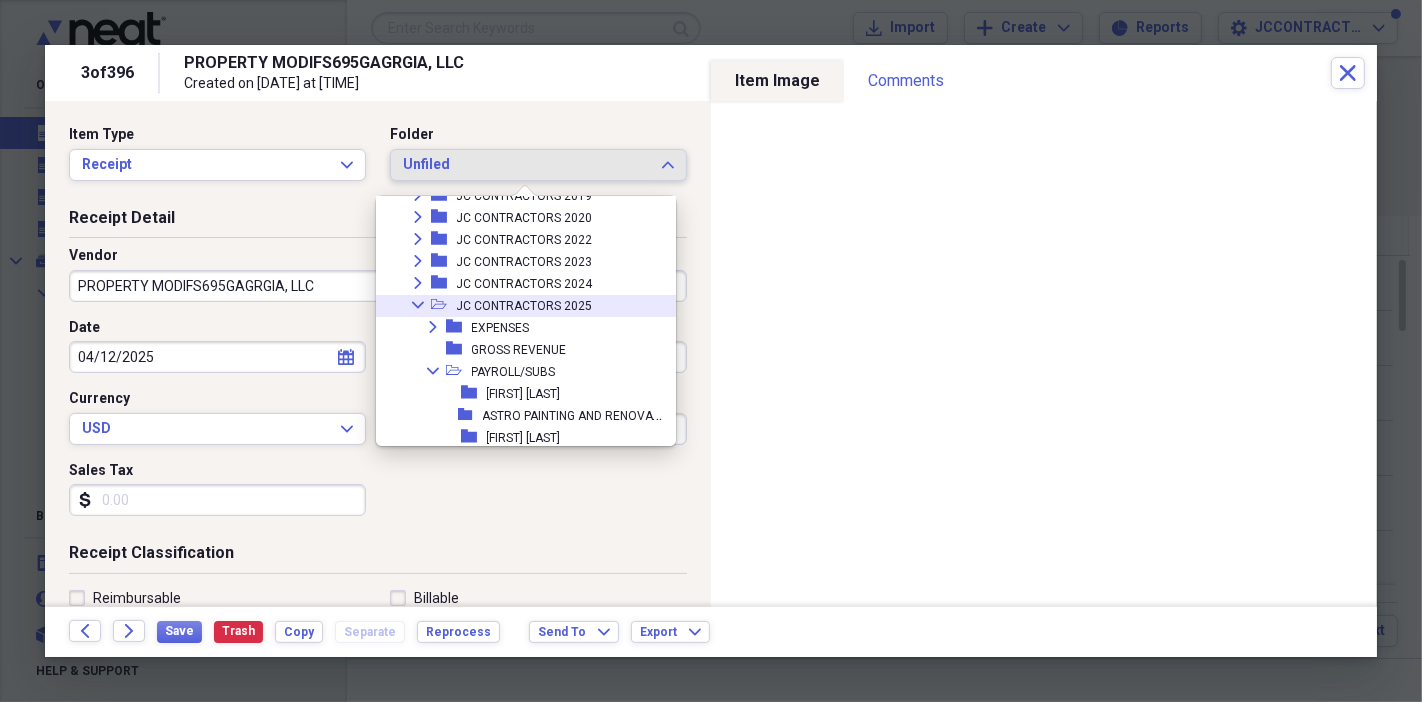 scroll, scrollTop: 221, scrollLeft: 0, axis: vertical 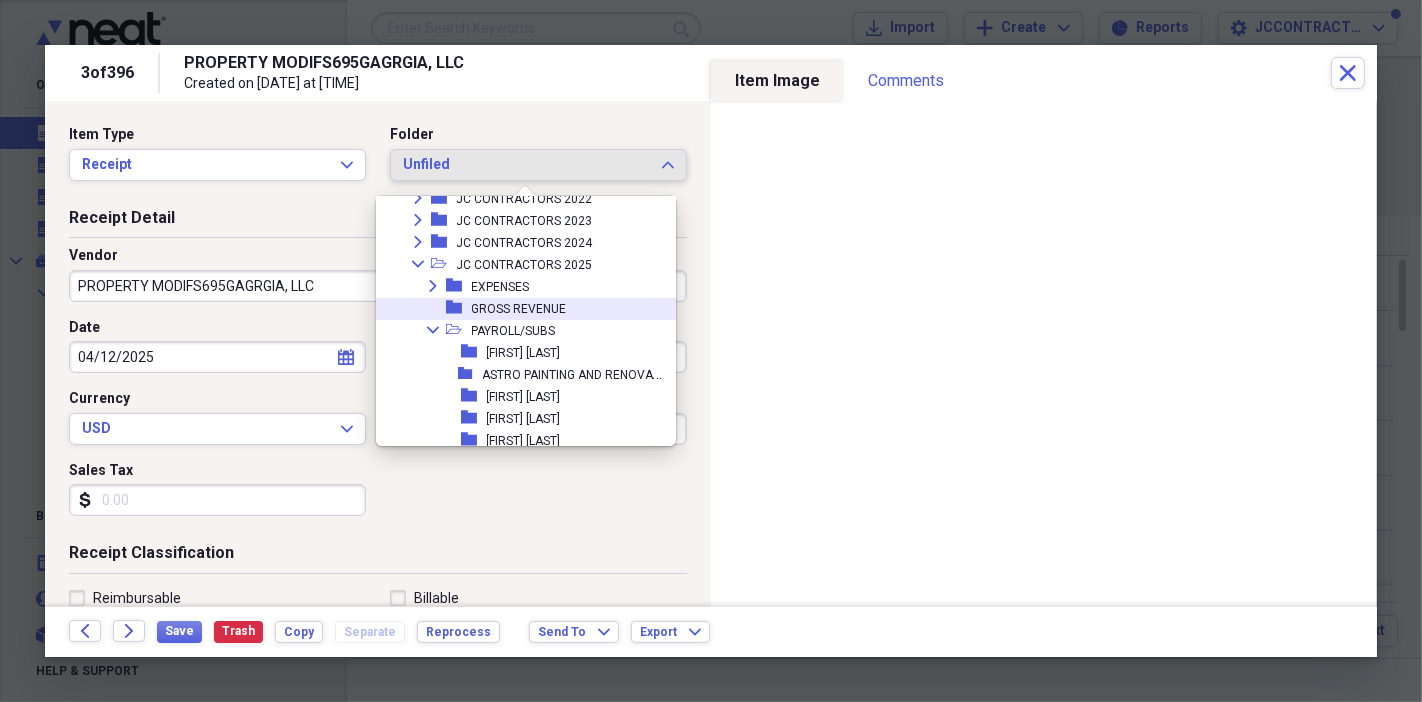 click on "GROSS REVENUE" at bounding box center [519, 309] 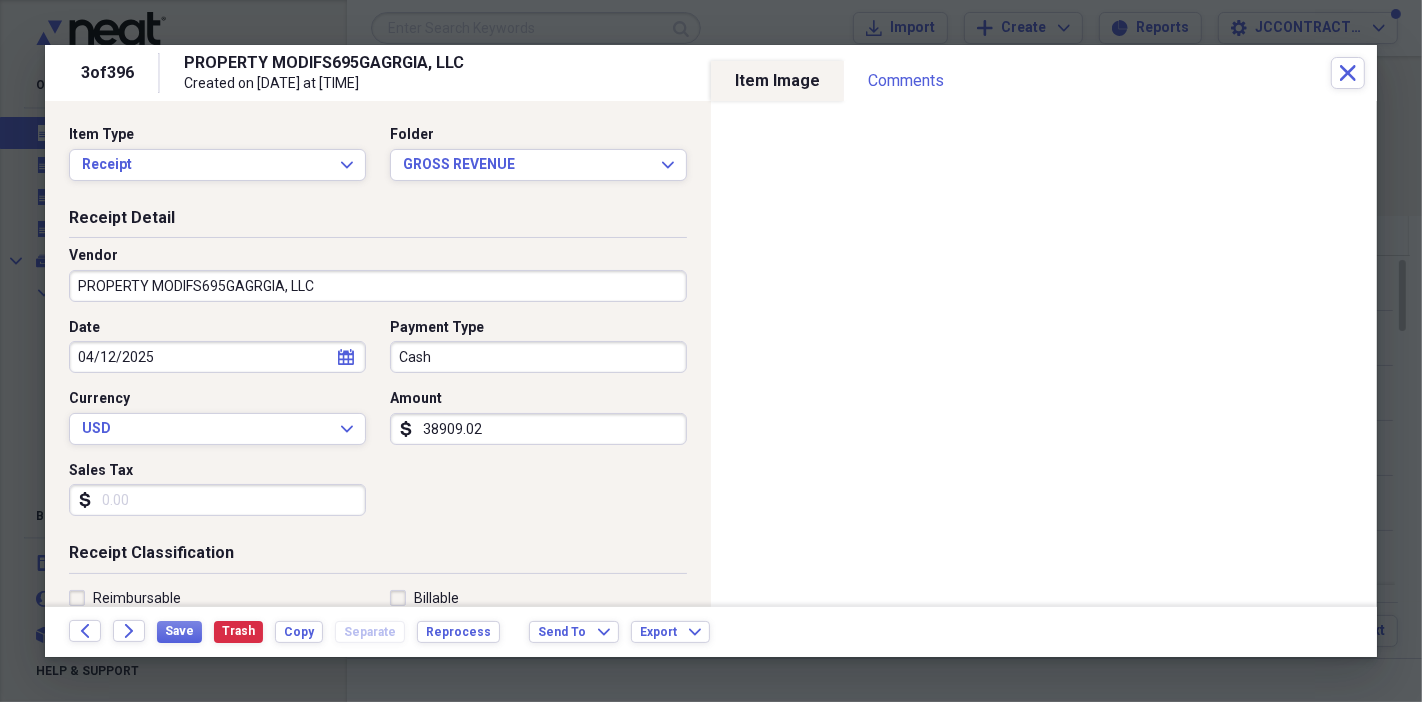 click on "Cash" at bounding box center (538, 357) 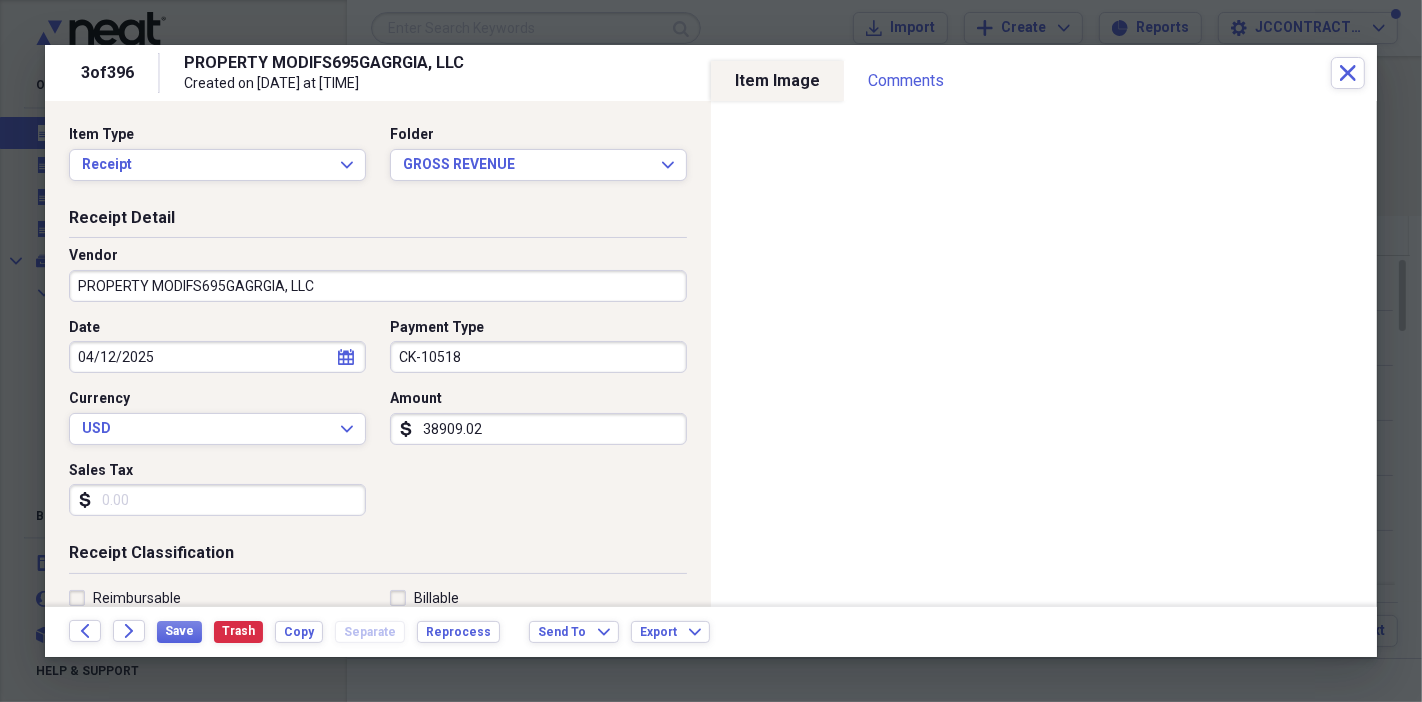 type on "CK-10518" 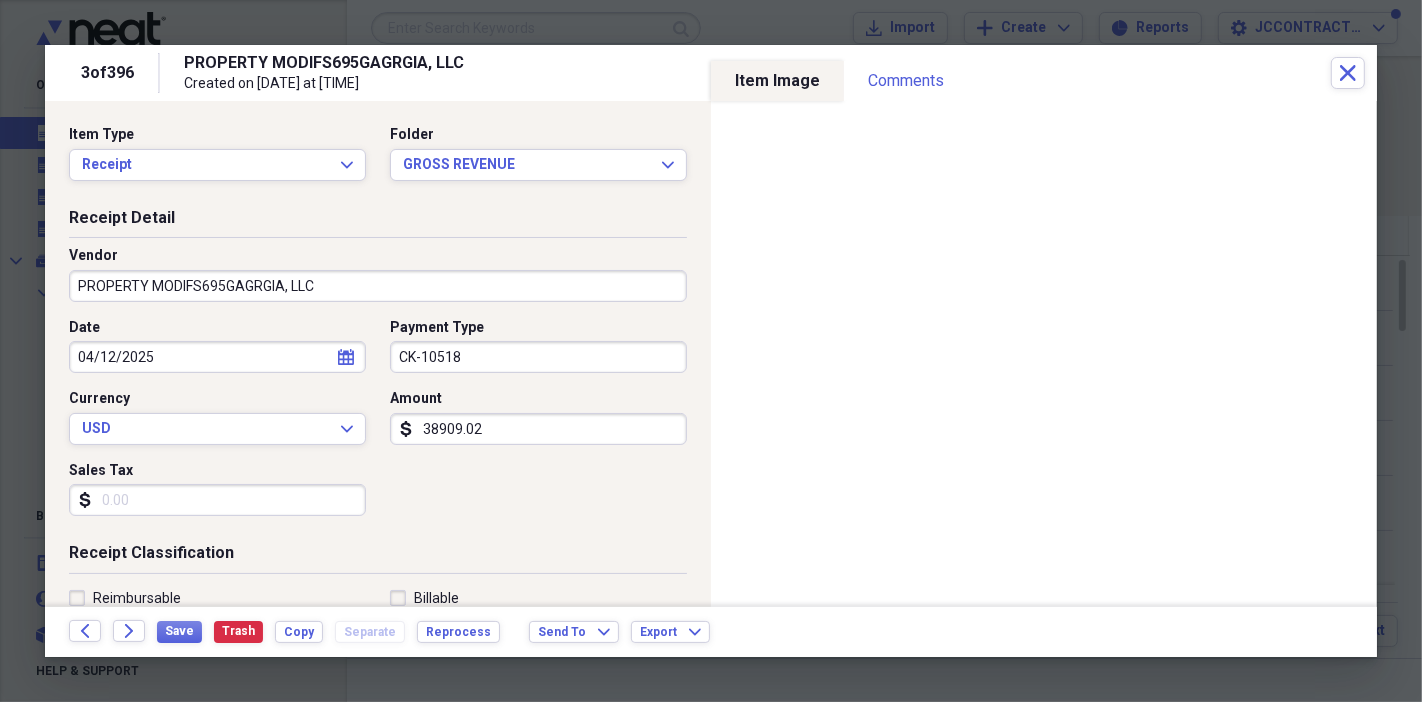 click on "38909.02" at bounding box center (538, 429) 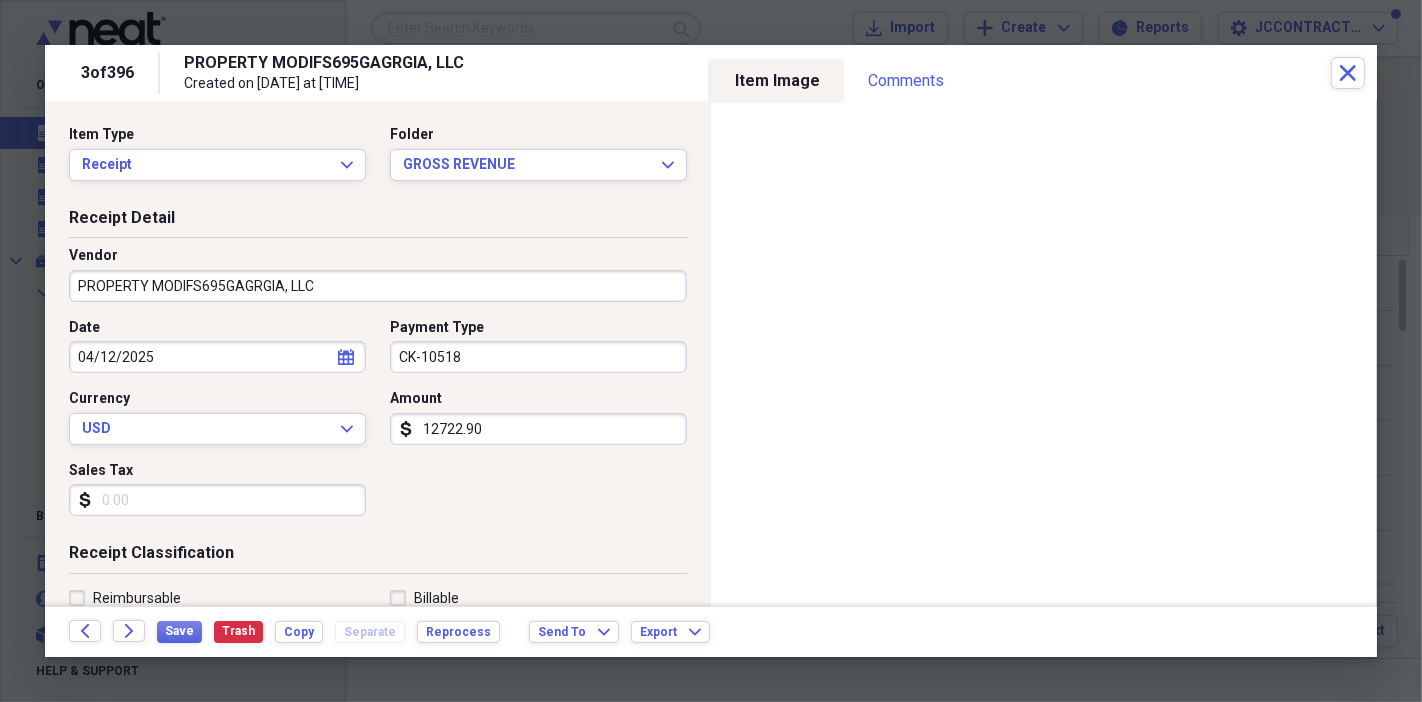 type on "12722.90" 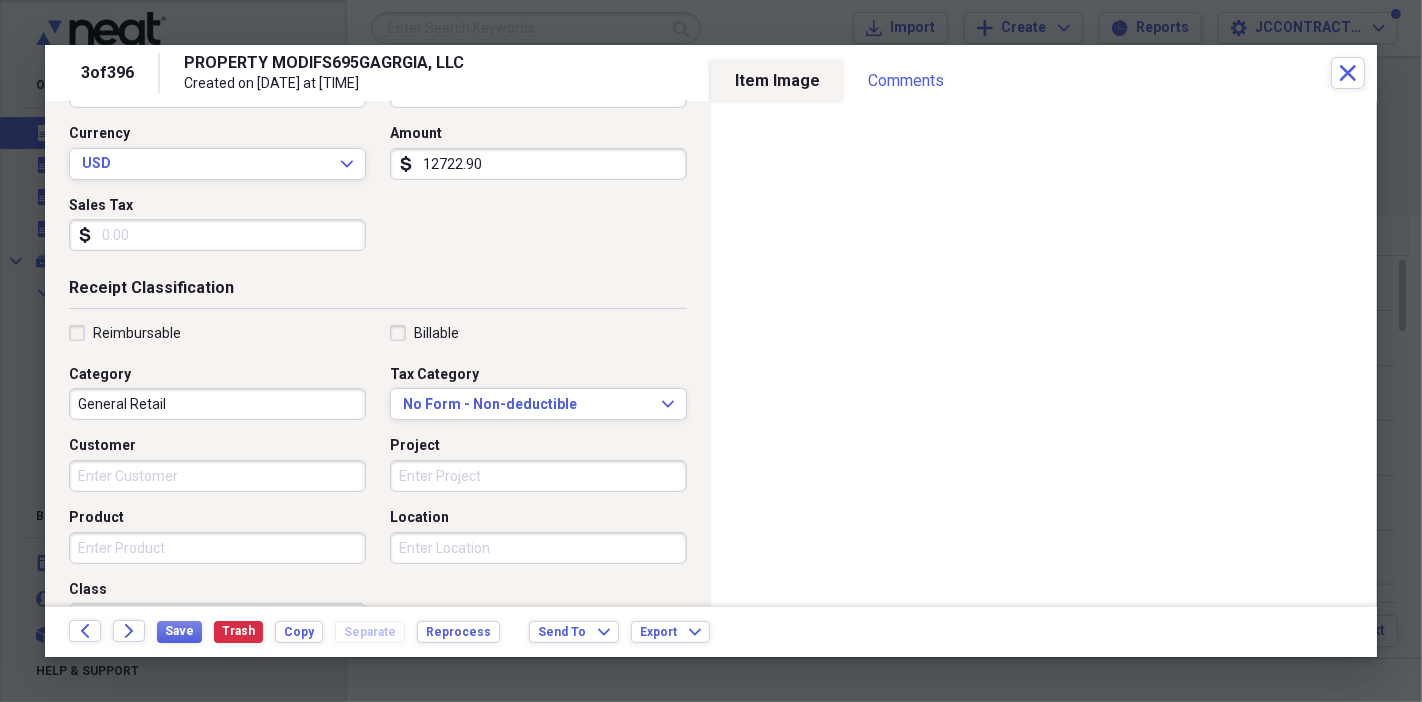 scroll, scrollTop: 294, scrollLeft: 0, axis: vertical 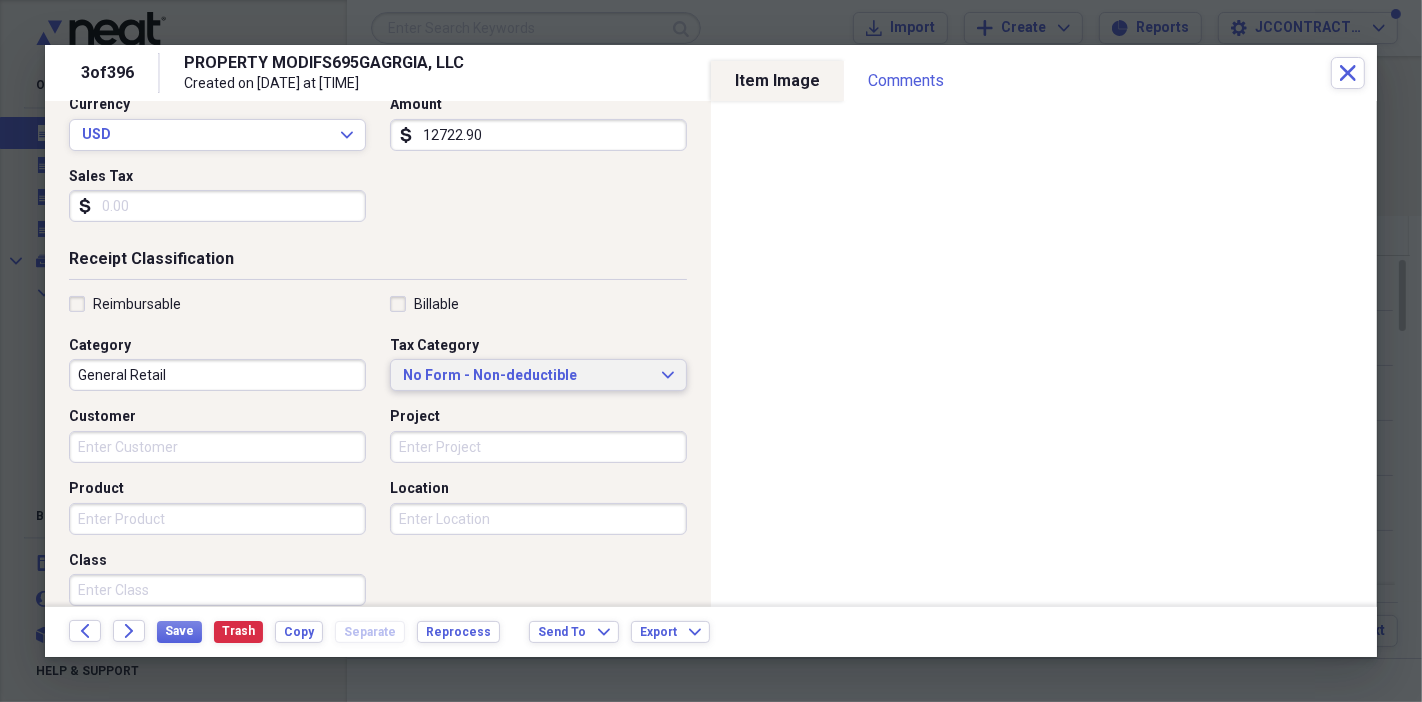 click on "No Form - Non-deductible" at bounding box center (526, 376) 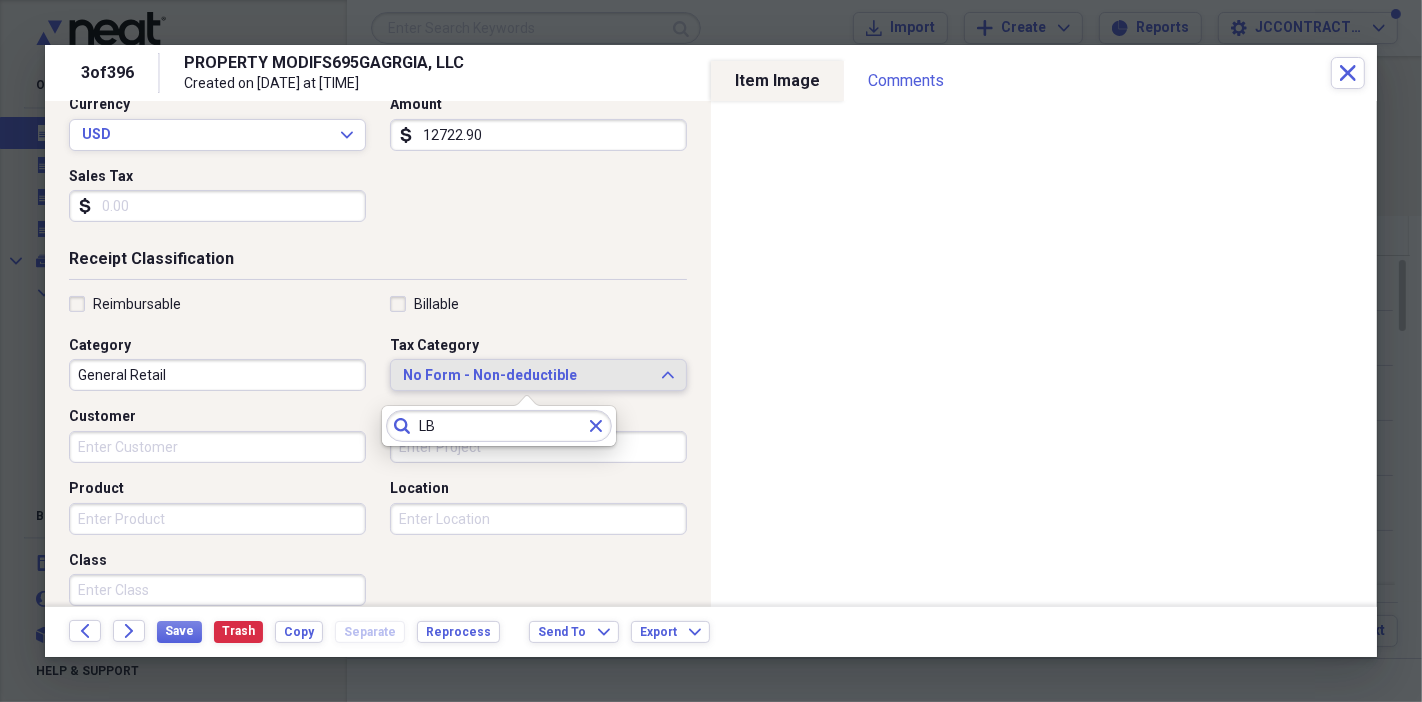 type on "L" 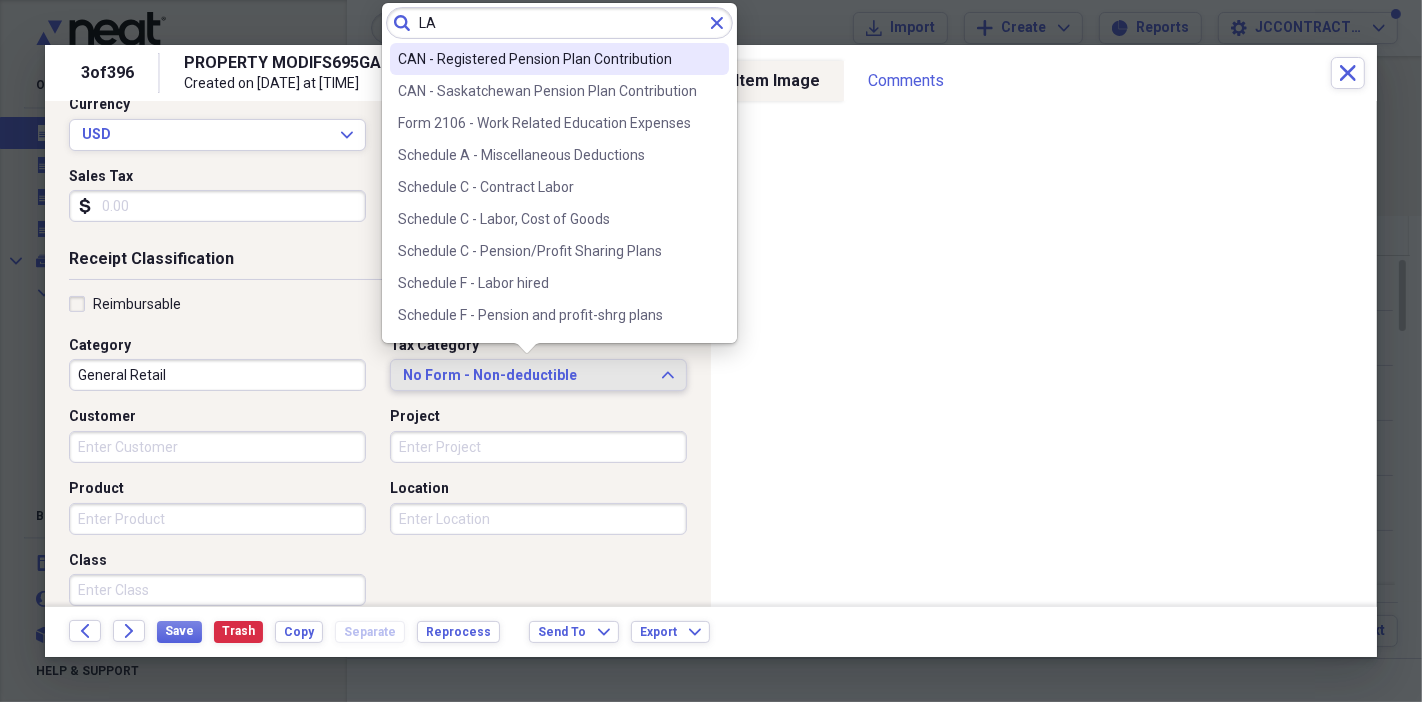 type on "L" 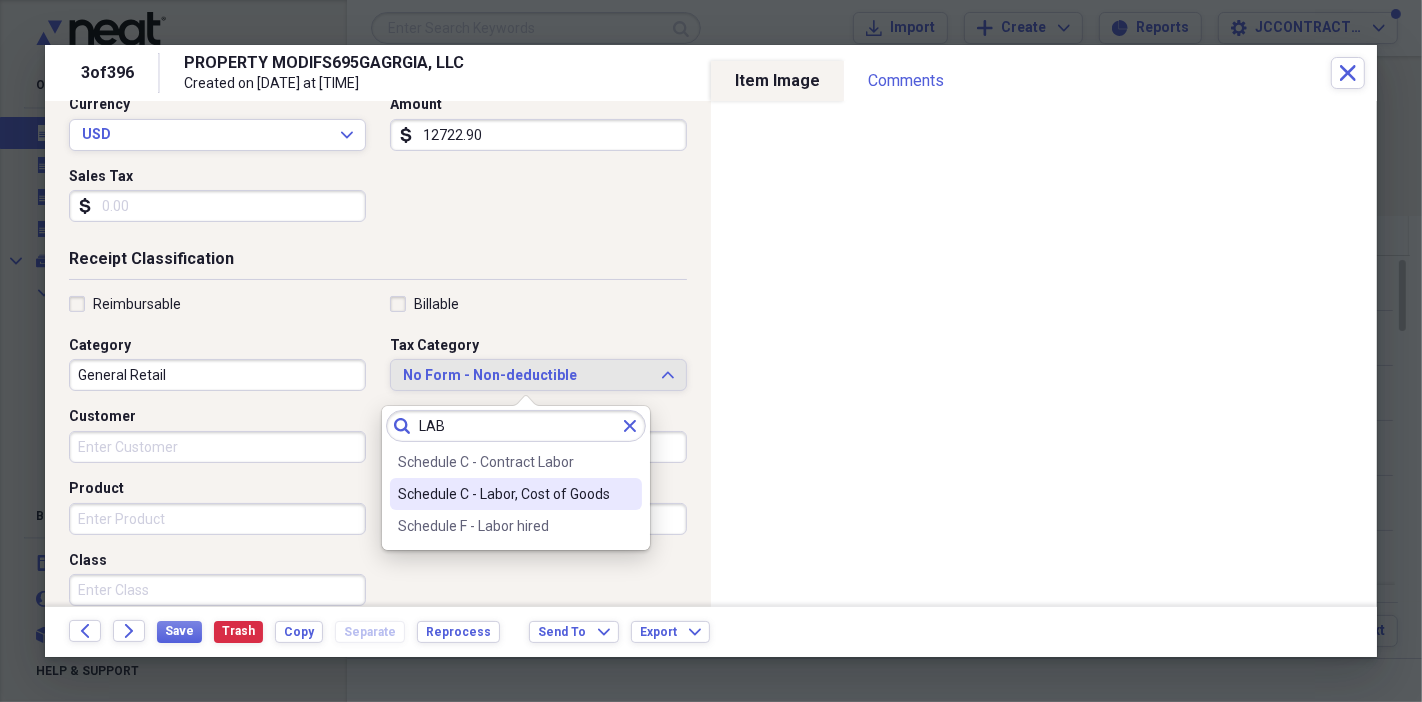 type on "LAB" 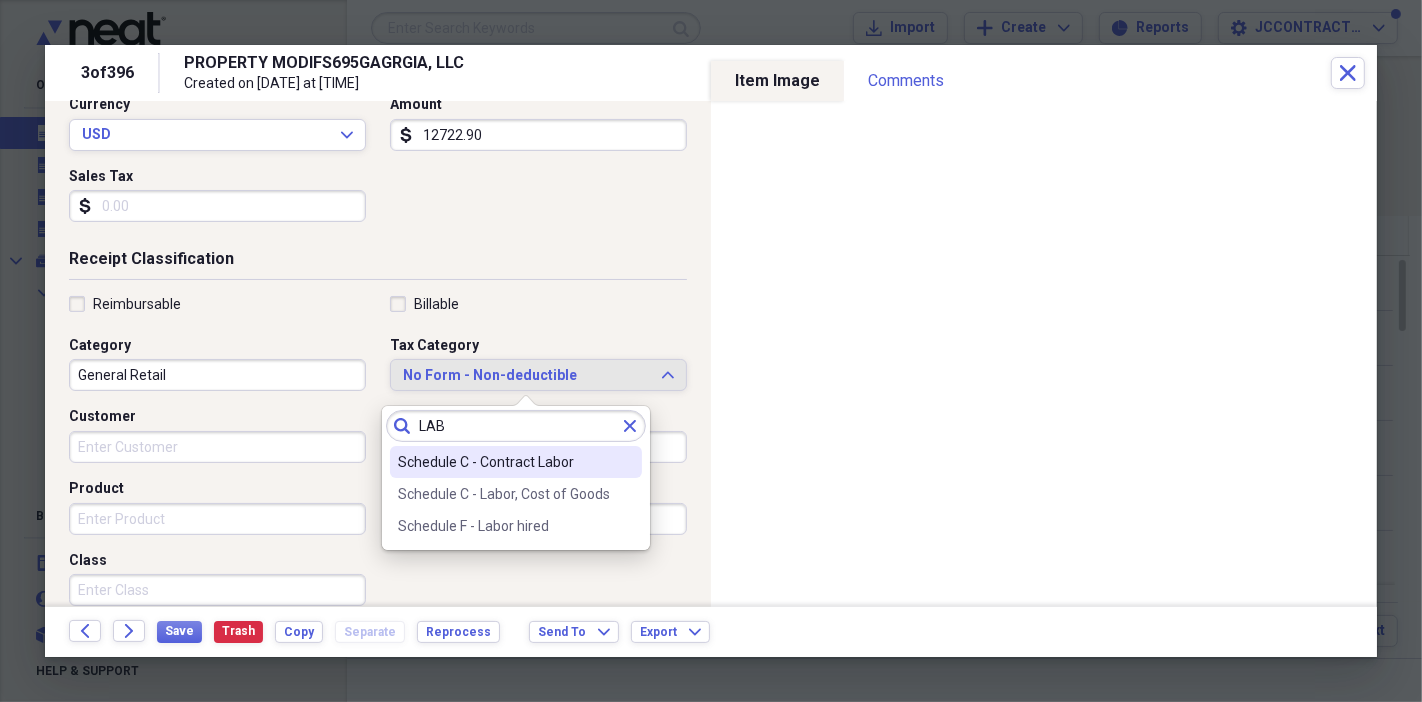 click on "Schedule C - Contract Labor" at bounding box center [504, 462] 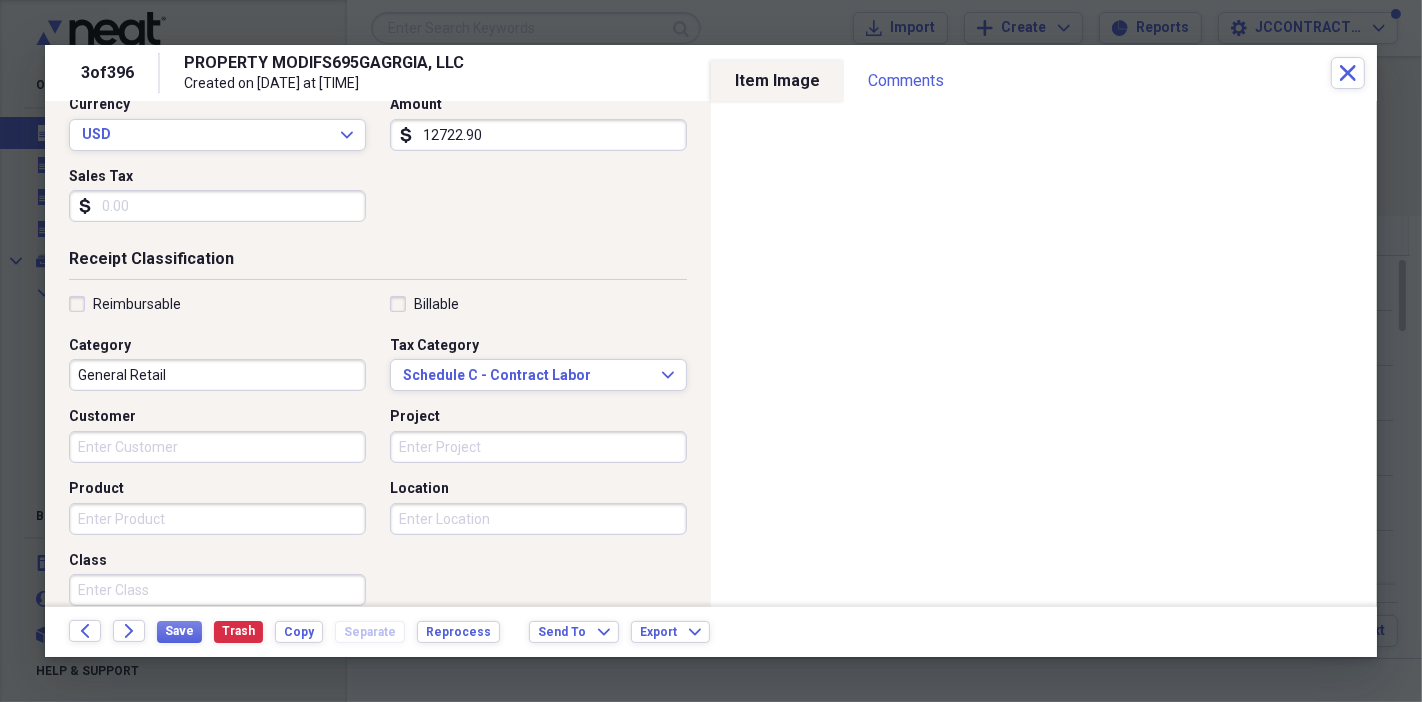 click on "Customer" at bounding box center (217, 447) 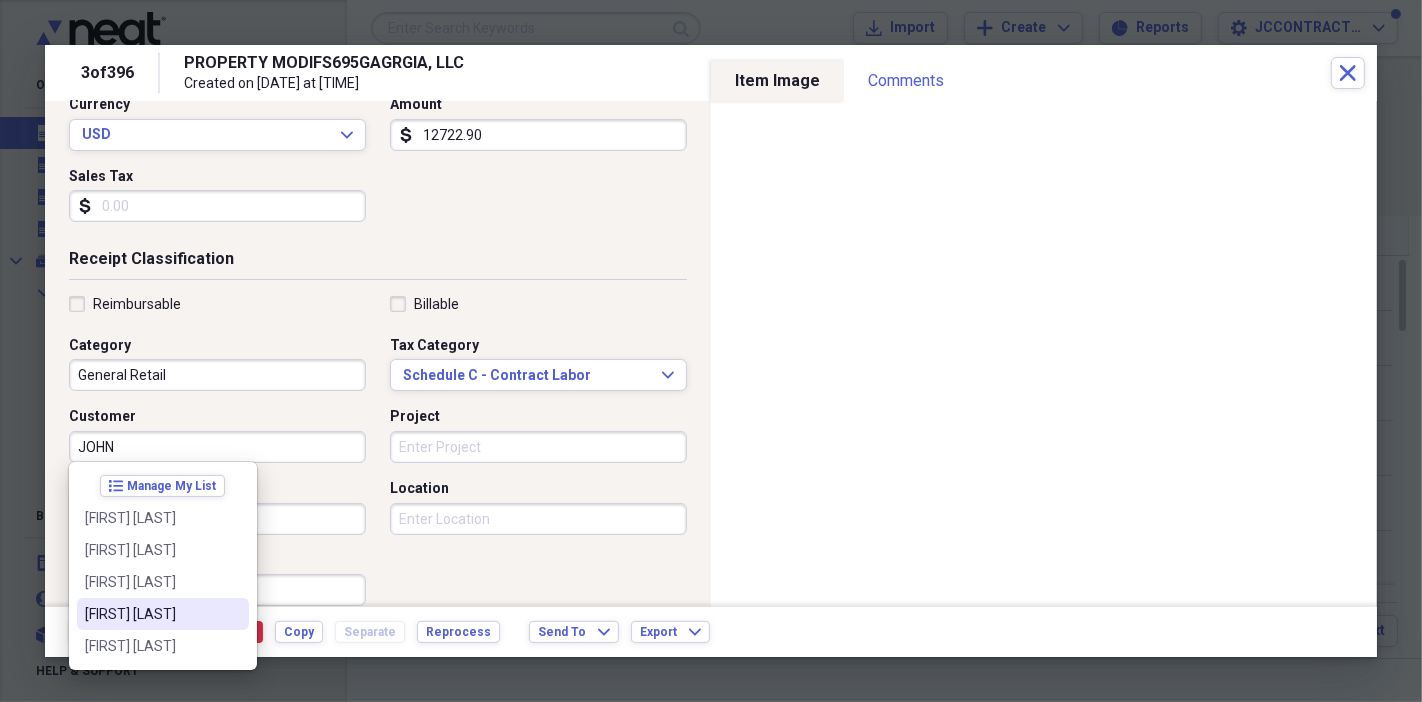 click on "[FIRST] [LAST]" at bounding box center (151, 614) 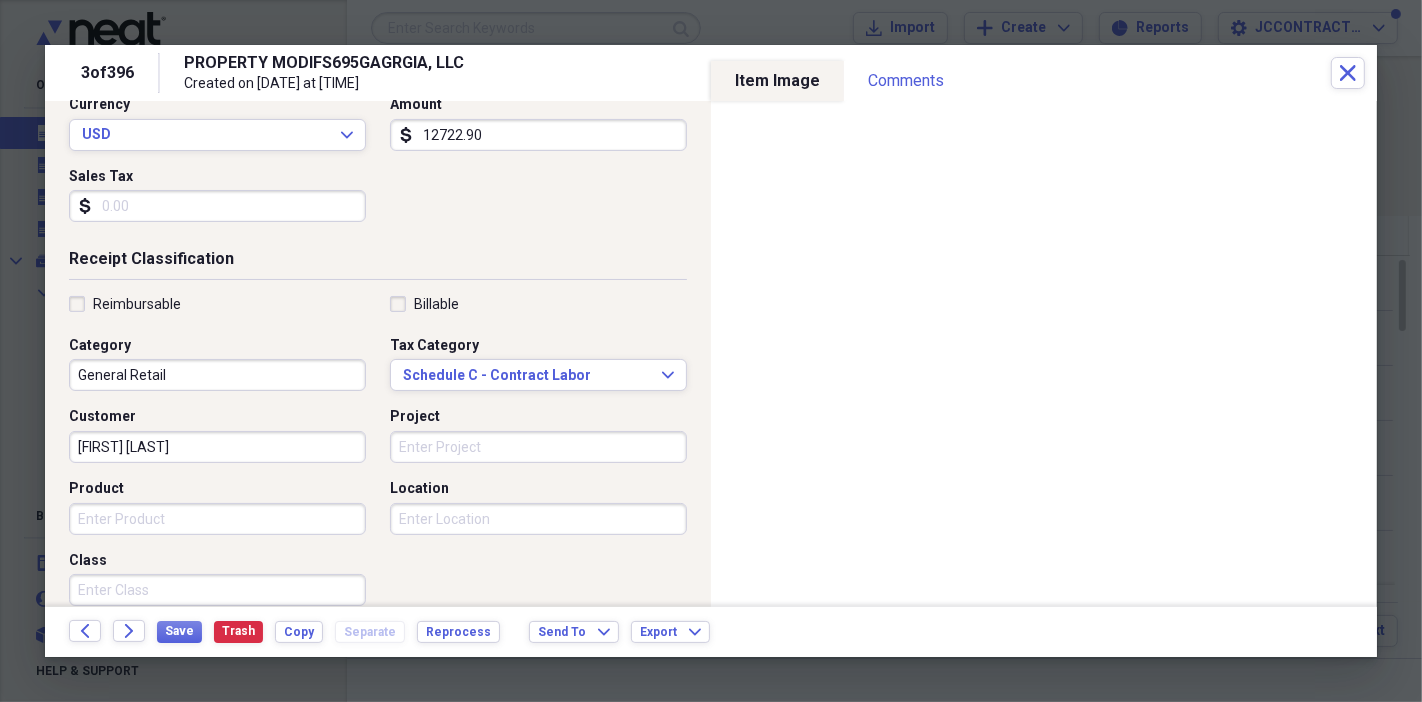 click on "Product" at bounding box center [217, 519] 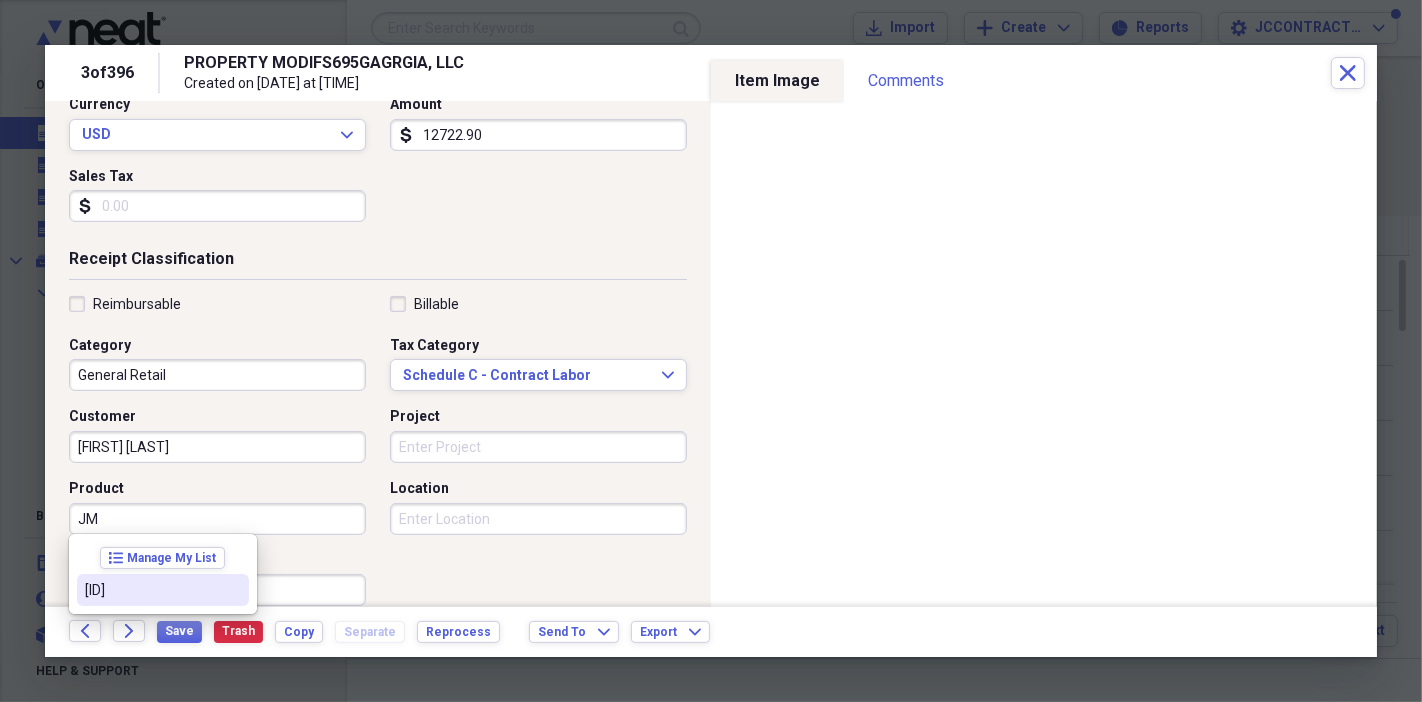 click on "[ID]" at bounding box center (151, 590) 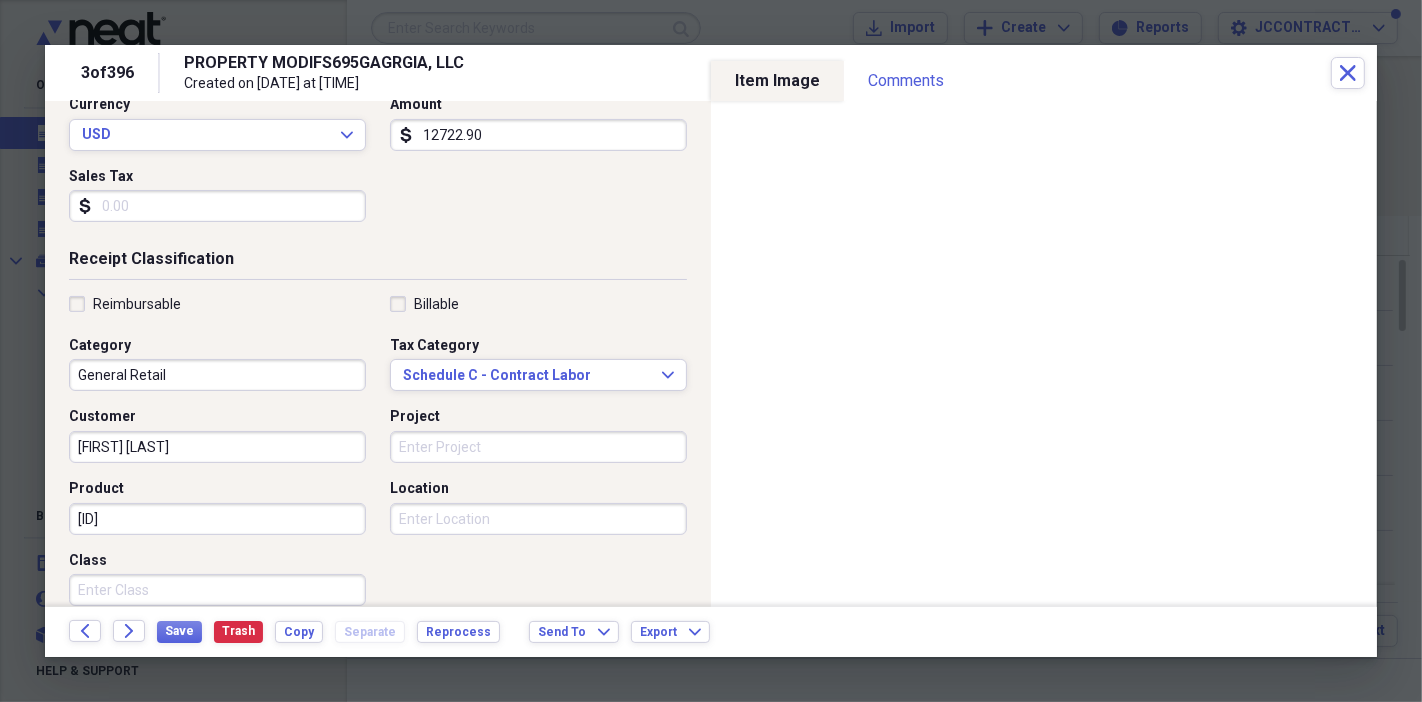 click on "Project" at bounding box center (538, 447) 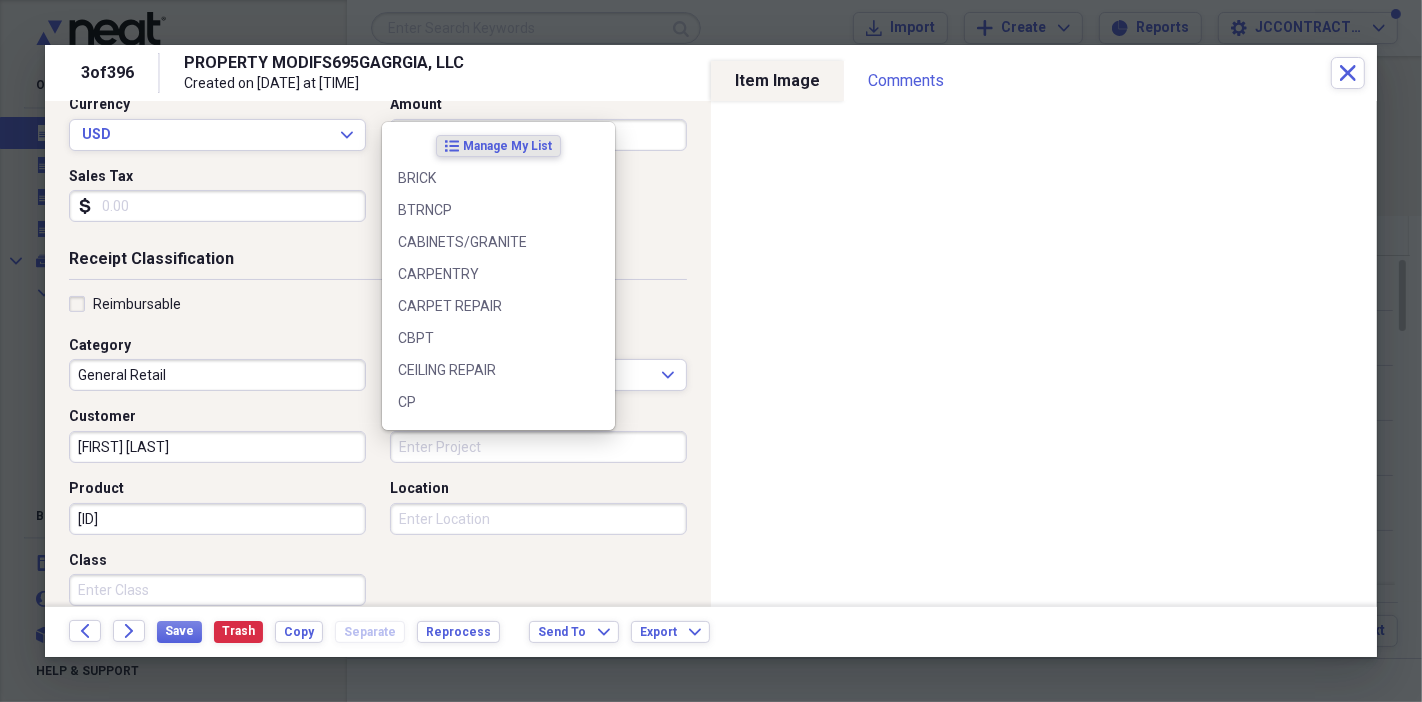 type on "P" 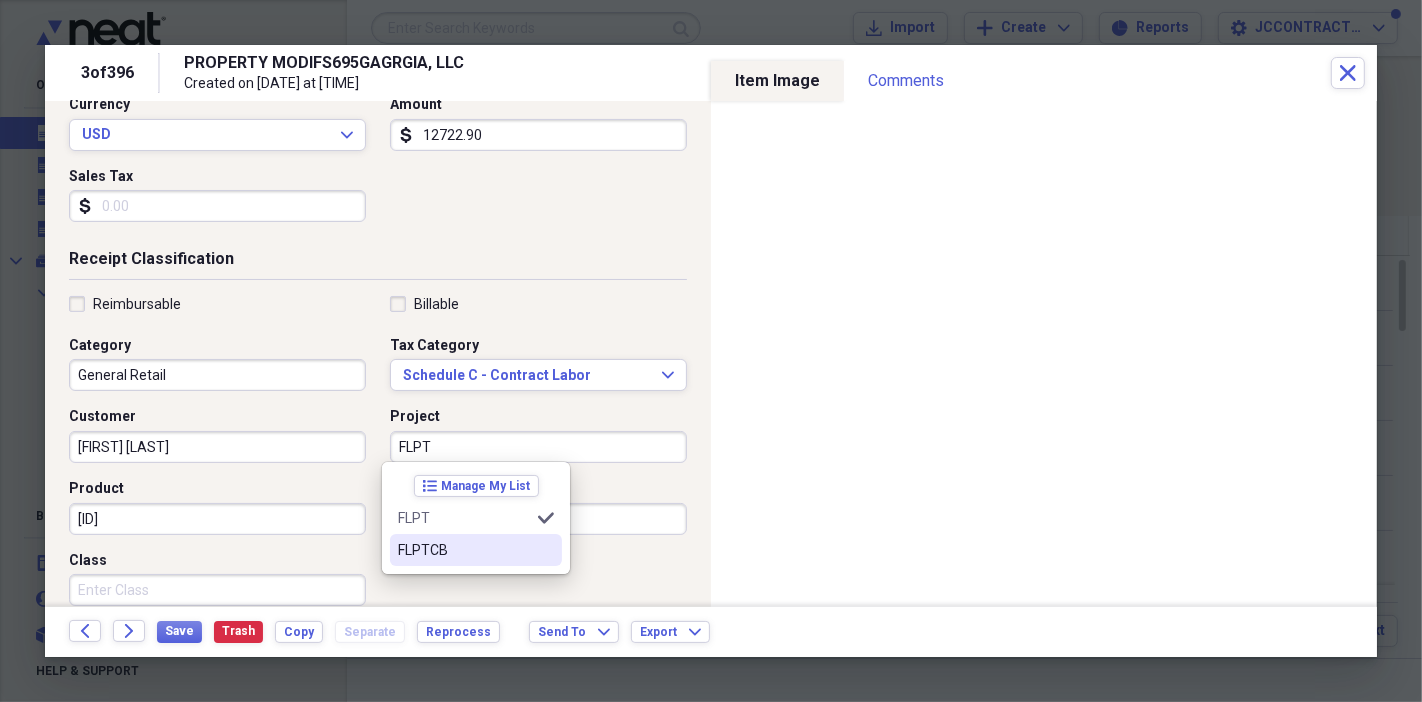 click on "FLPTCB" at bounding box center [464, 550] 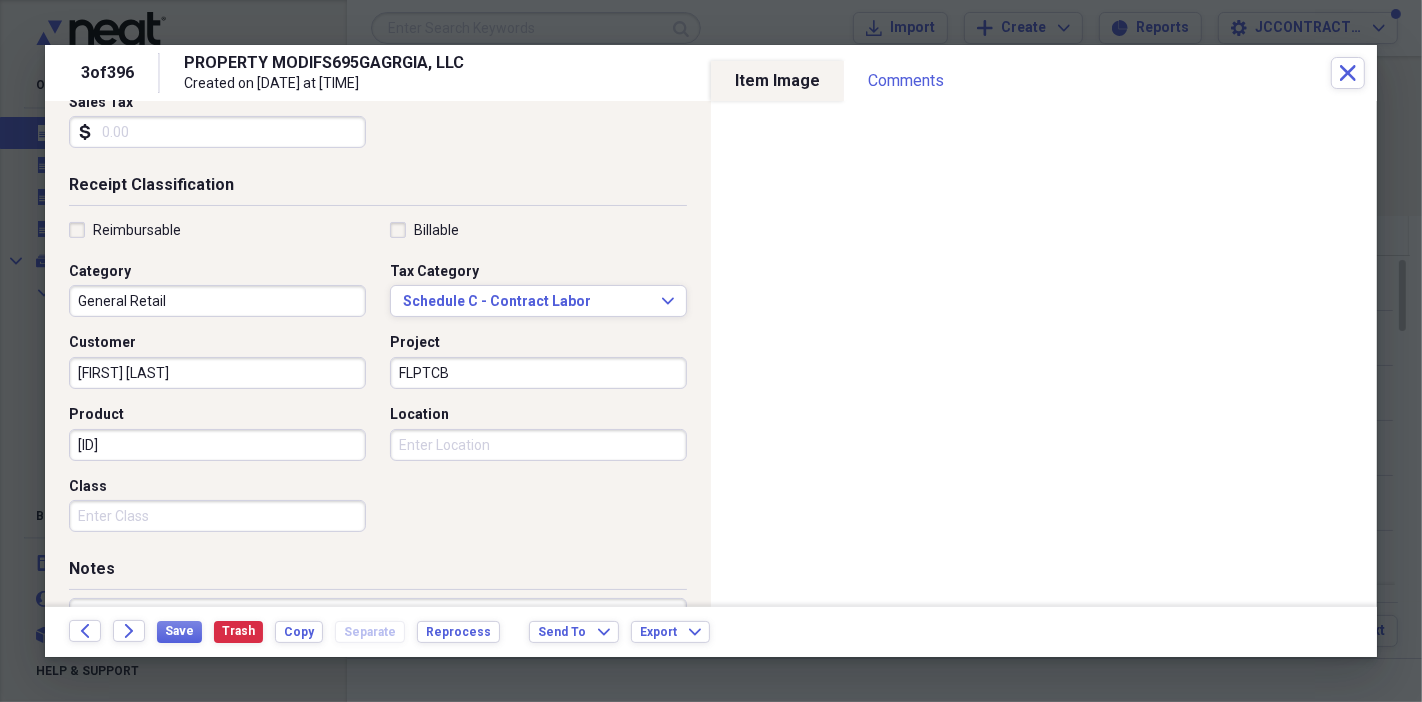 scroll, scrollTop: 373, scrollLeft: 0, axis: vertical 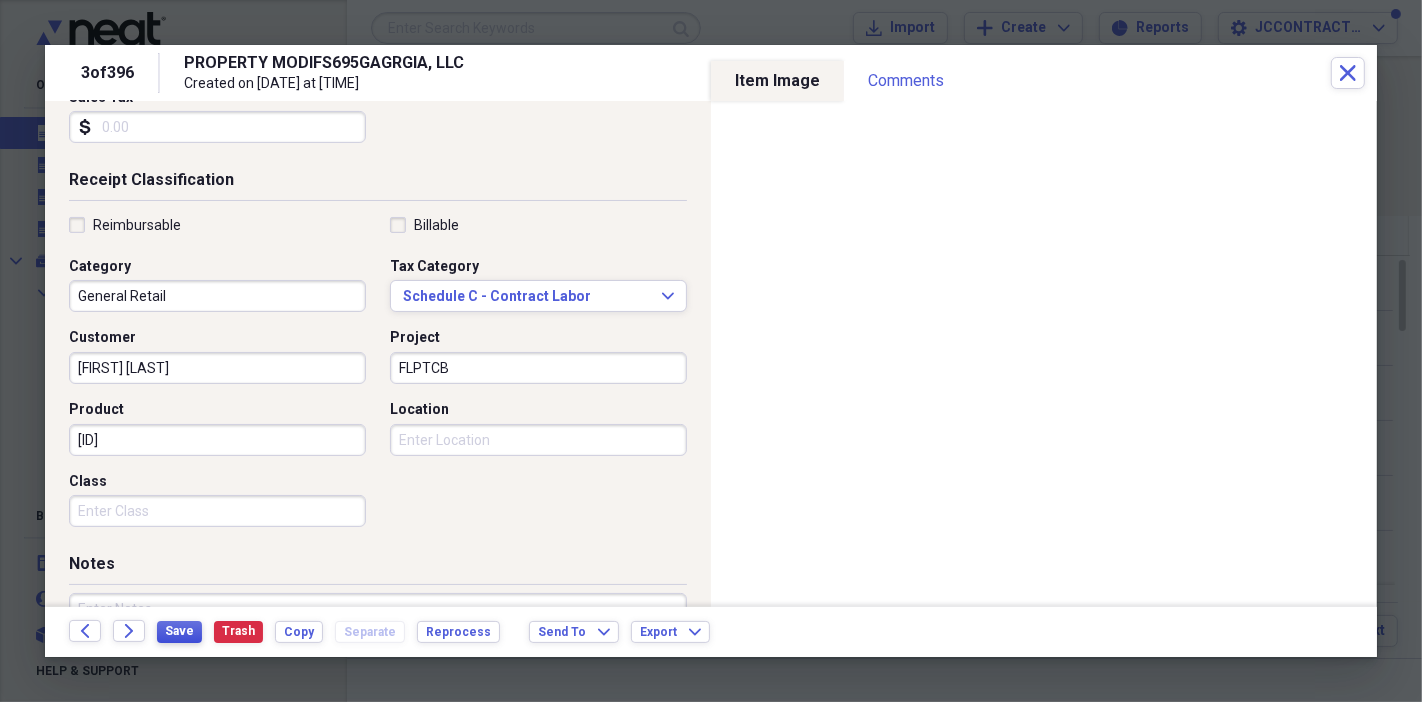 click on "Save" at bounding box center (179, 631) 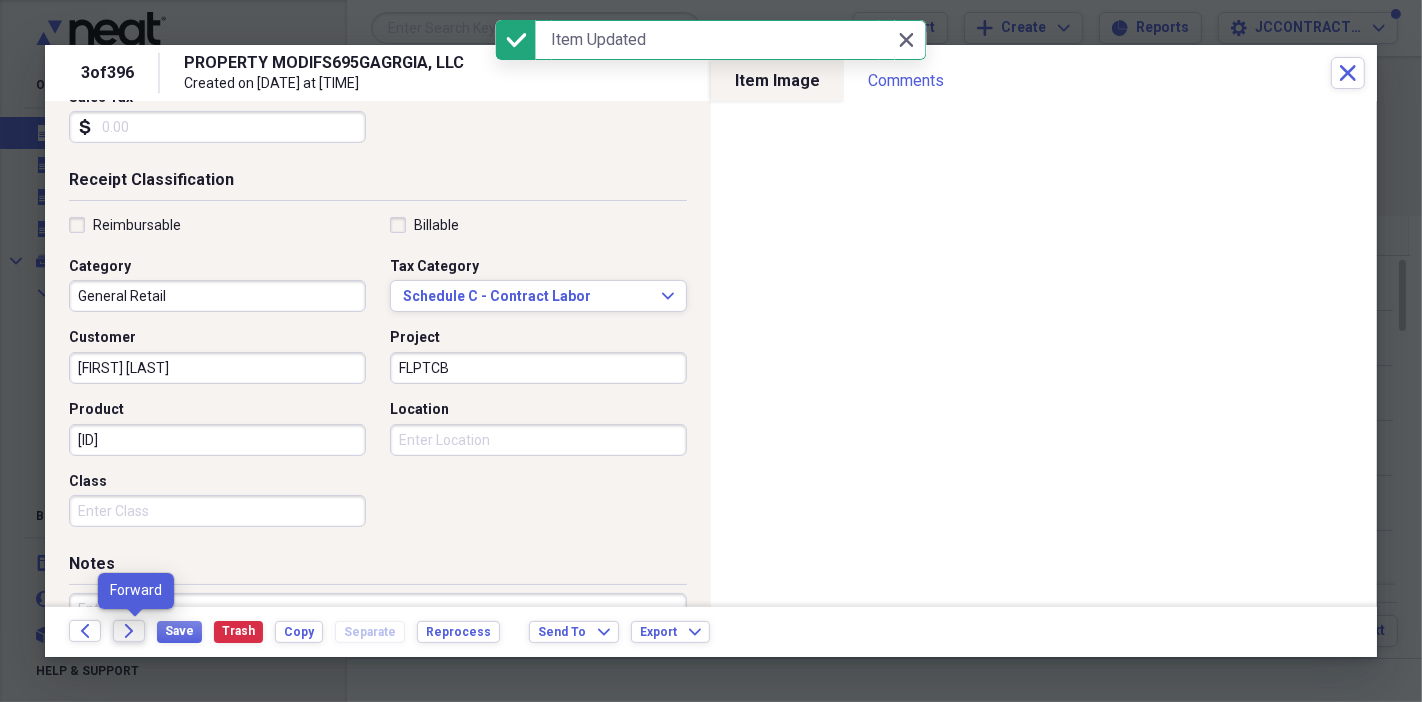 click on "Forward" 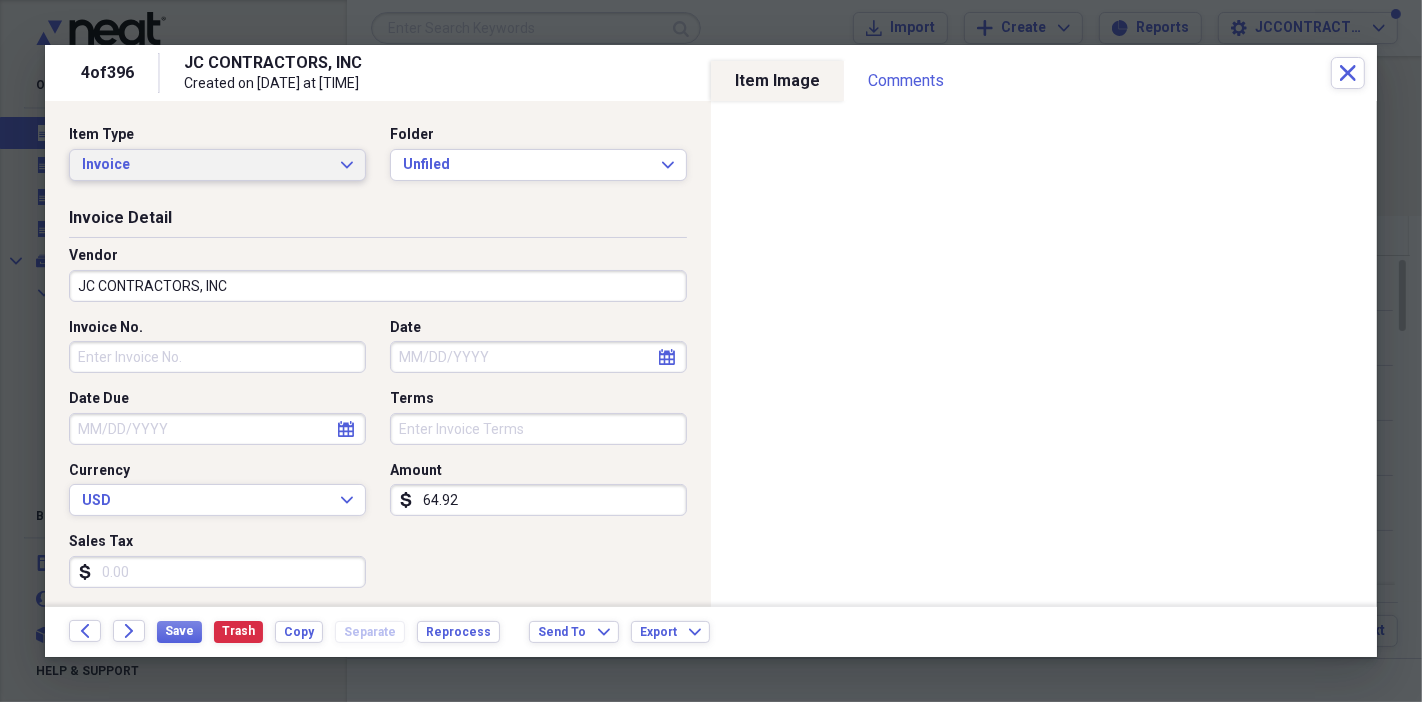 click on "Invoice Expand" at bounding box center [217, 165] 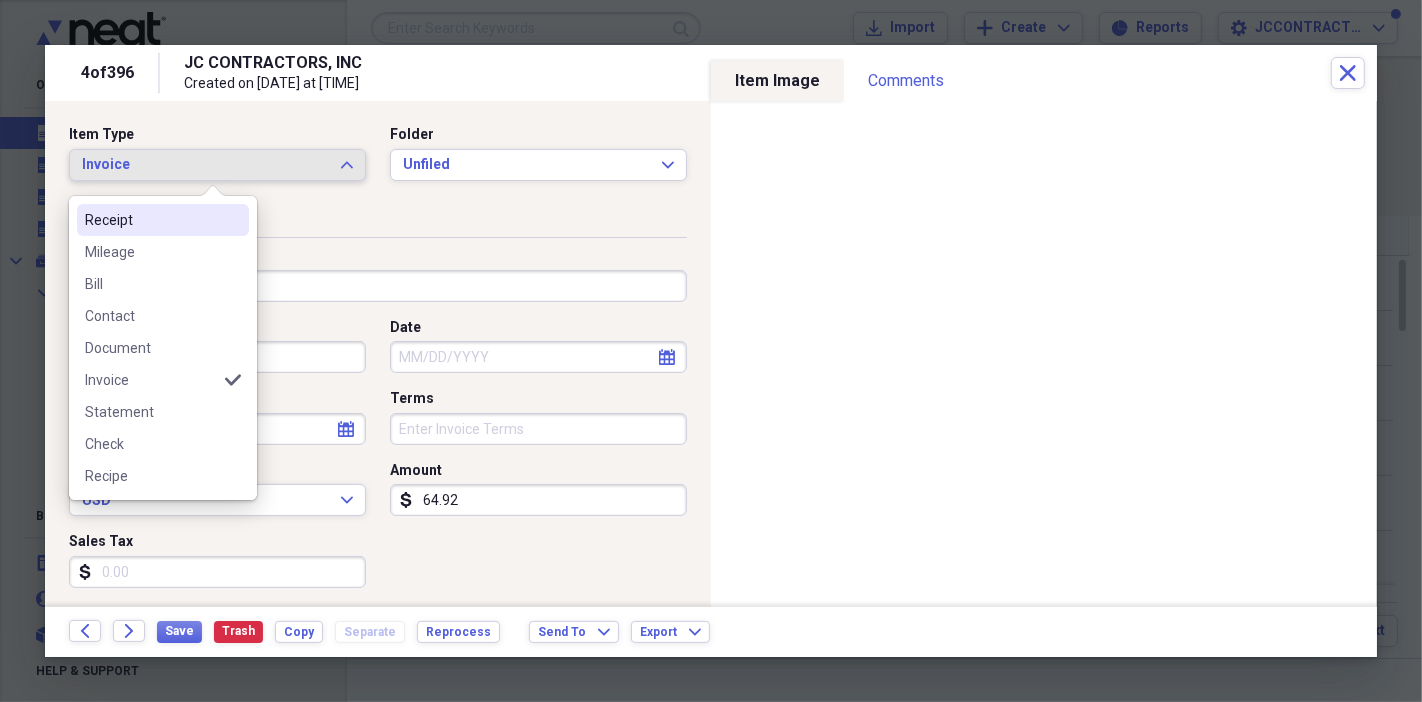 click on "Receipt" at bounding box center [151, 220] 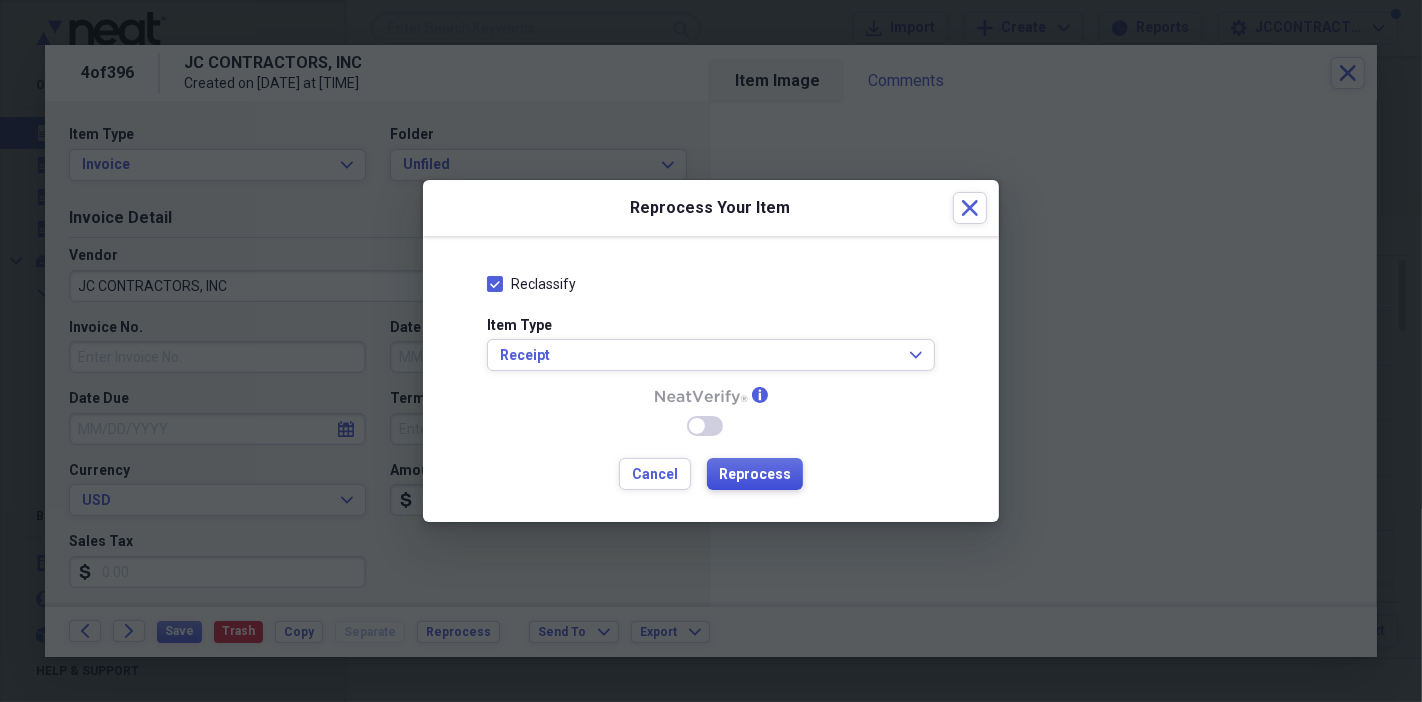click on "Reprocess" at bounding box center [755, 475] 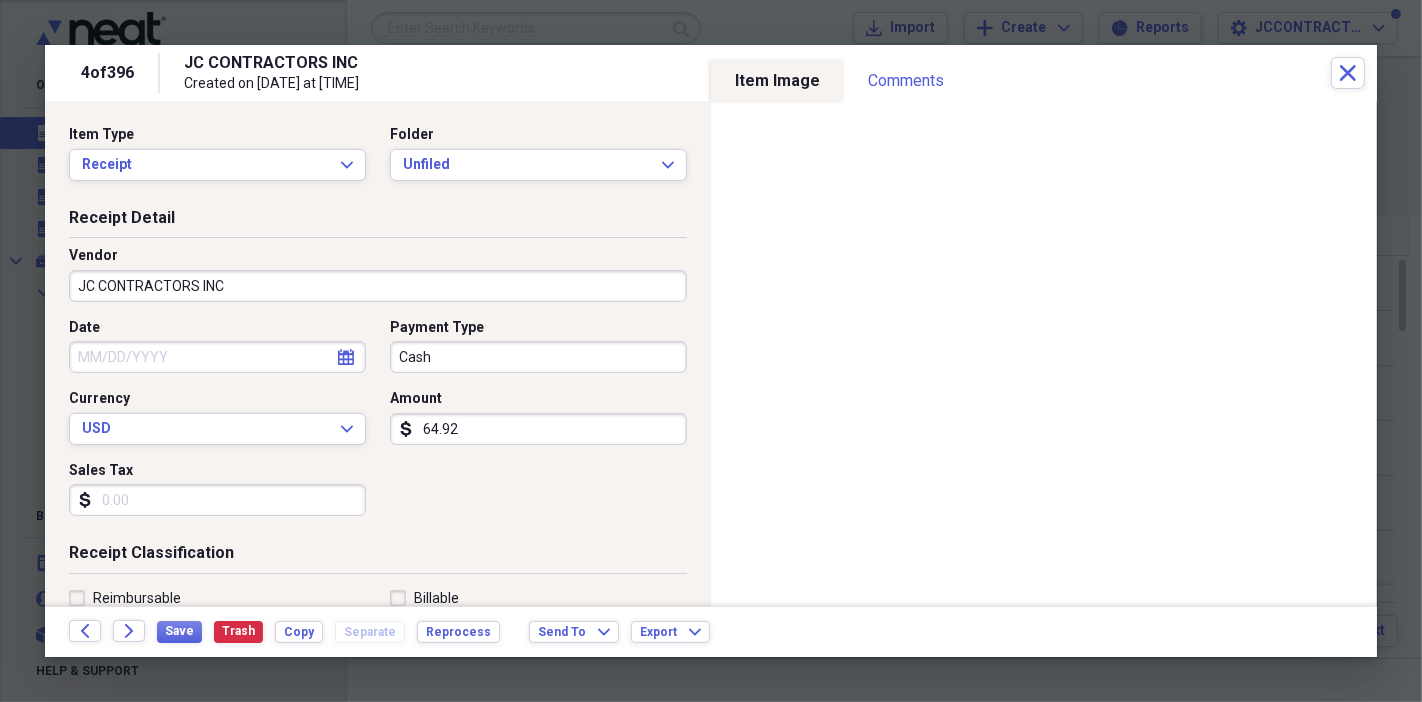 type on "JC CONTRACTORS INC" 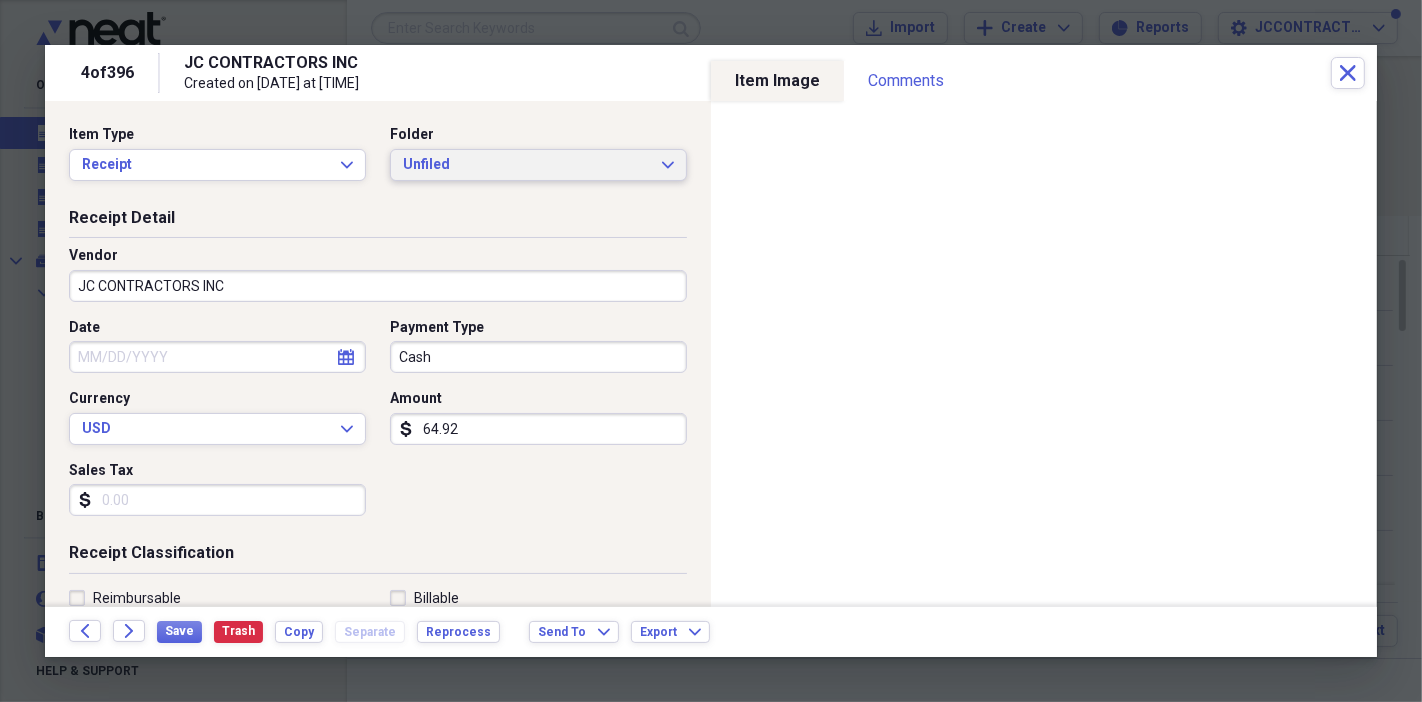 click on "Unfiled" at bounding box center [526, 165] 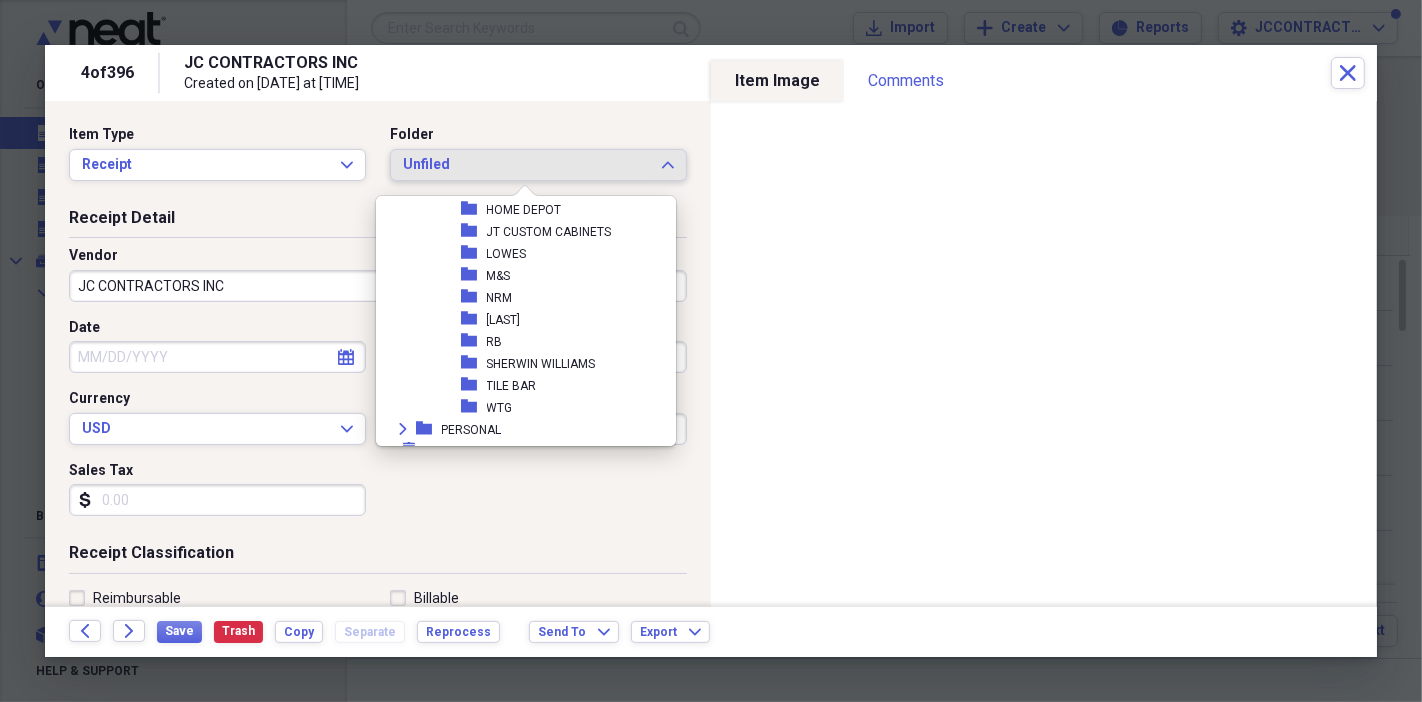 scroll, scrollTop: 856, scrollLeft: 0, axis: vertical 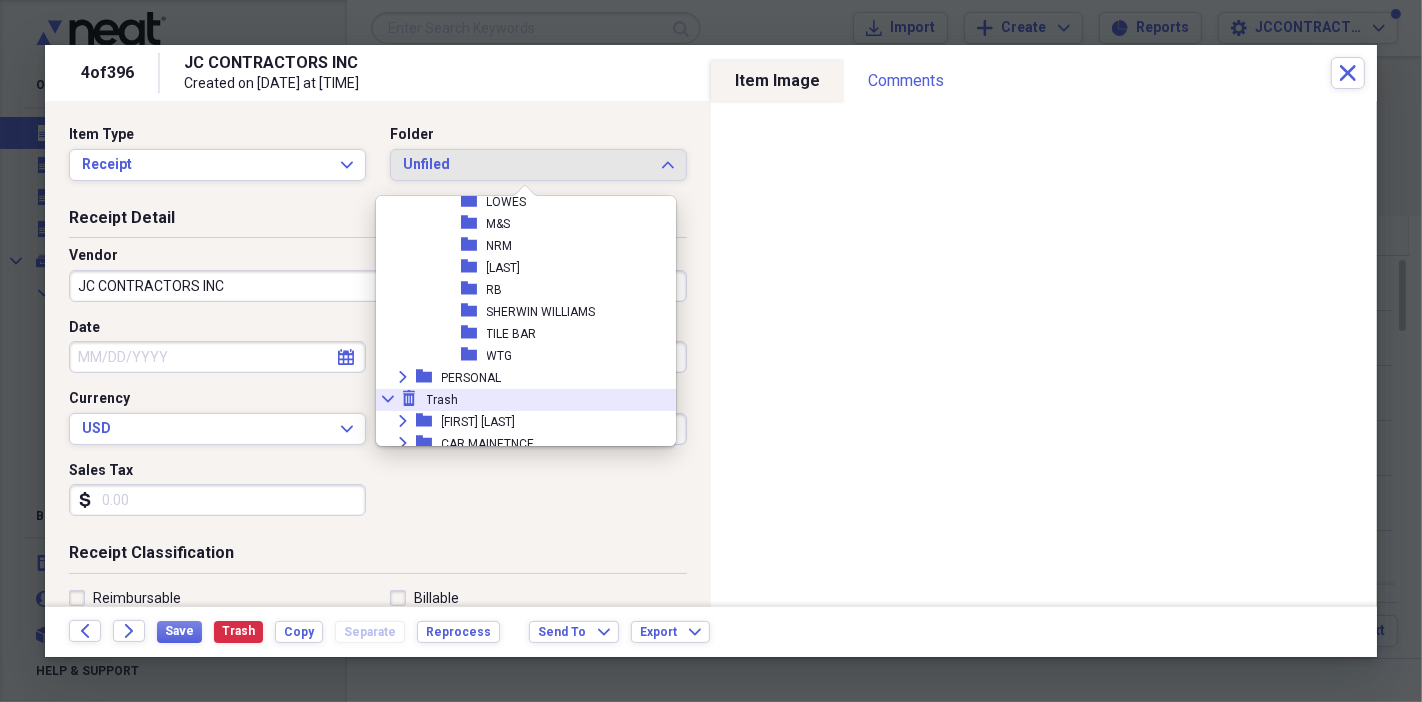 click on "Date calendar Calendar Payment Type Cash Currency USD Expand Amount dollar-sign 64.92 Sales Tax dollar-sign" at bounding box center (378, 425) 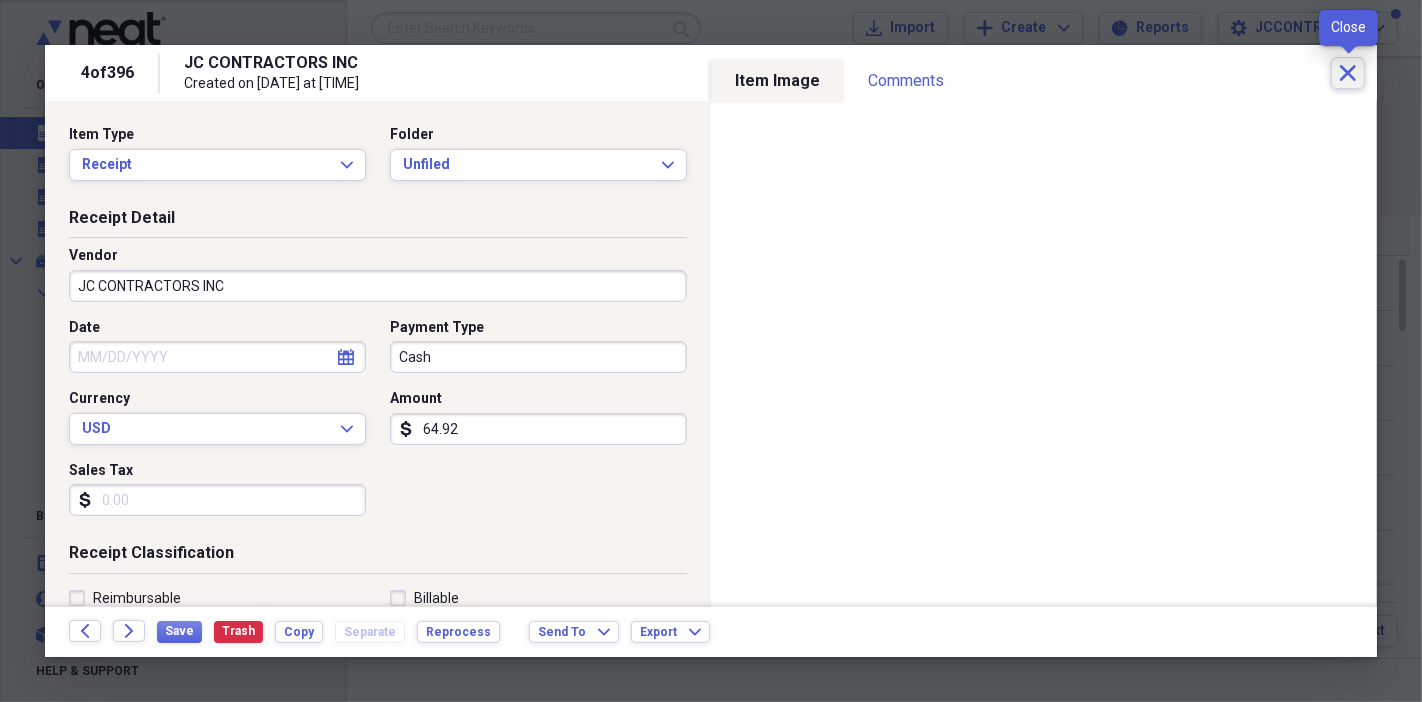 click 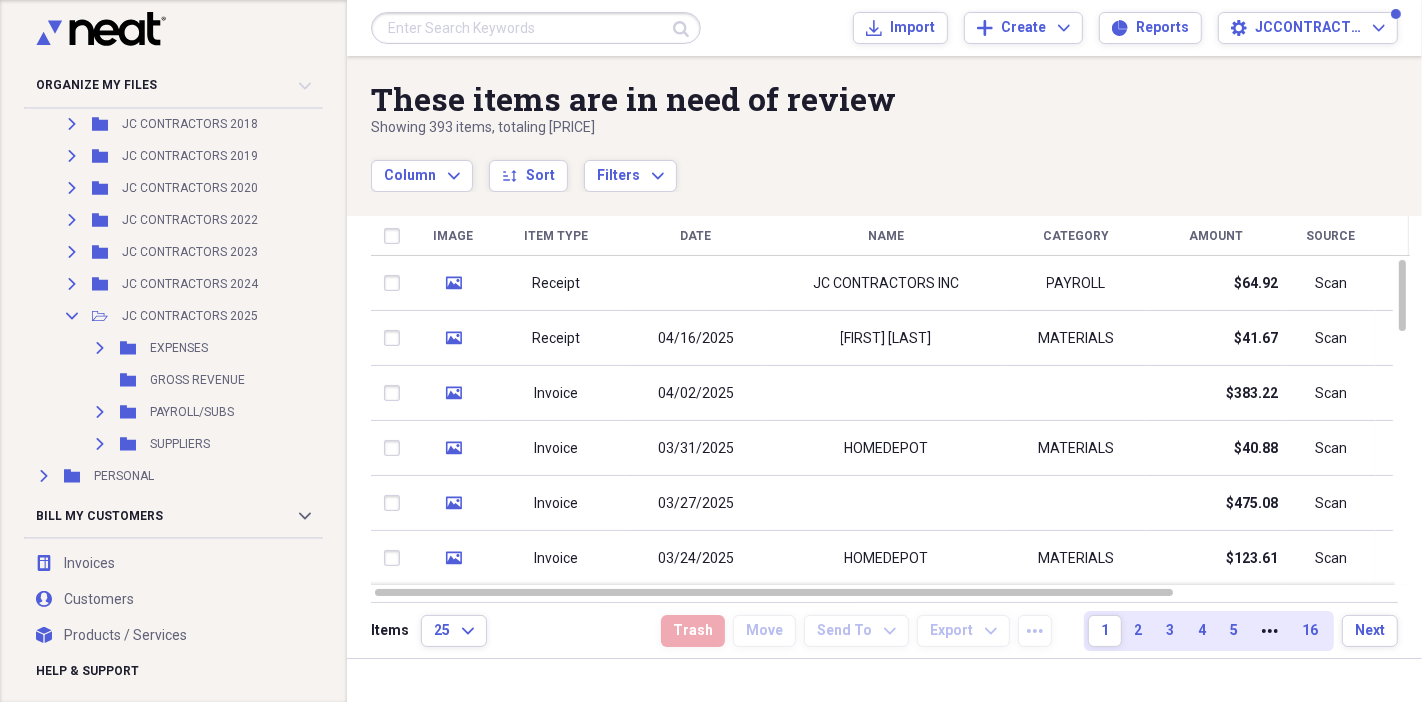 scroll, scrollTop: 302, scrollLeft: 0, axis: vertical 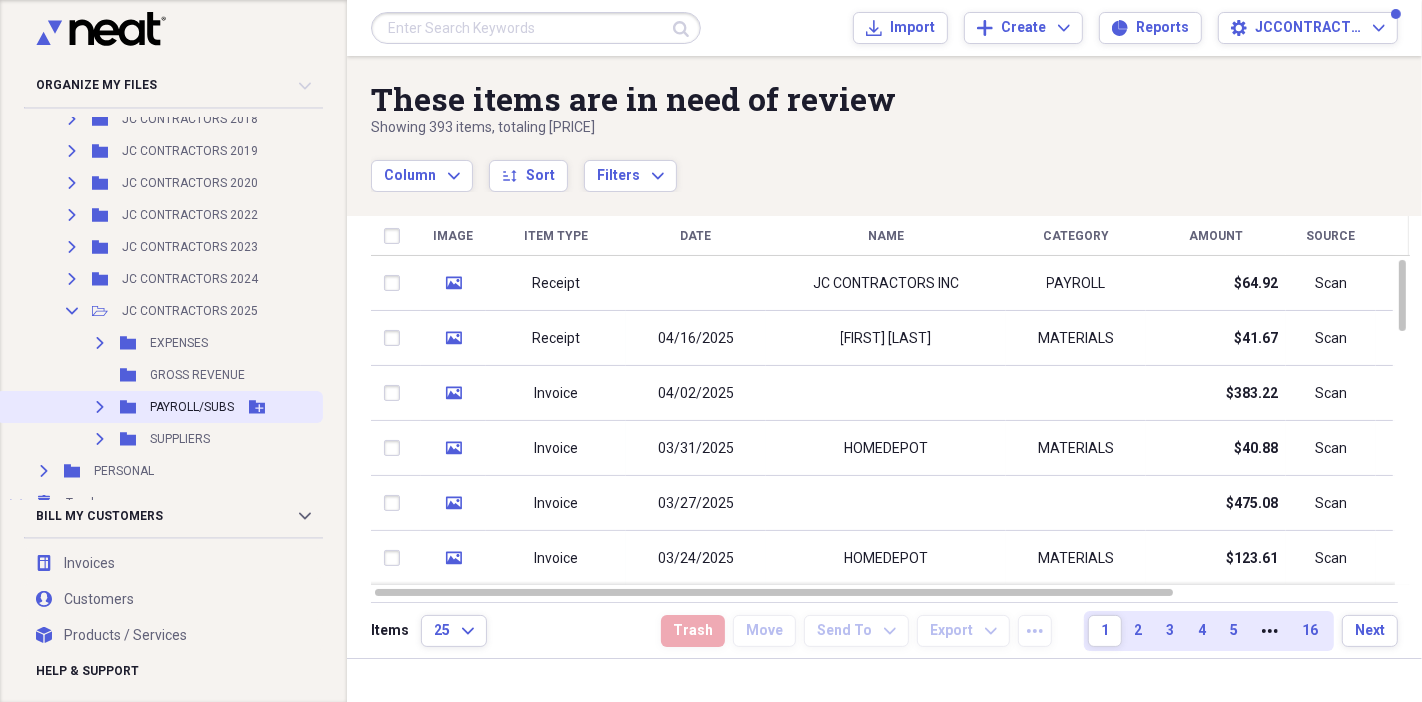 click on "Add Folder" at bounding box center (257, 407) 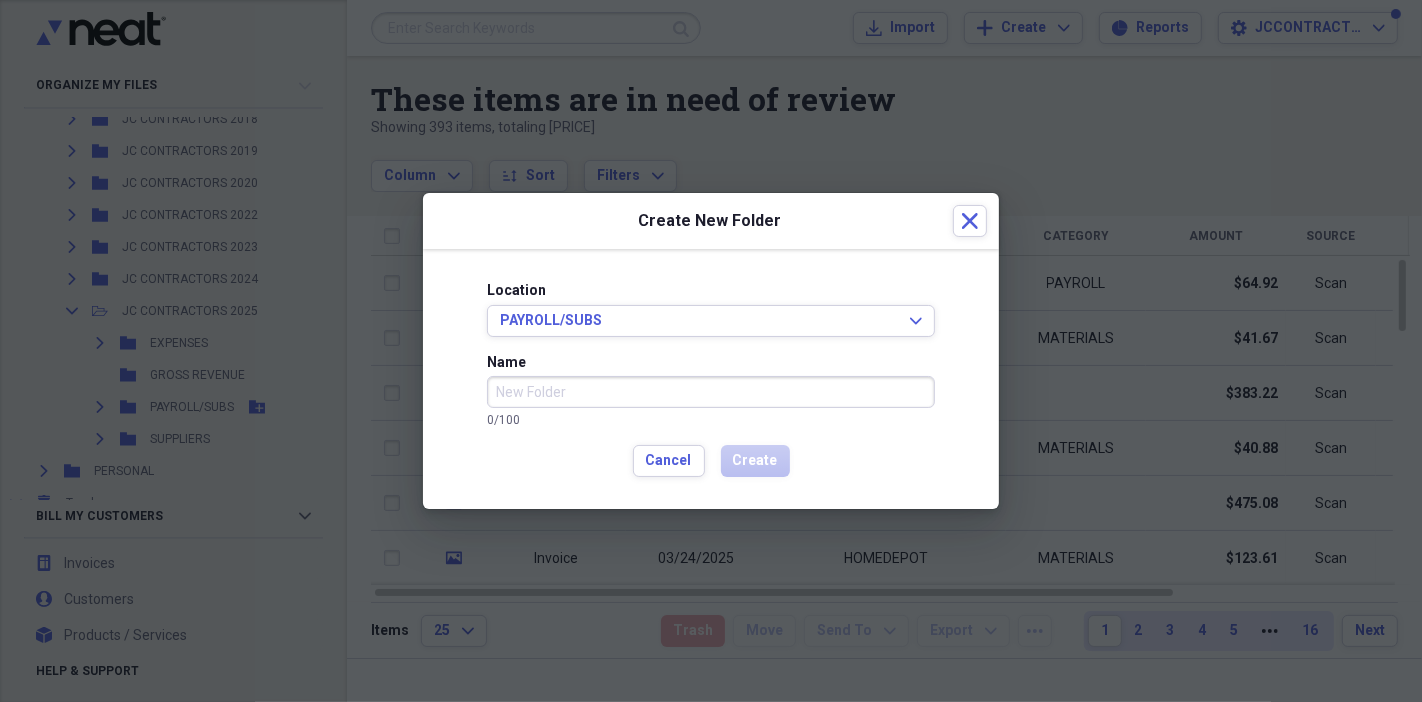 click on "Name" at bounding box center (711, 392) 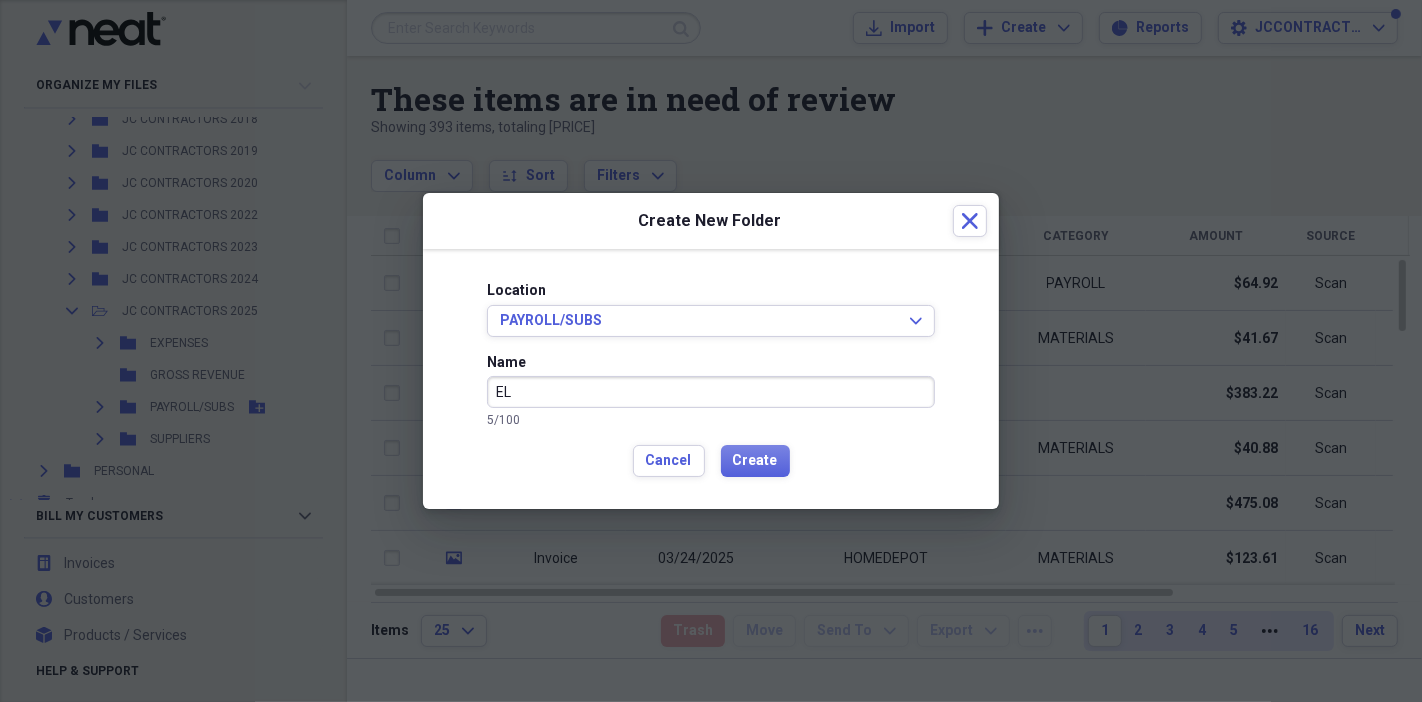 type on "E" 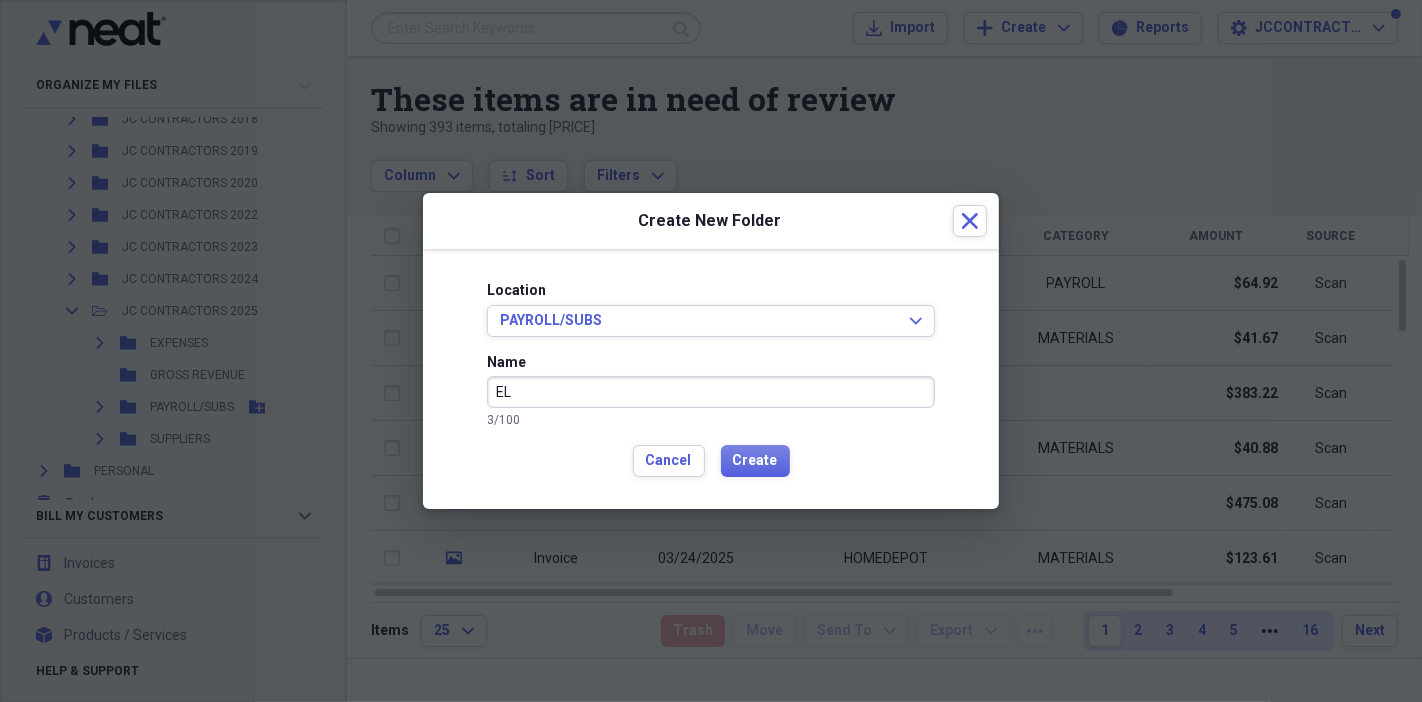type on "E" 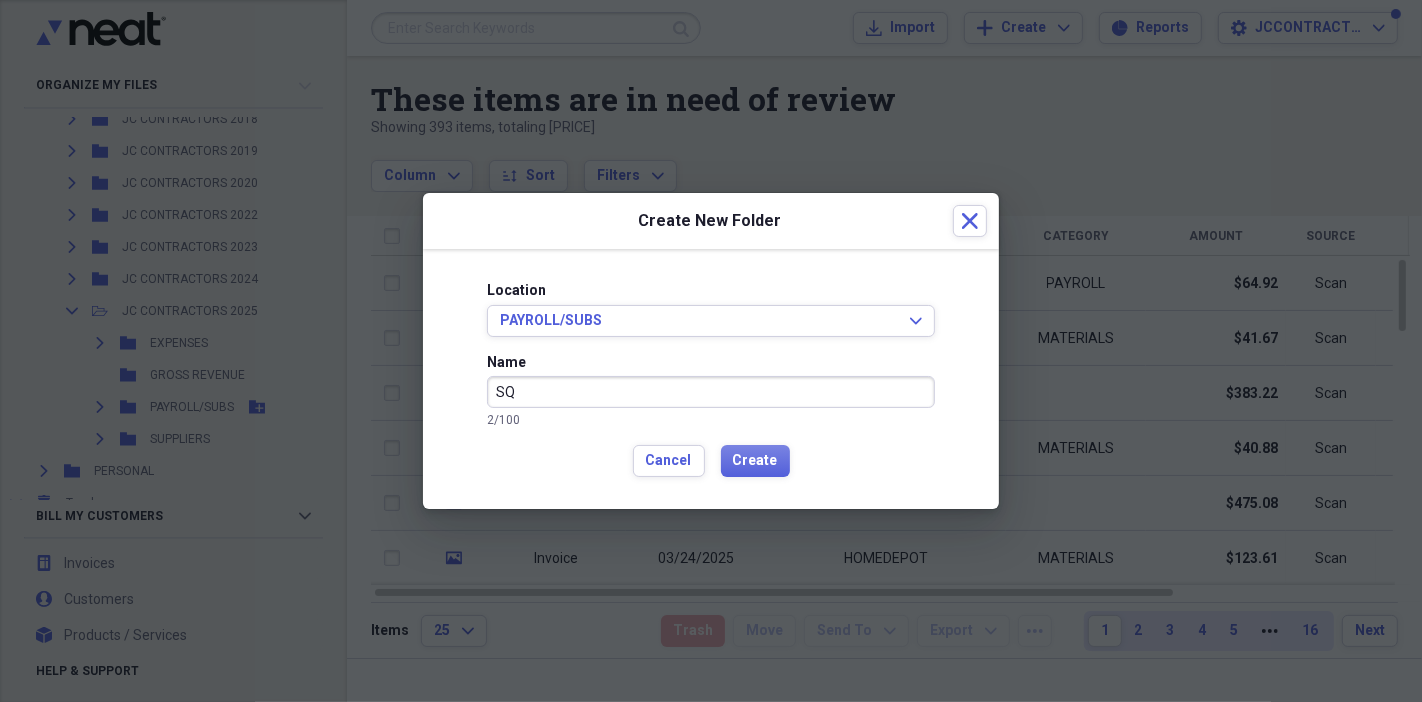 type on "S" 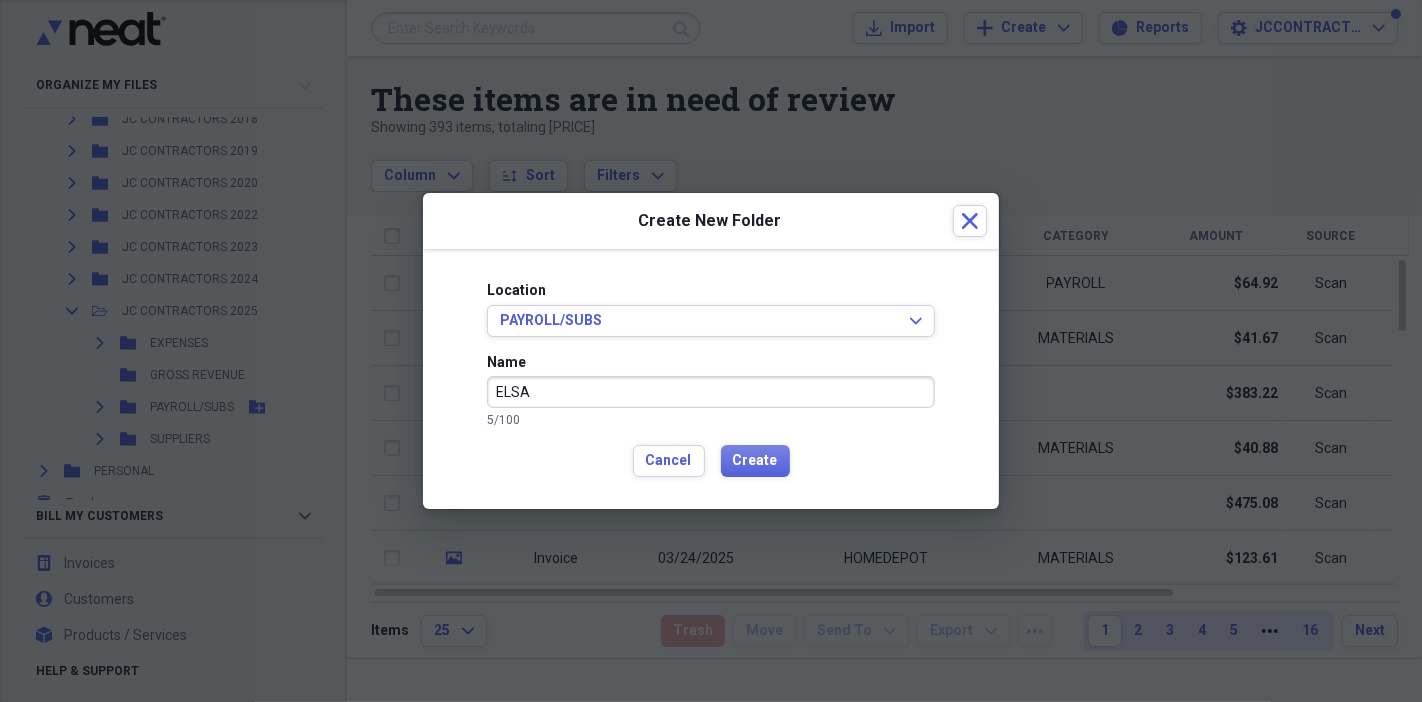 type on "ELSA" 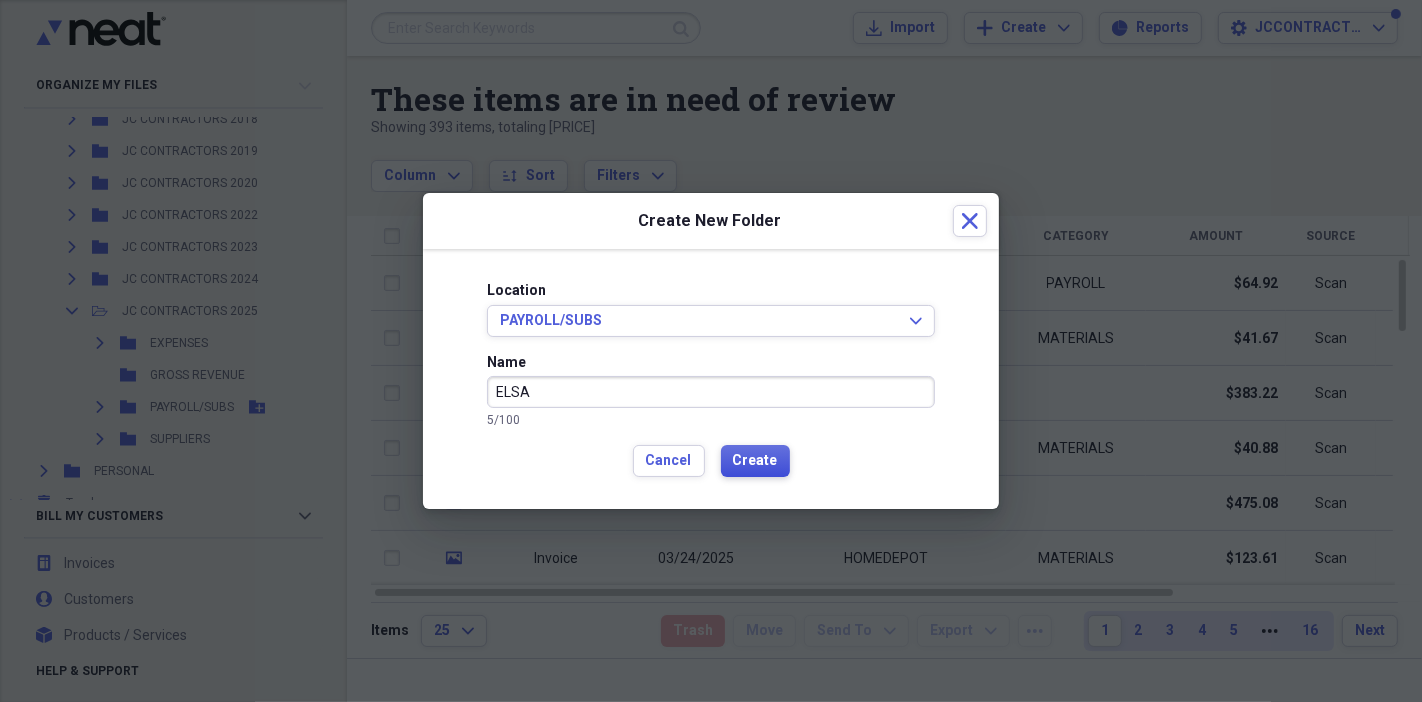 click on "Create" at bounding box center (755, 461) 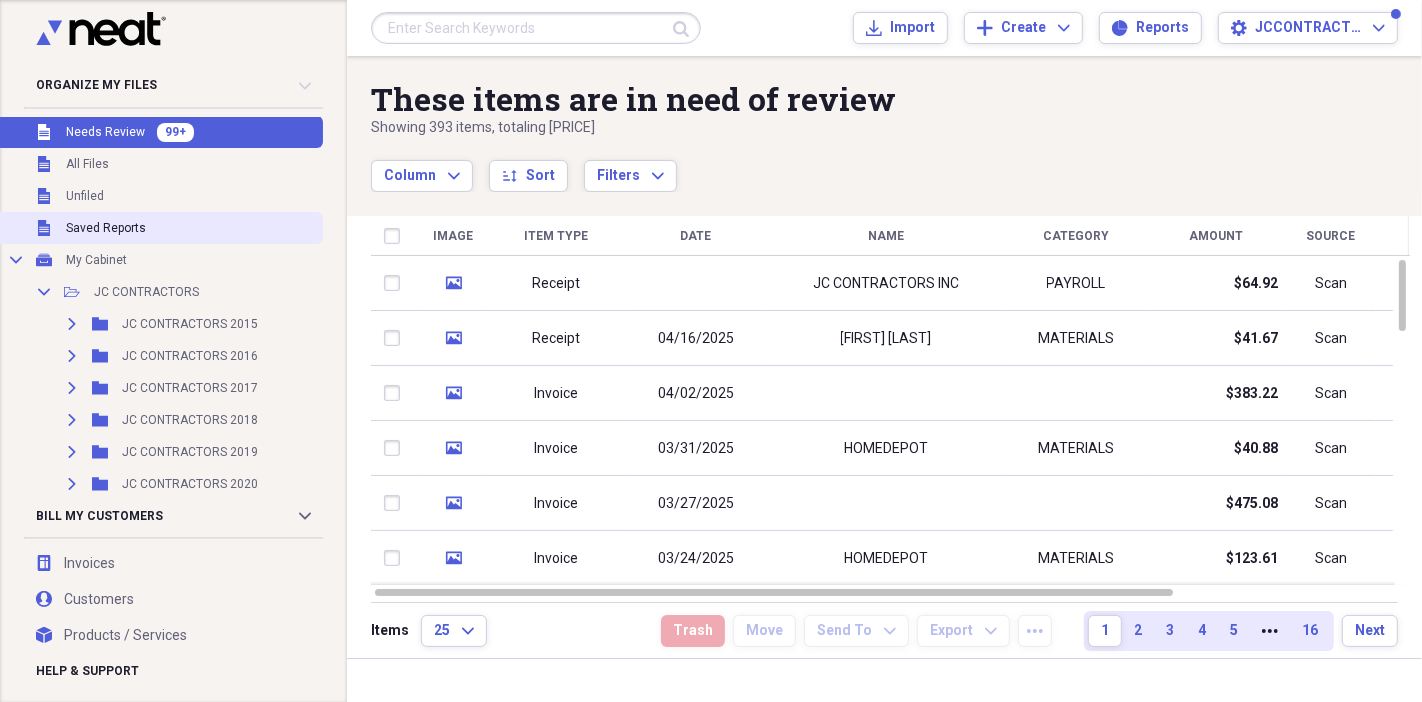 scroll, scrollTop: 0, scrollLeft: 0, axis: both 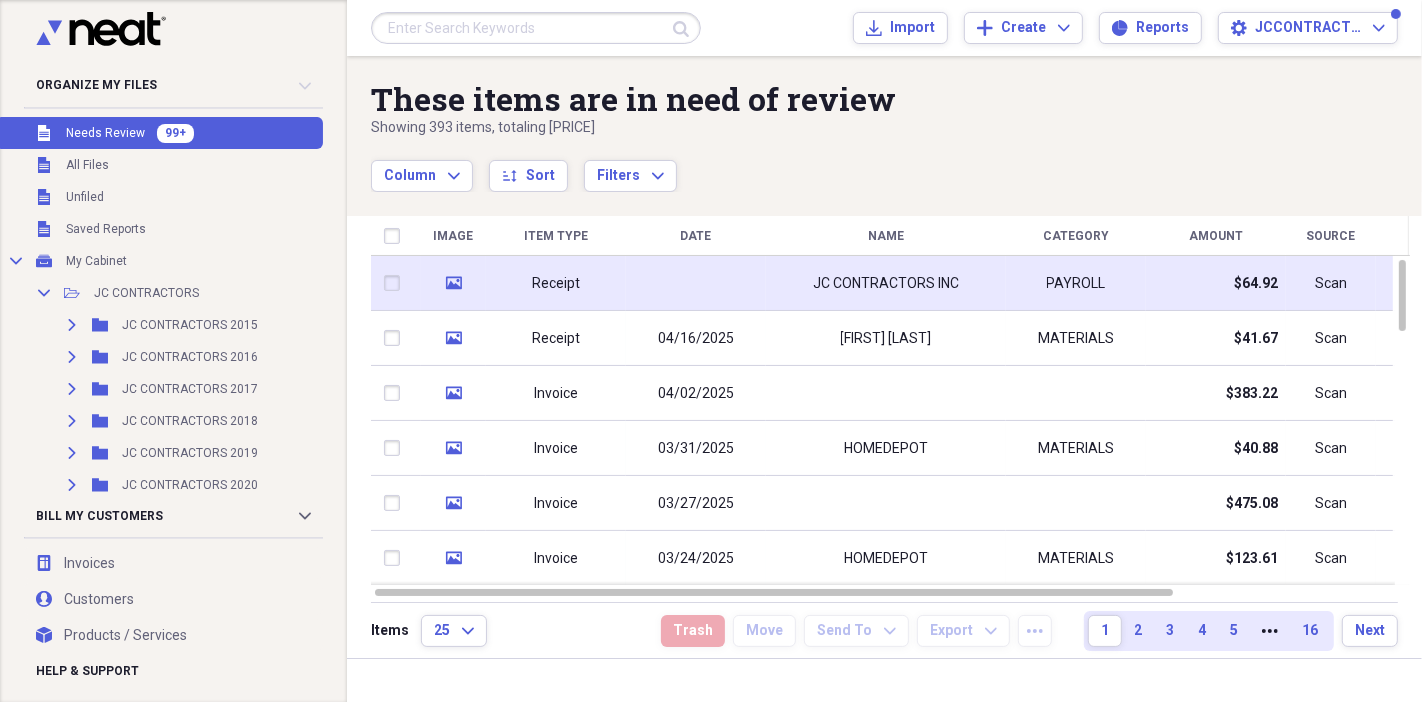 click at bounding box center (696, 283) 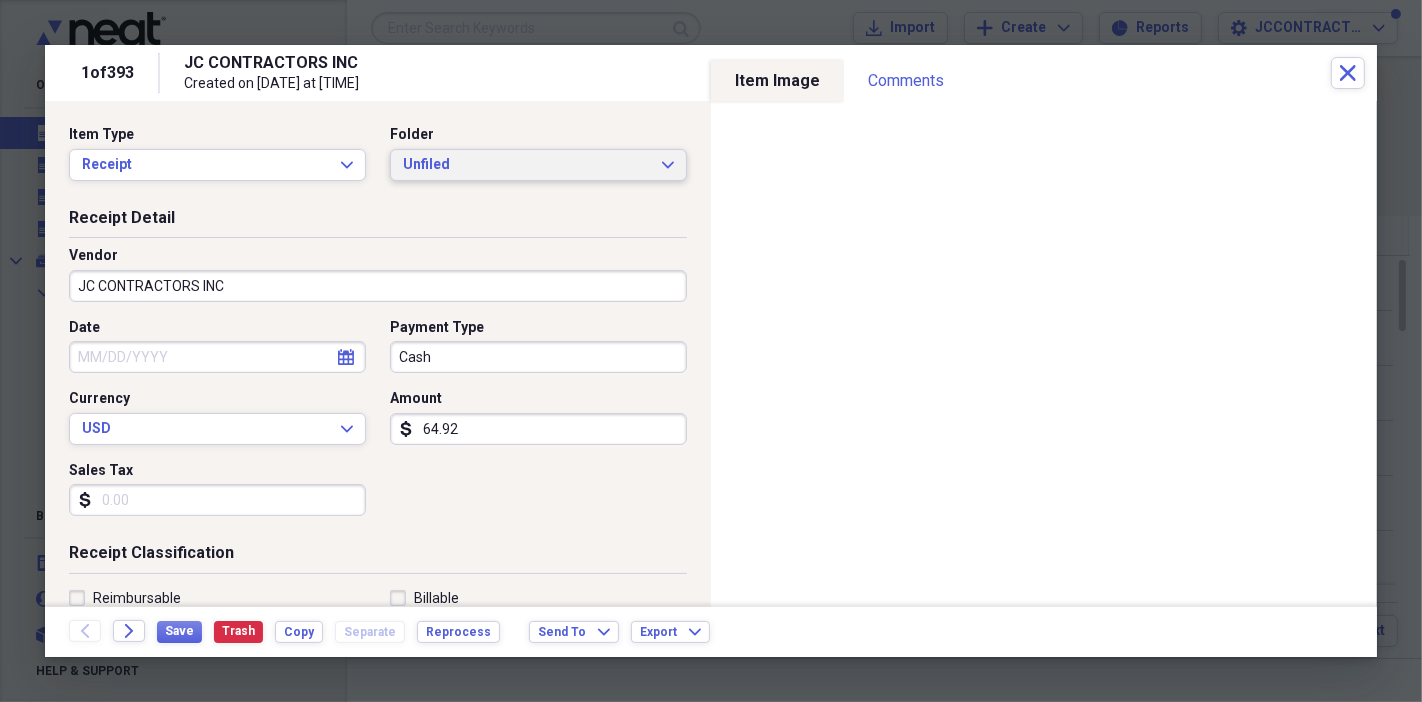 click on "Unfiled" at bounding box center (526, 165) 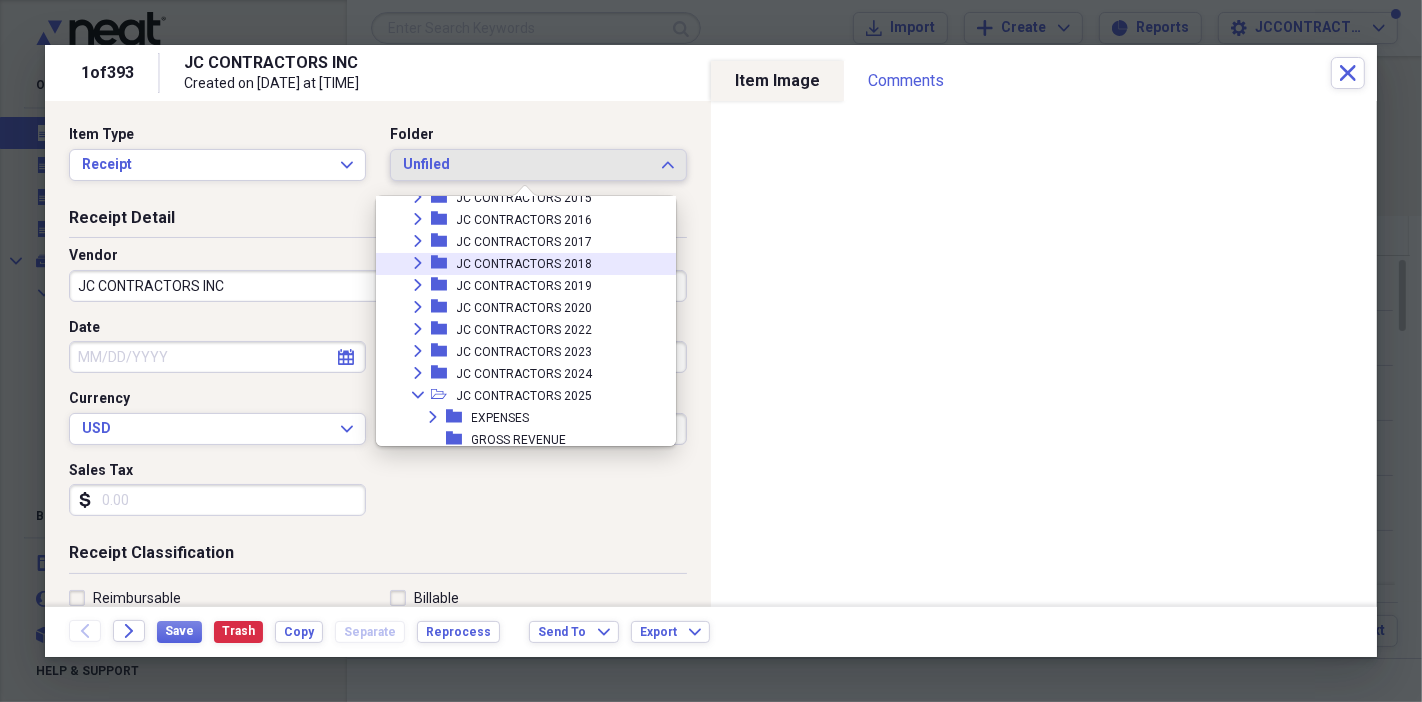 scroll, scrollTop: 333, scrollLeft: 0, axis: vertical 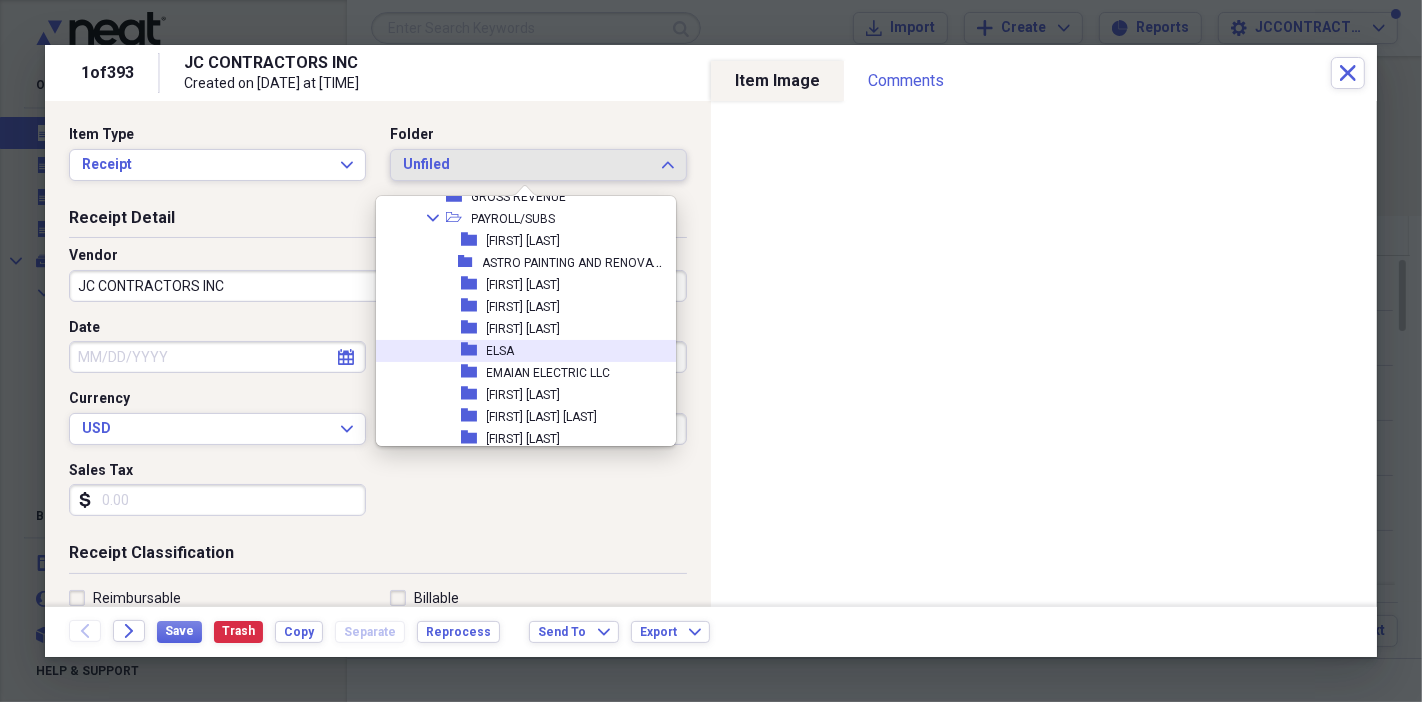 click on "folder ELSA" at bounding box center [525, 351] 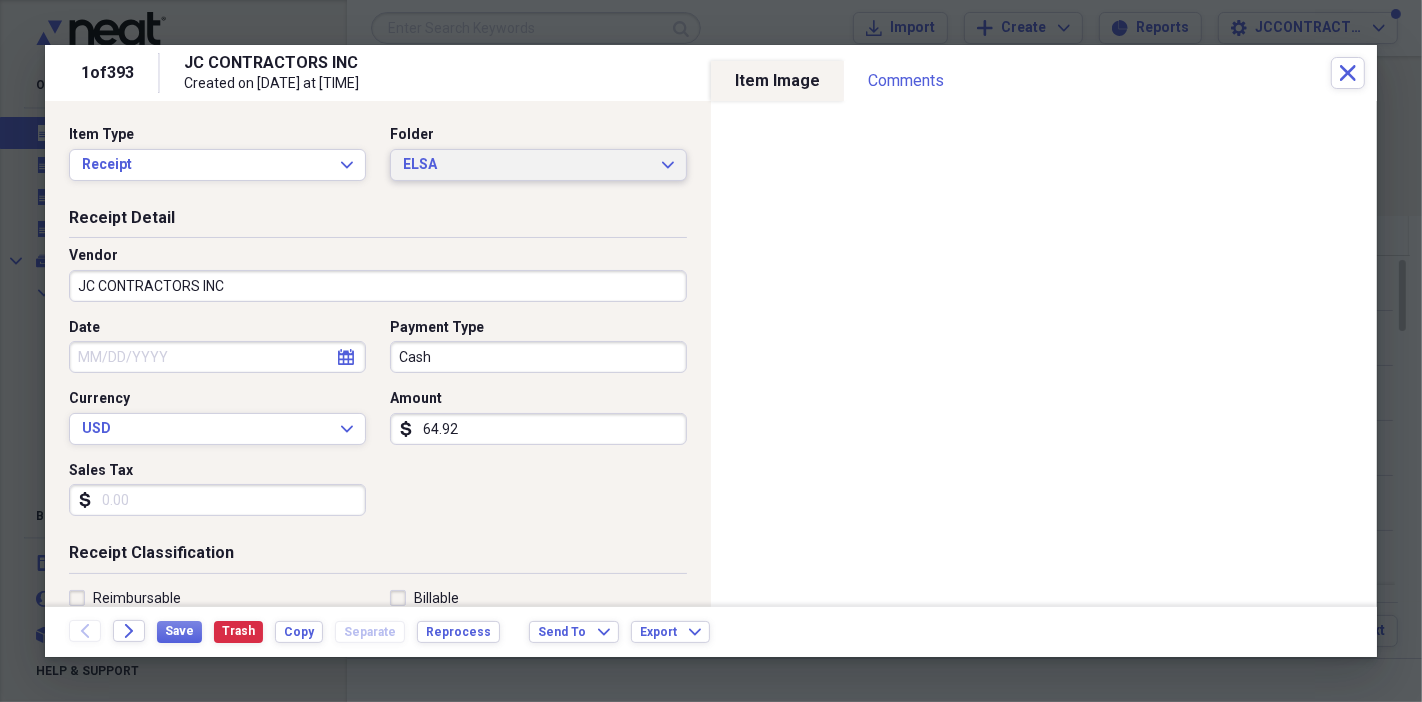 click on "ELSA" at bounding box center (526, 165) 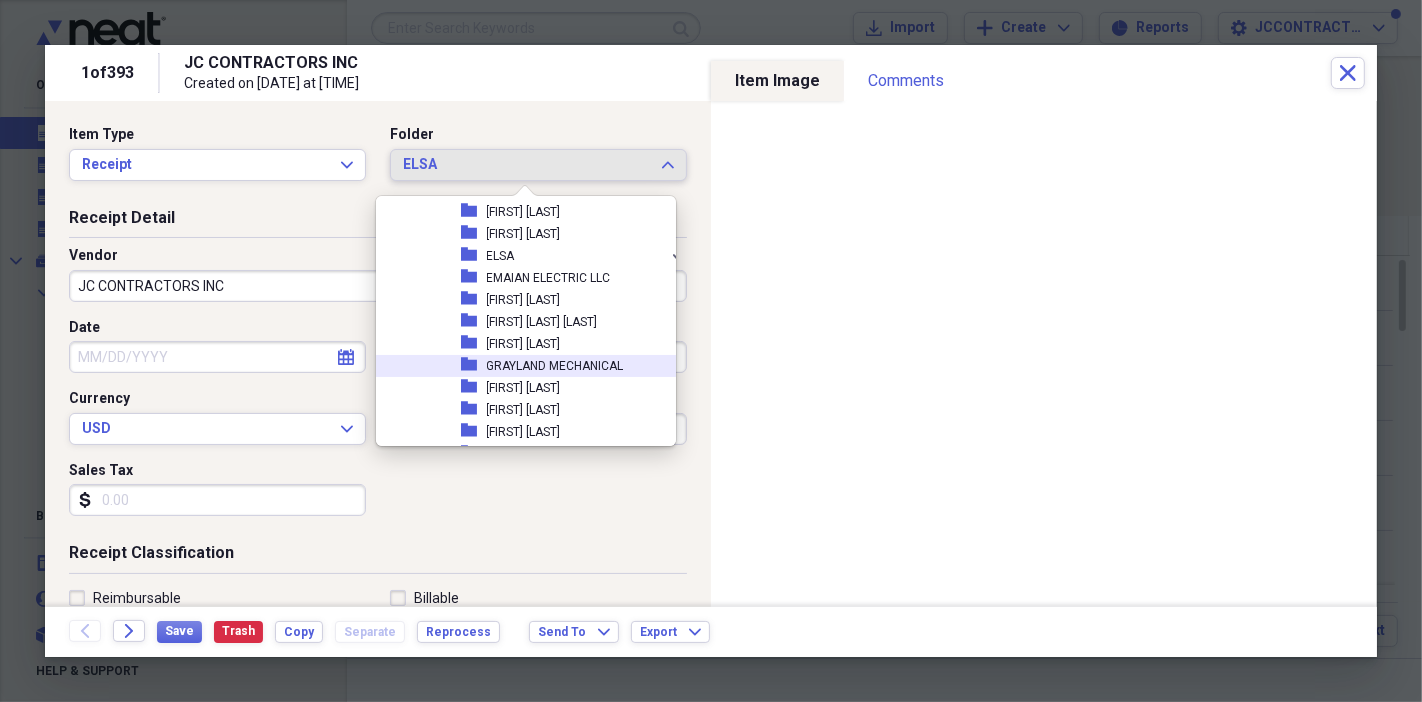 scroll, scrollTop: 427, scrollLeft: 0, axis: vertical 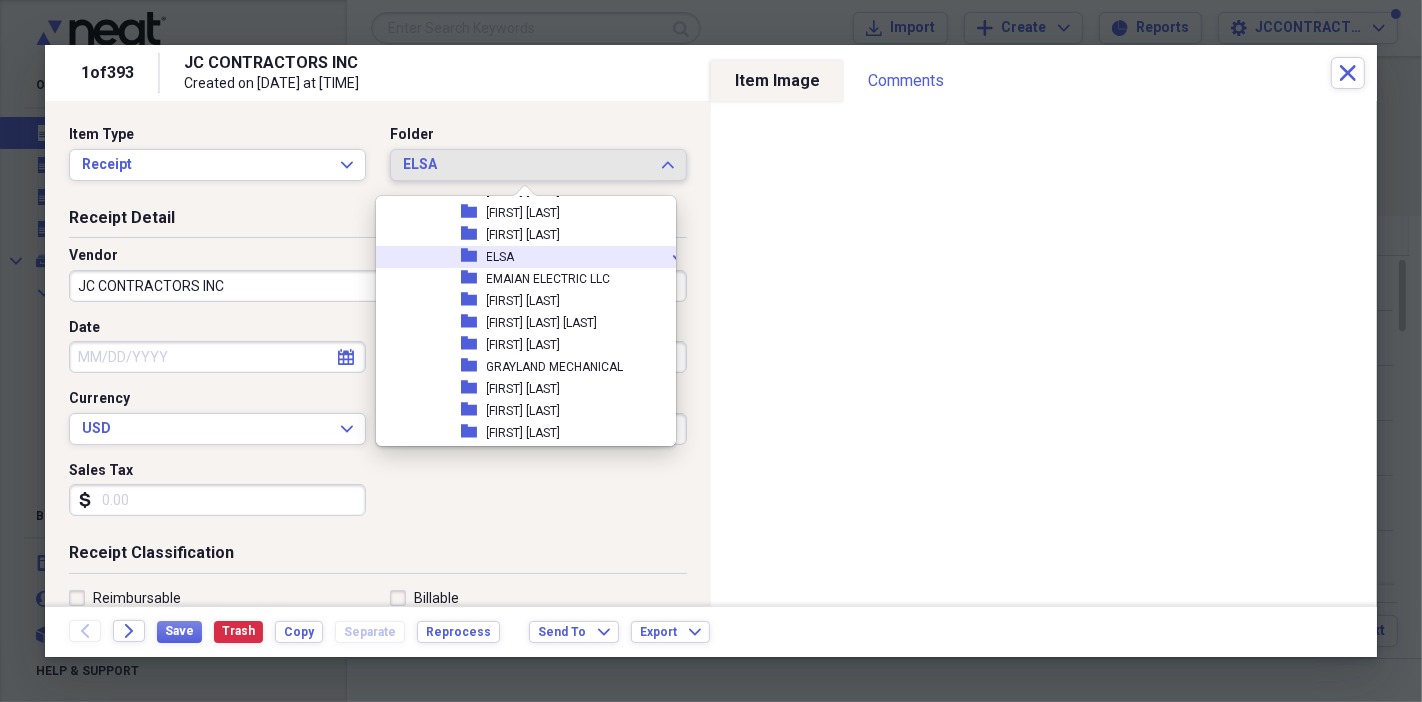 click on "folder [FIRST]  check" at bounding box center (525, 257) 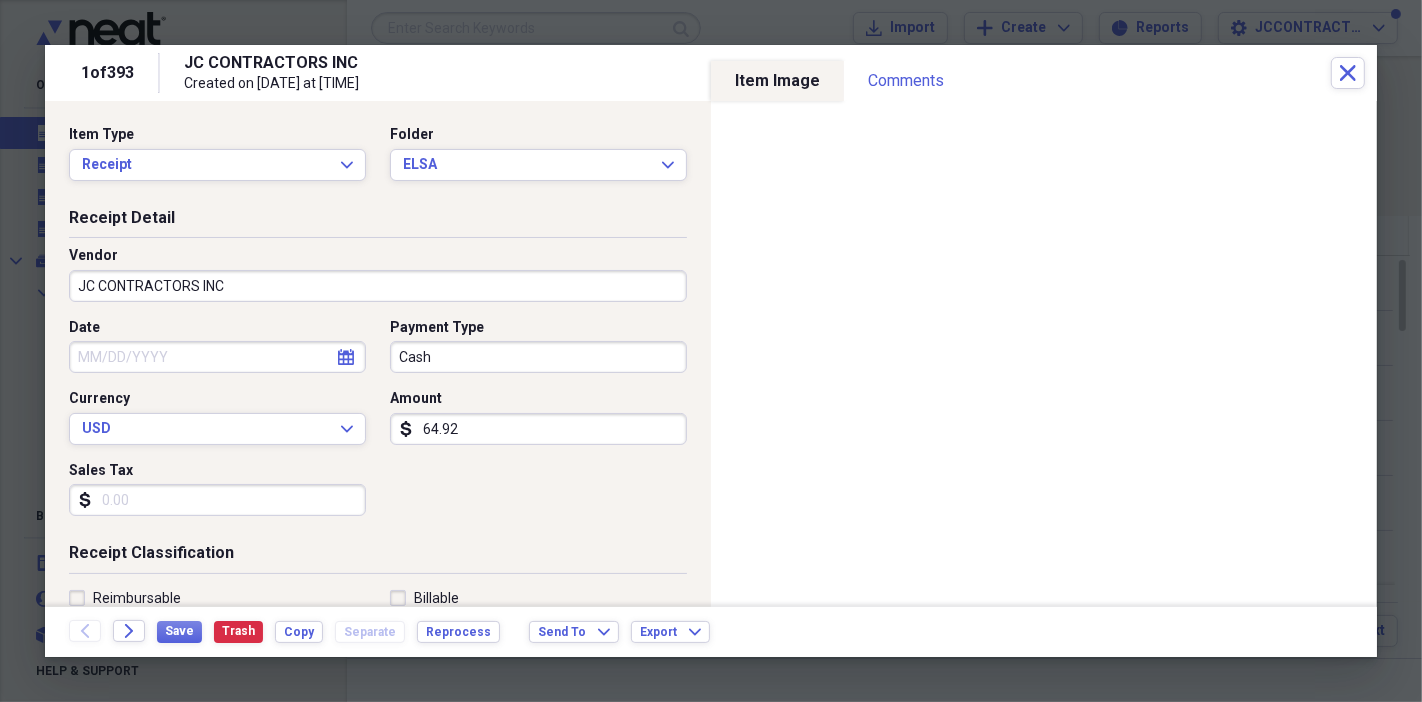 click on "Cash" at bounding box center [538, 357] 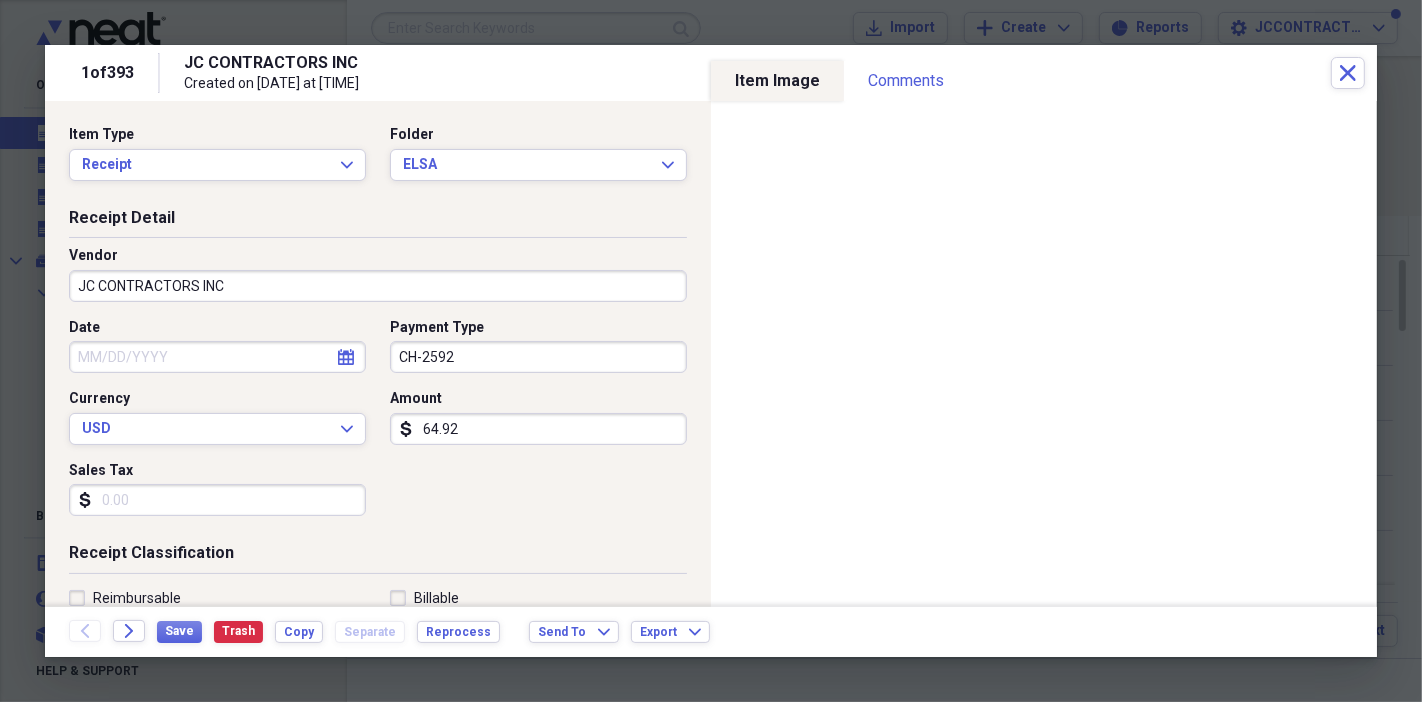type on "CH-2592" 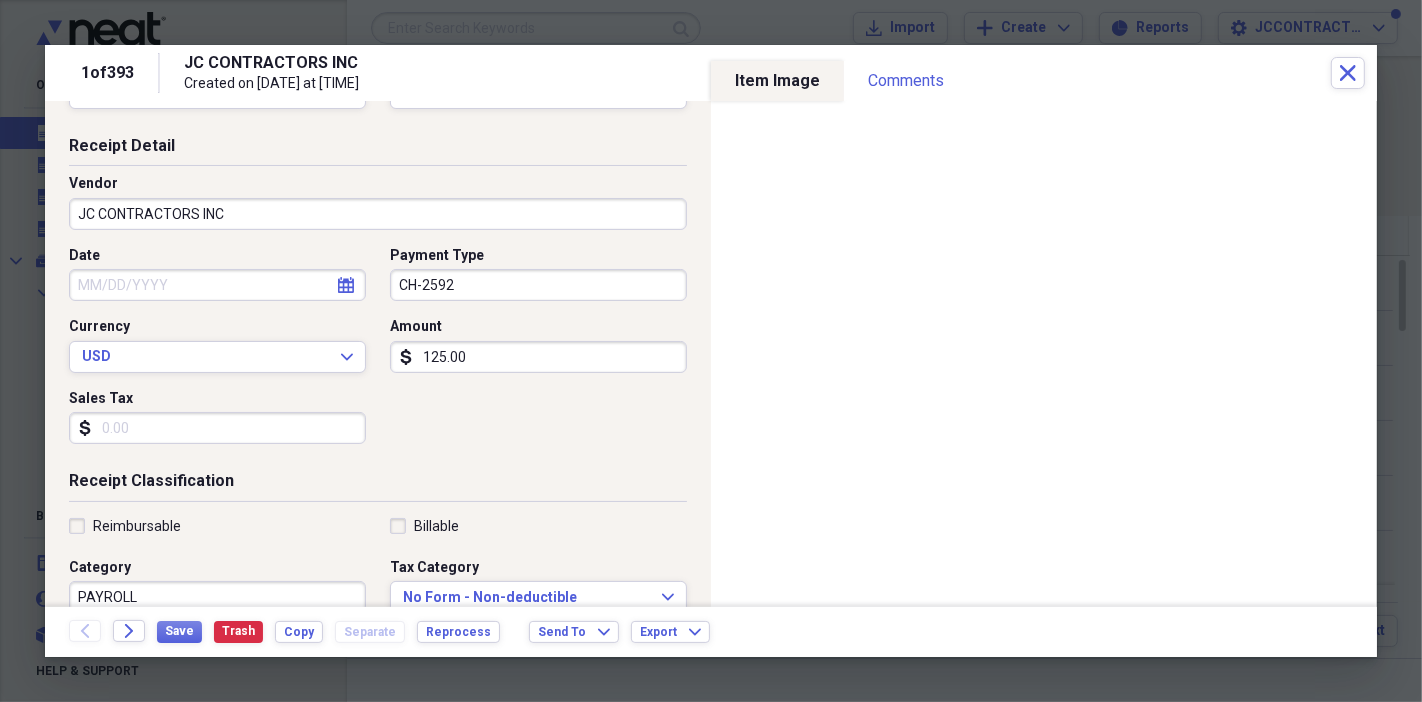 scroll, scrollTop: 302, scrollLeft: 0, axis: vertical 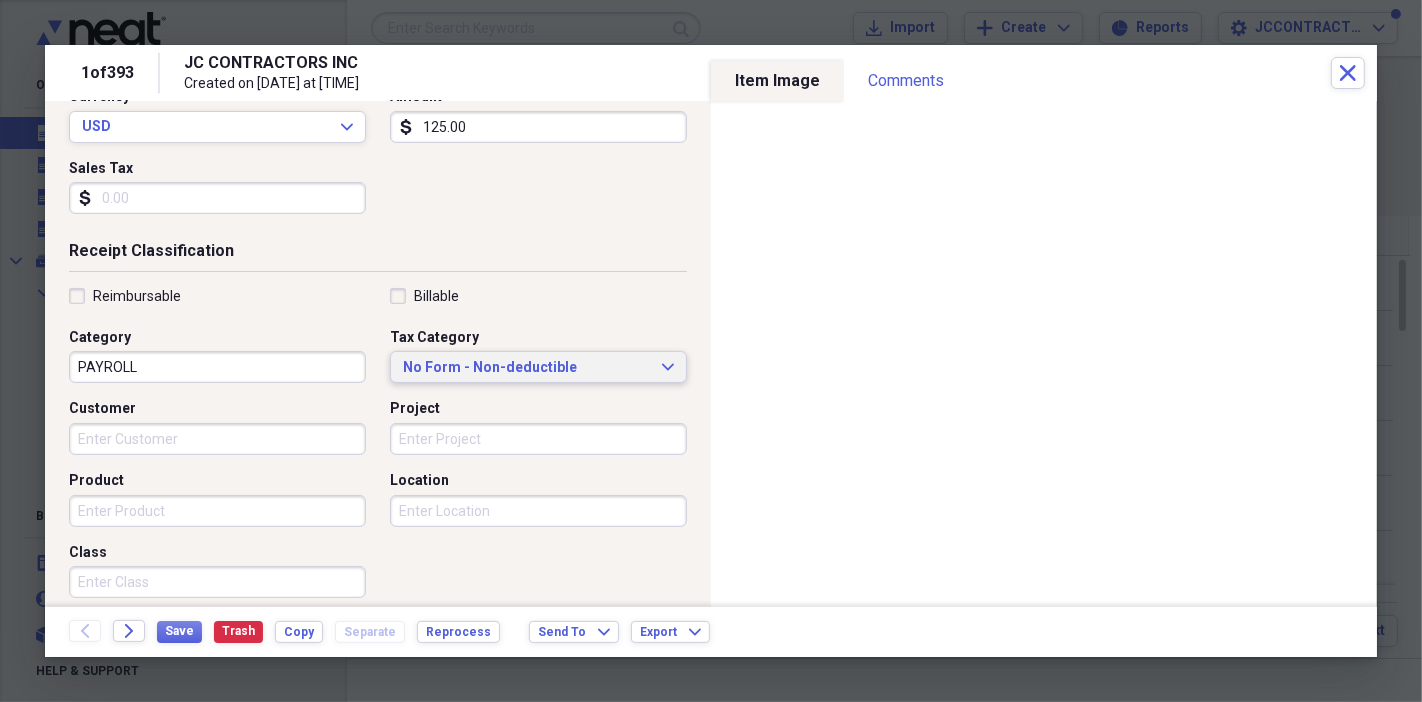 type on "125.00" 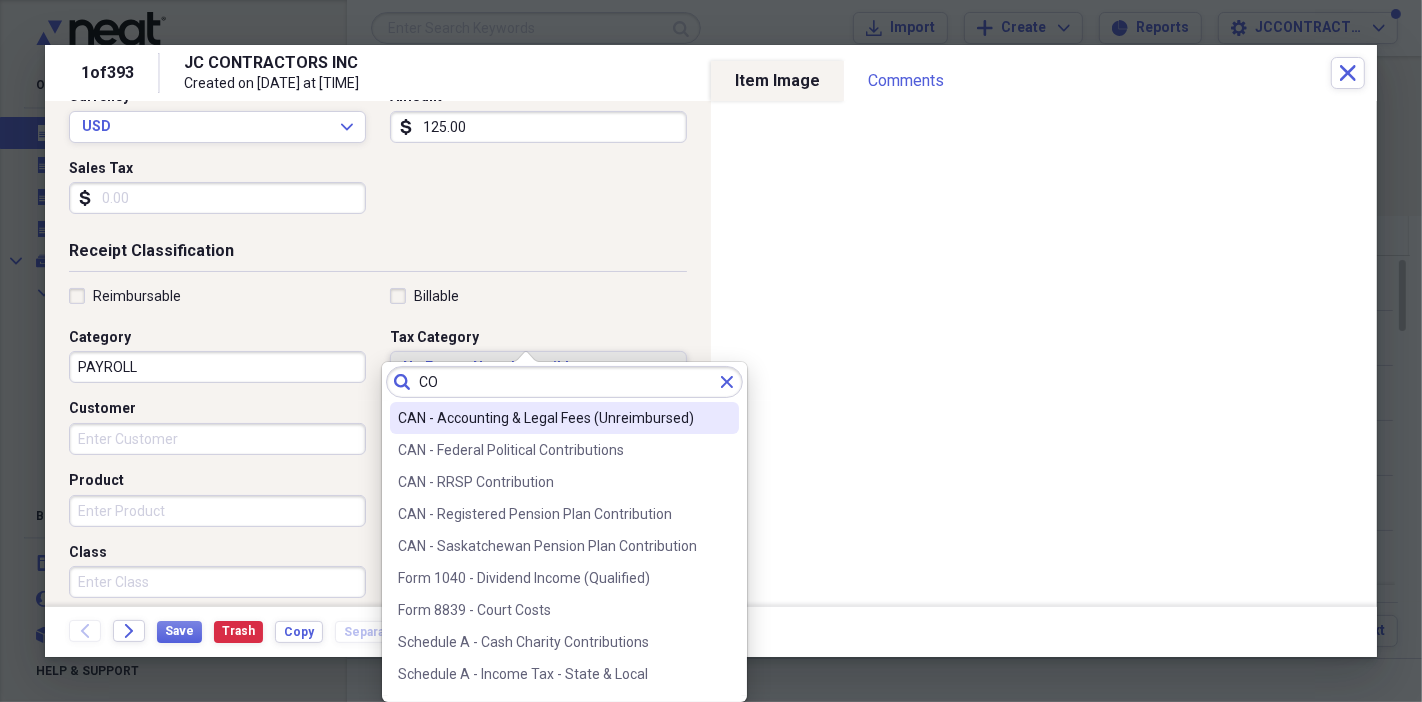 type on "C" 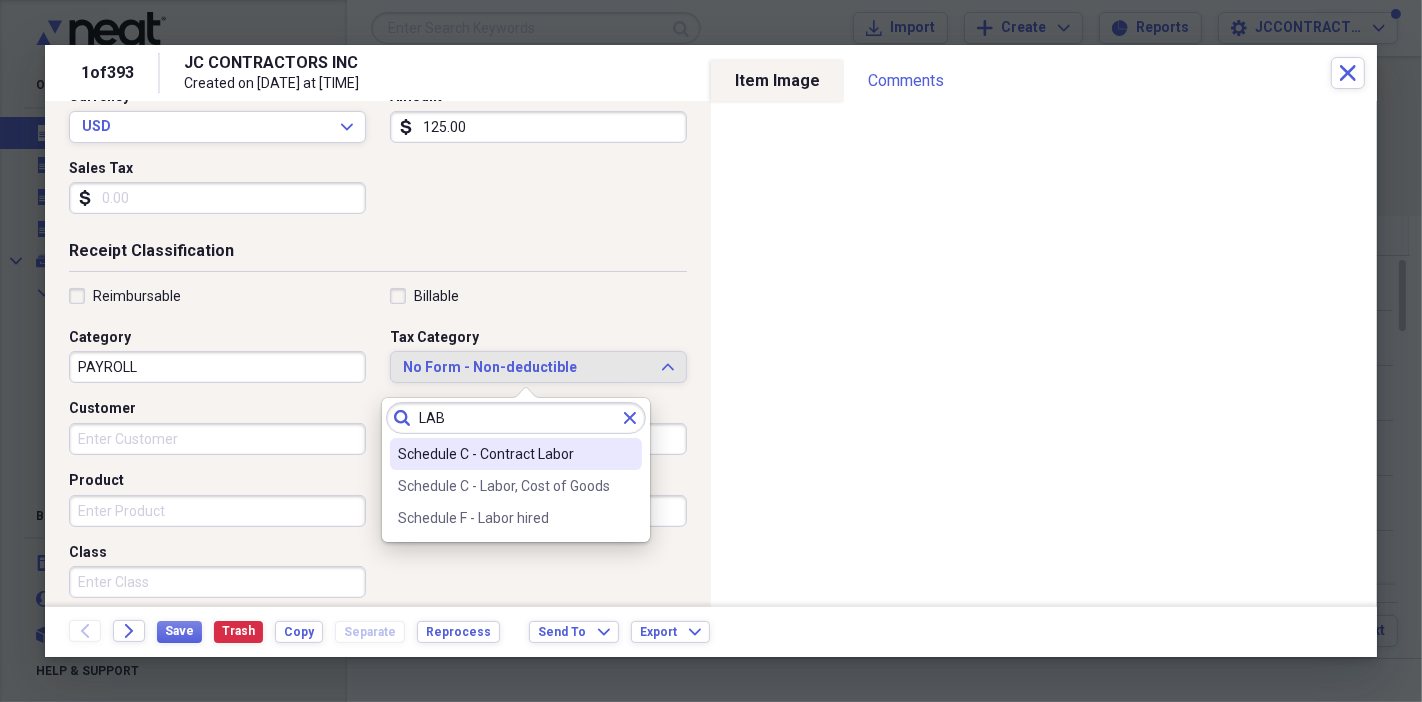 type on "LAB" 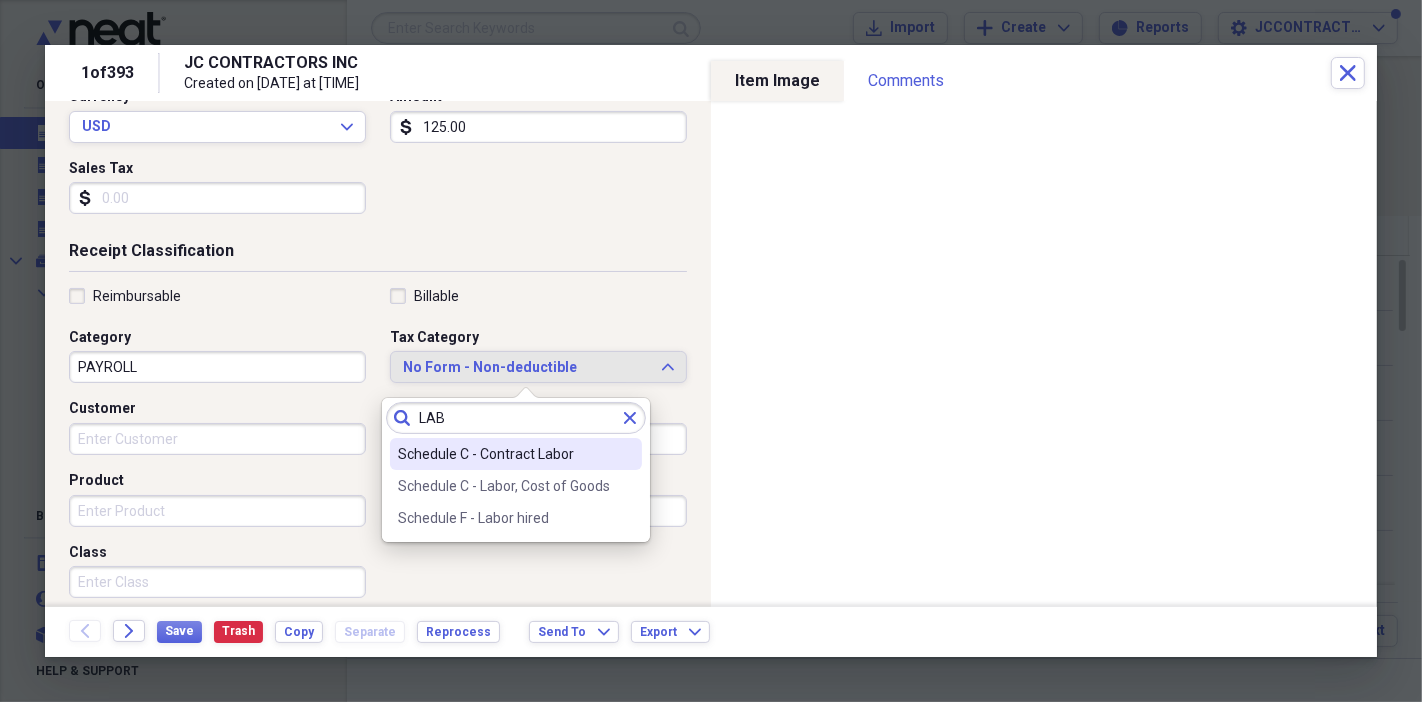 click on "Schedule C - Contract Labor" at bounding box center [504, 454] 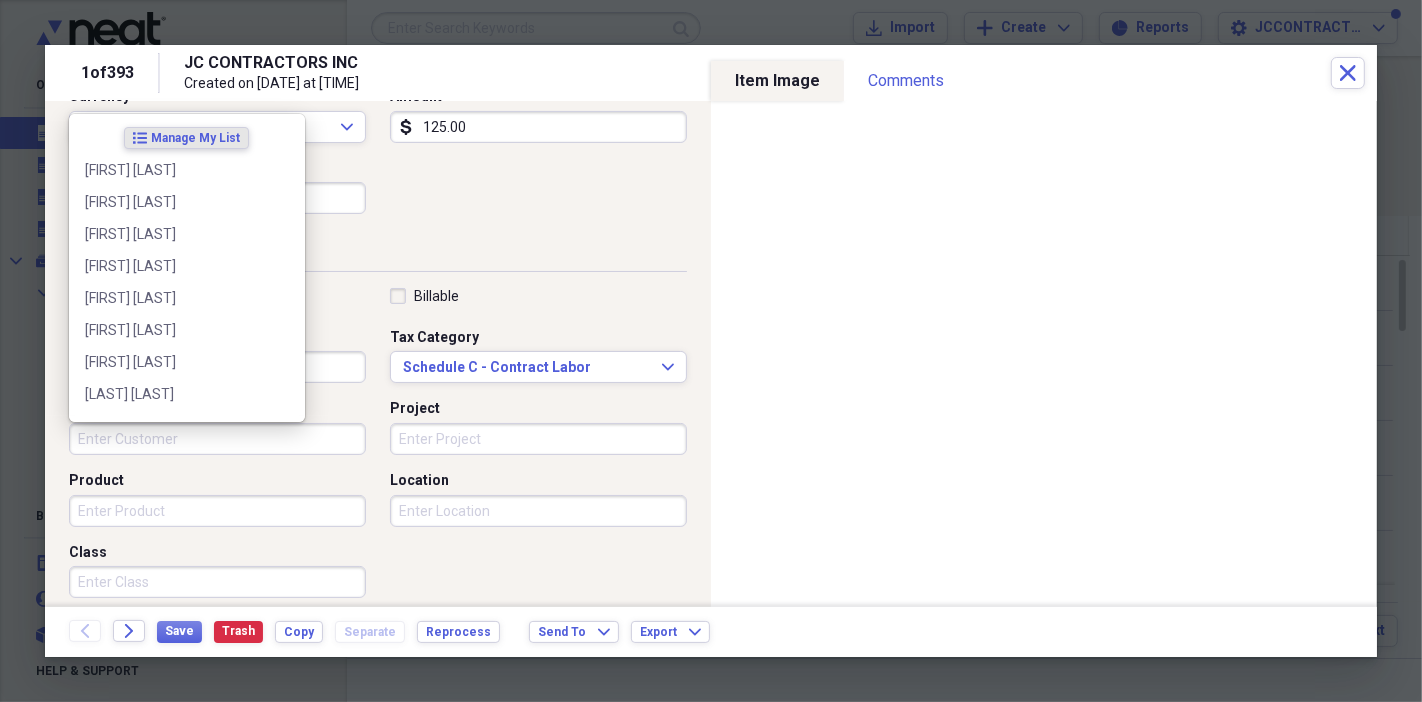 click on "Customer" at bounding box center [217, 439] 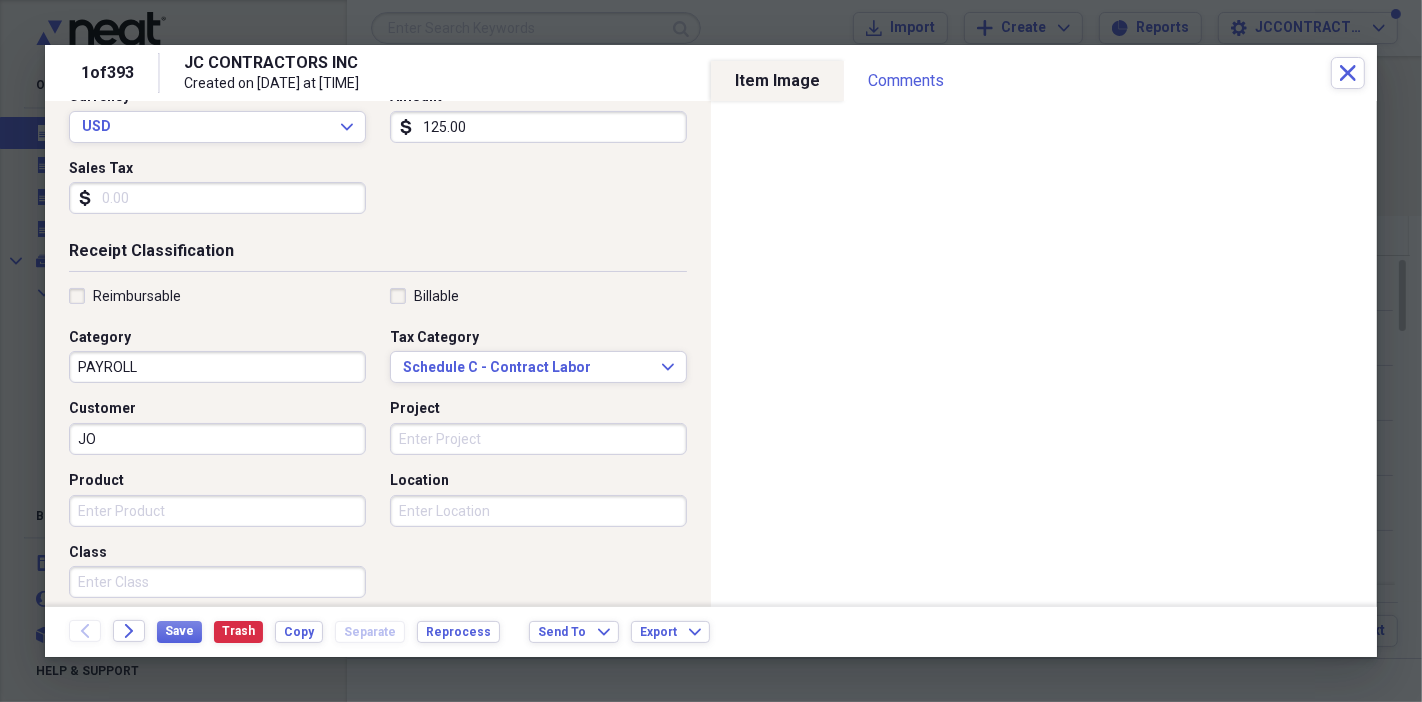 type on "J" 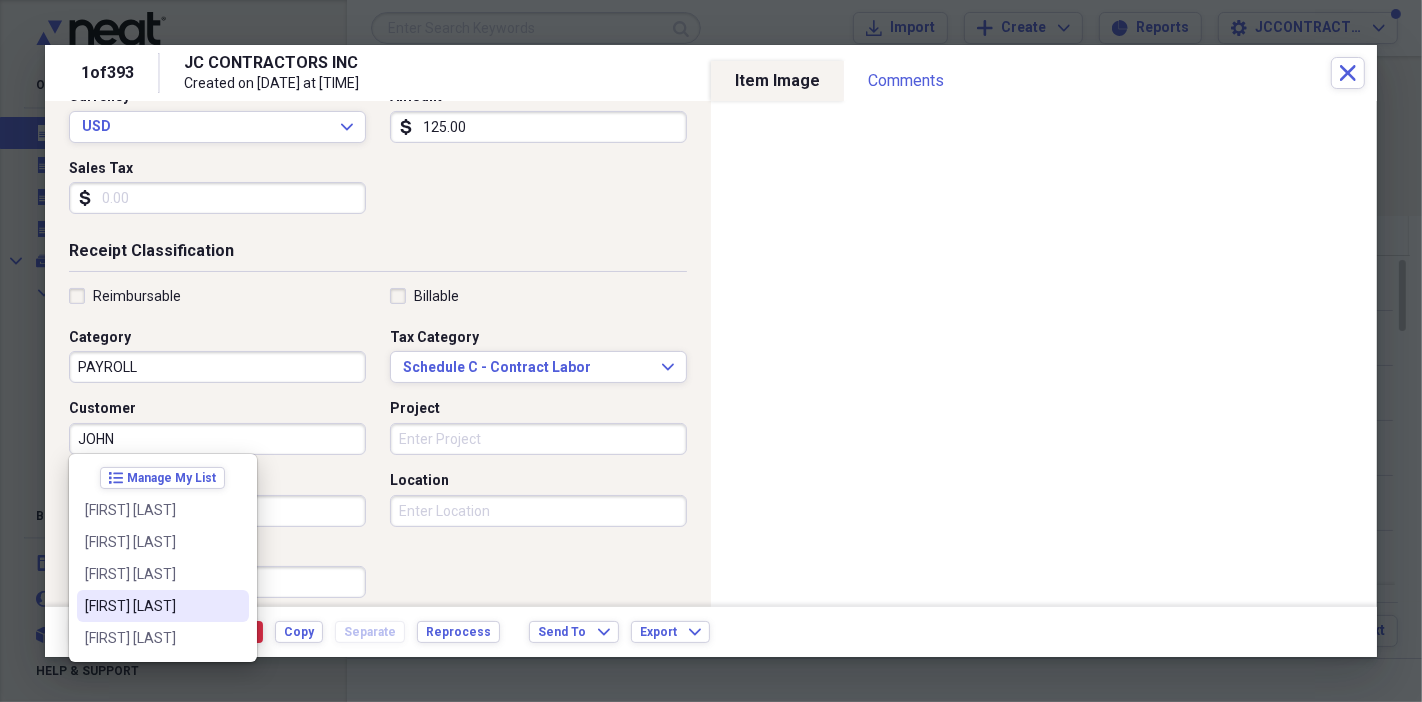 click on "[FIRST] [LAST]" at bounding box center [151, 606] 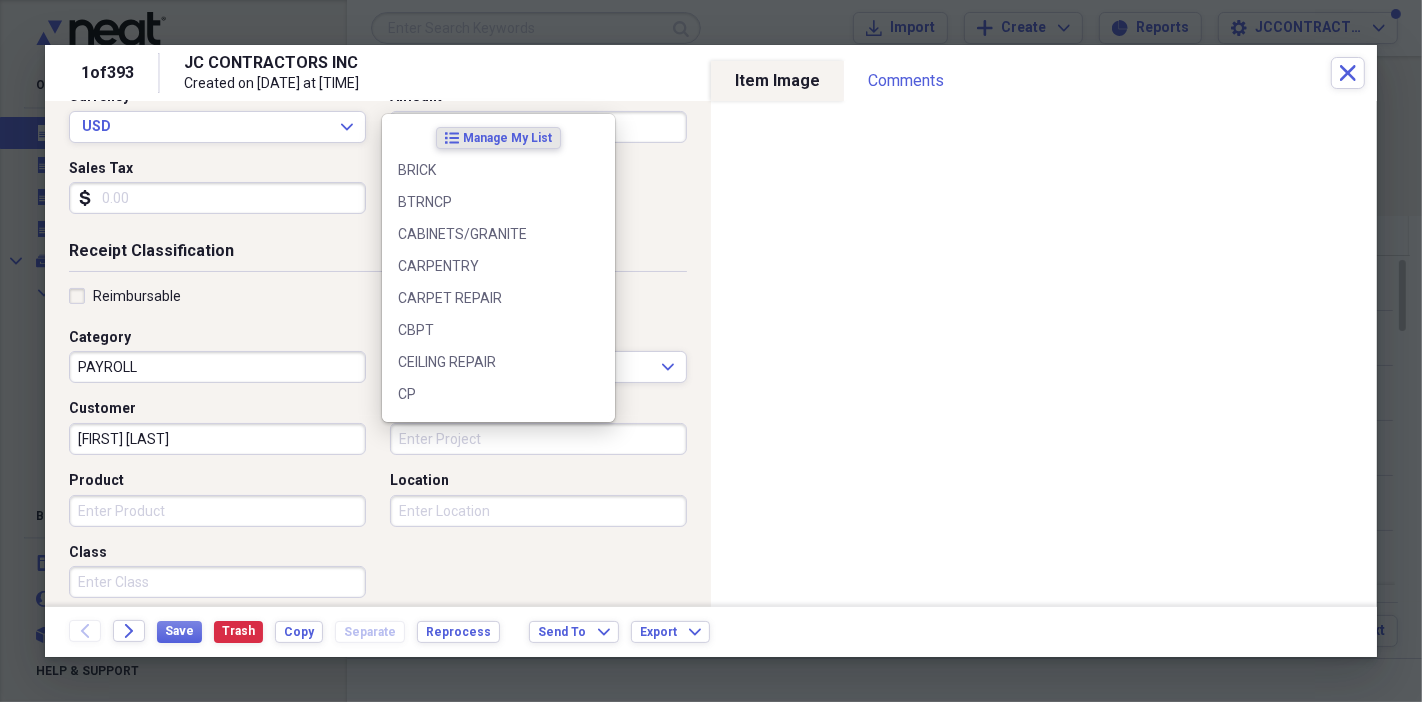 click on "Project" at bounding box center [538, 439] 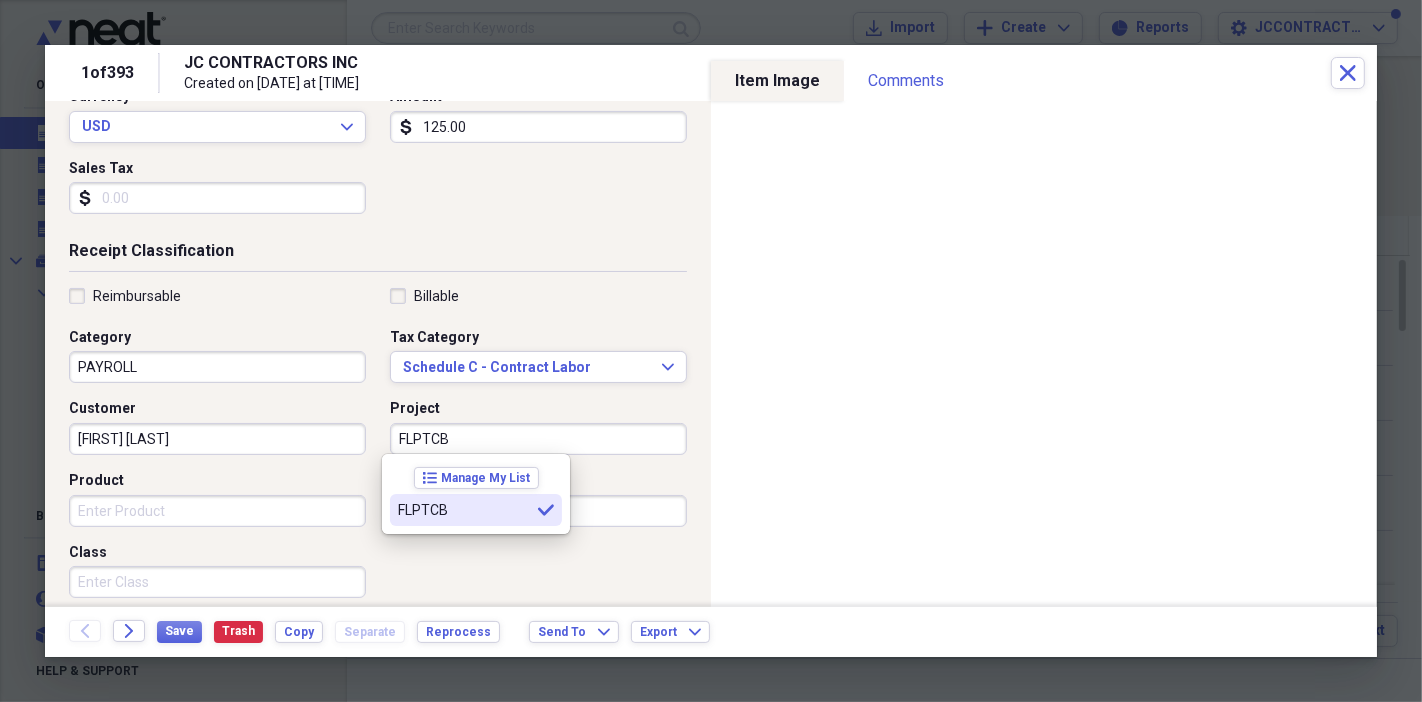 type on "FLPTCB" 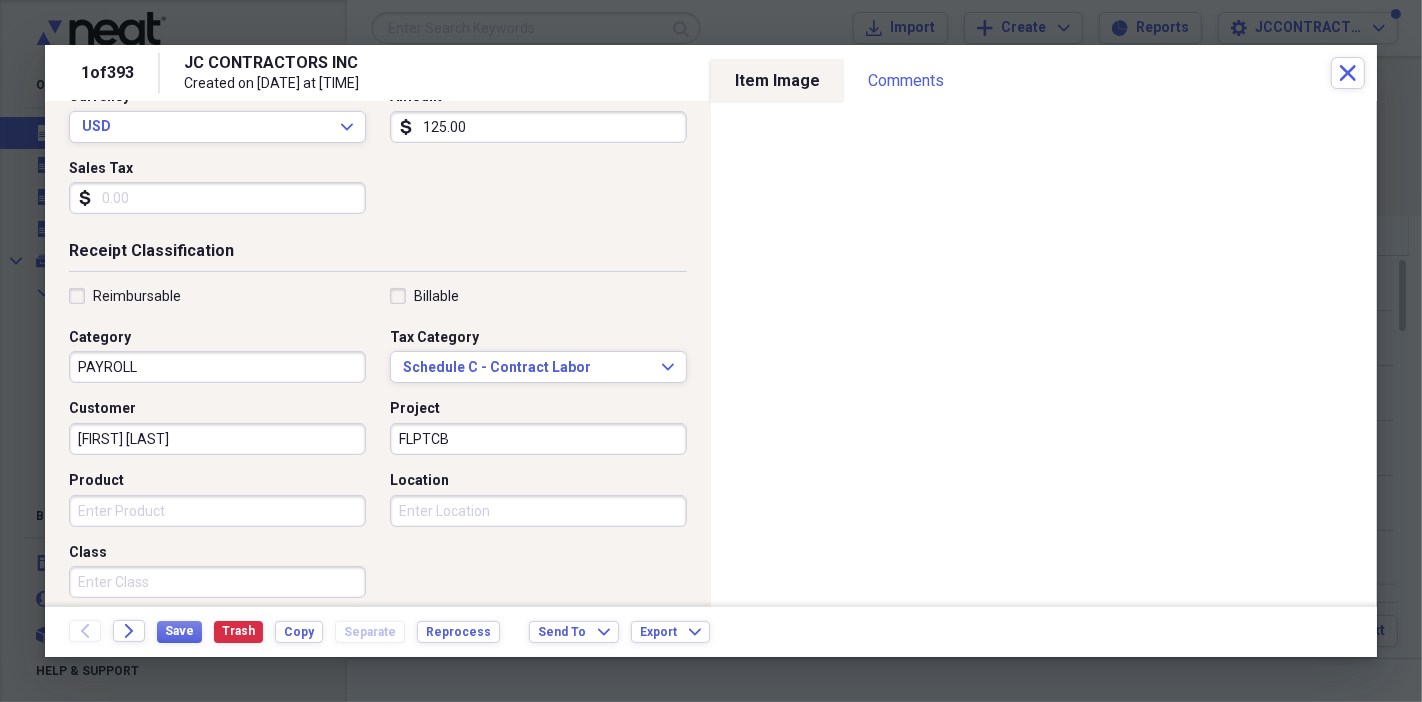 click on "Product" at bounding box center [217, 511] 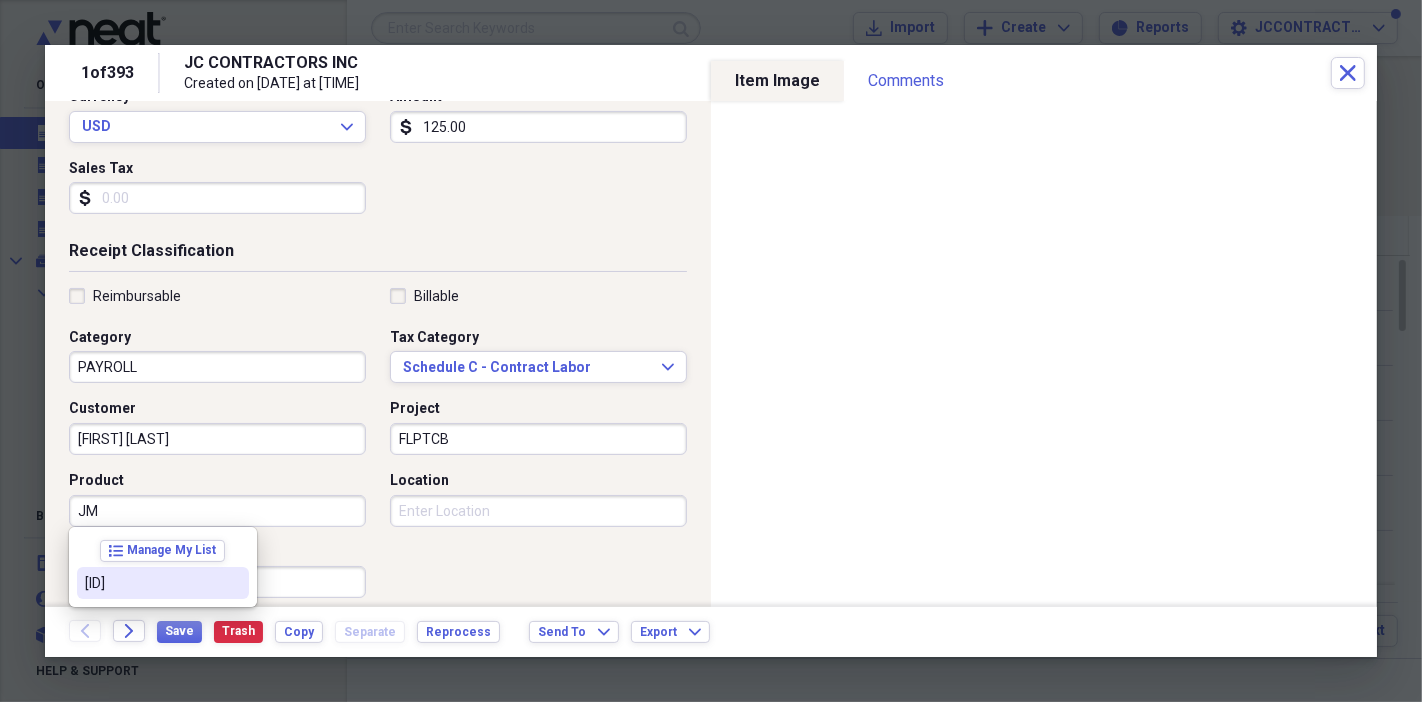 click on "[ID]" at bounding box center (151, 583) 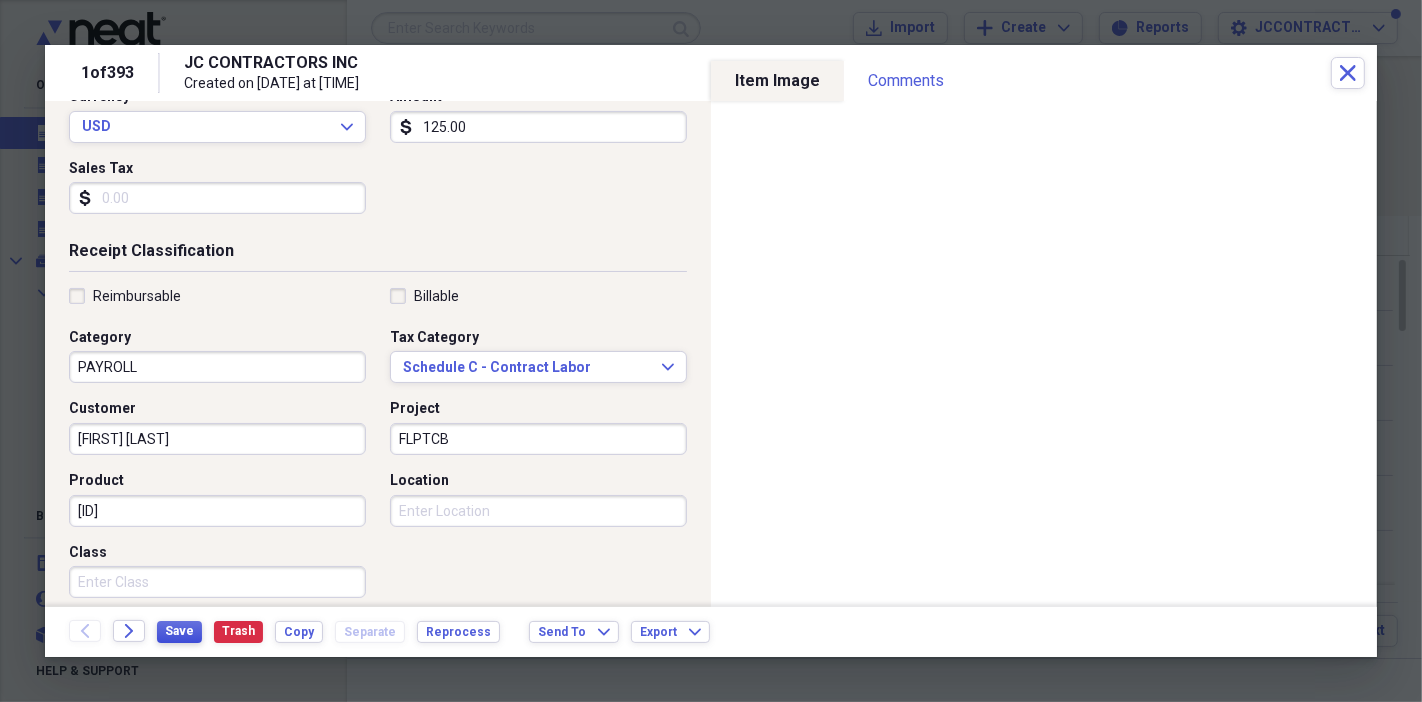 click on "Save" at bounding box center [179, 632] 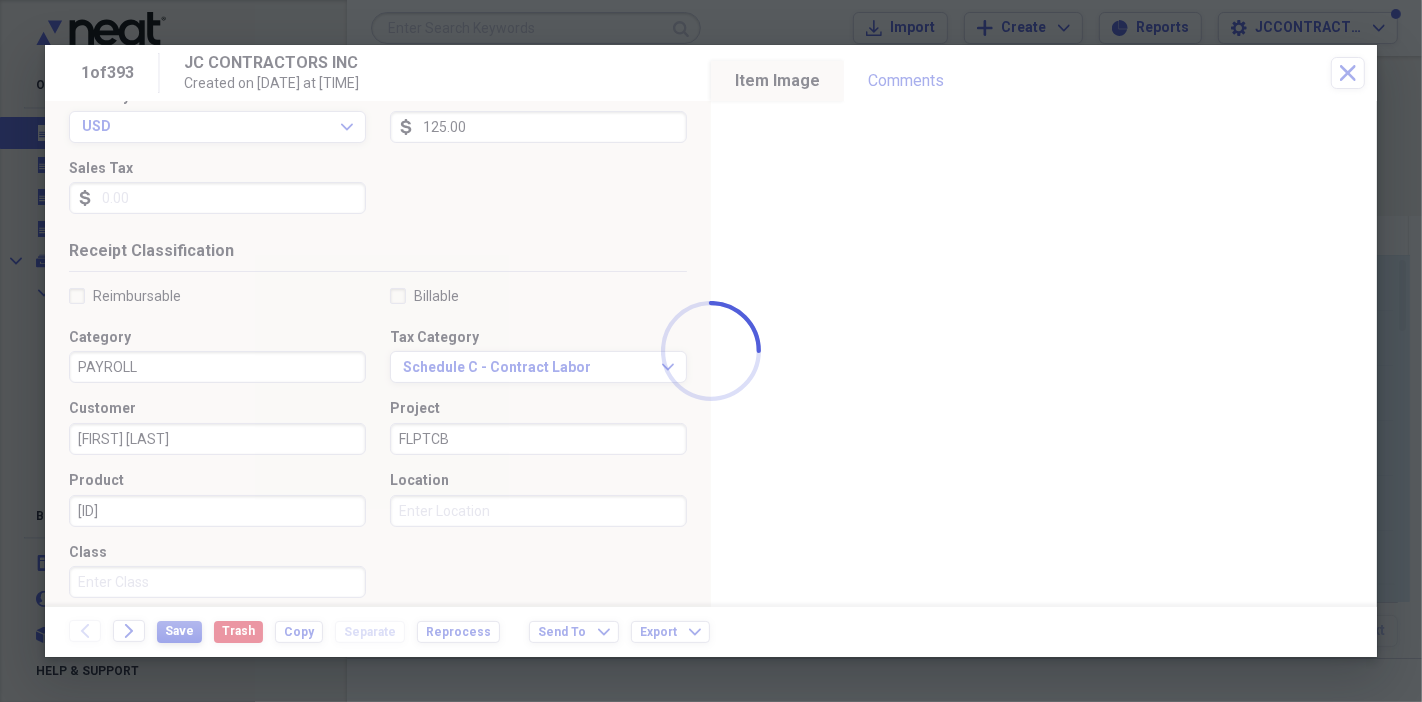 click at bounding box center [711, 351] 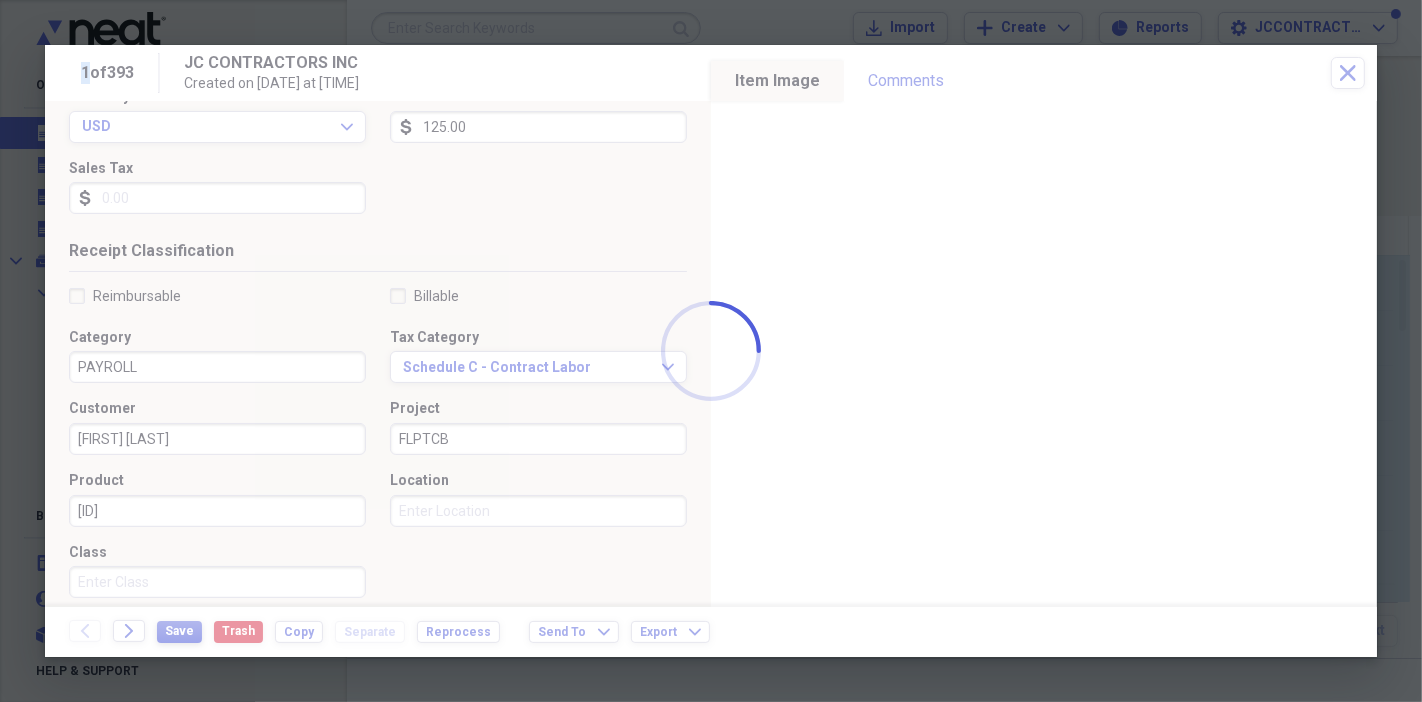click at bounding box center (711, 351) 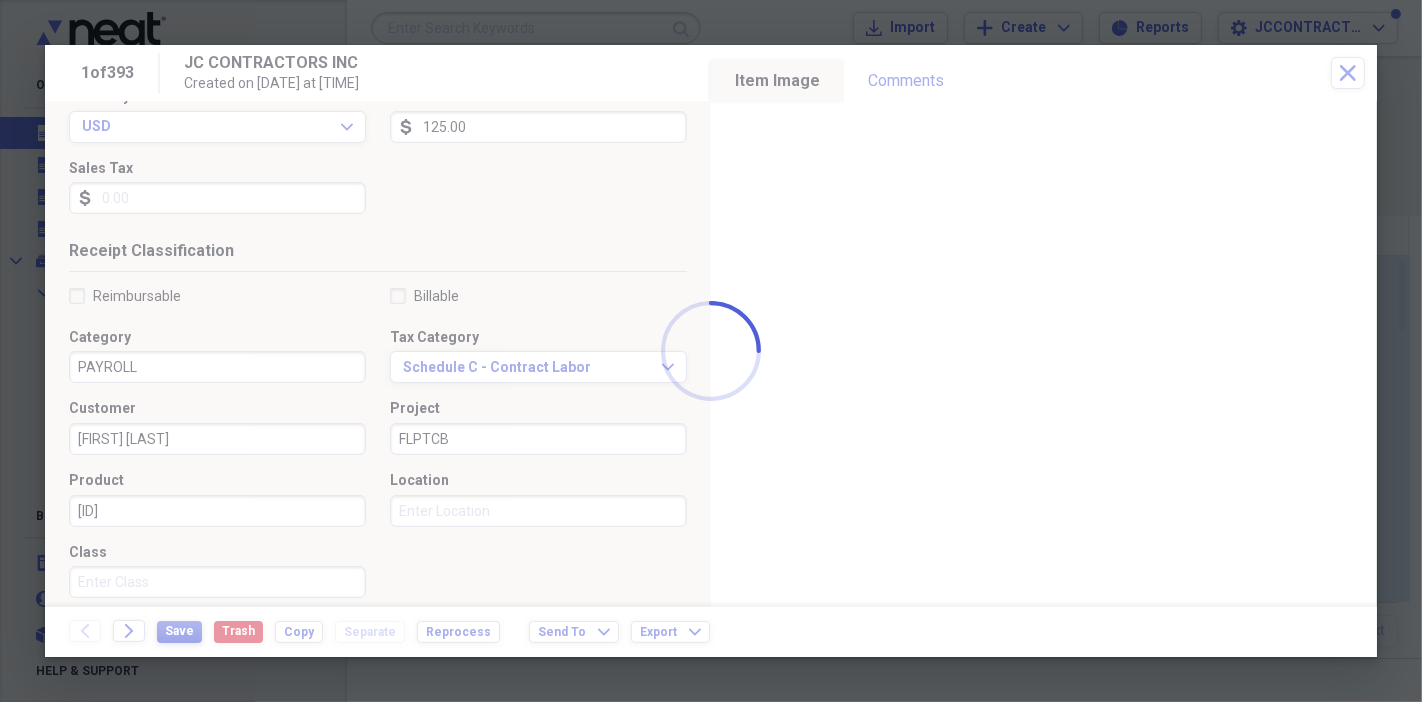 click at bounding box center [711, 351] 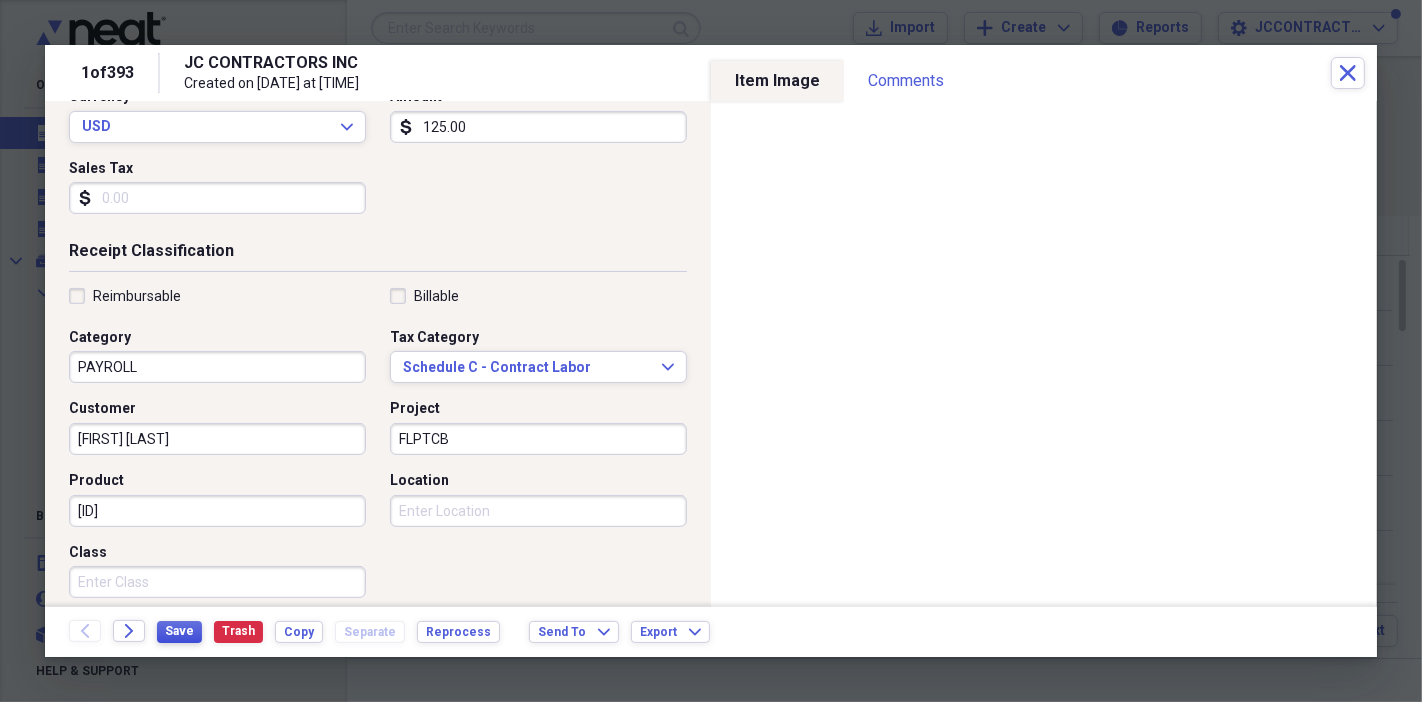 click on "Save" at bounding box center (179, 631) 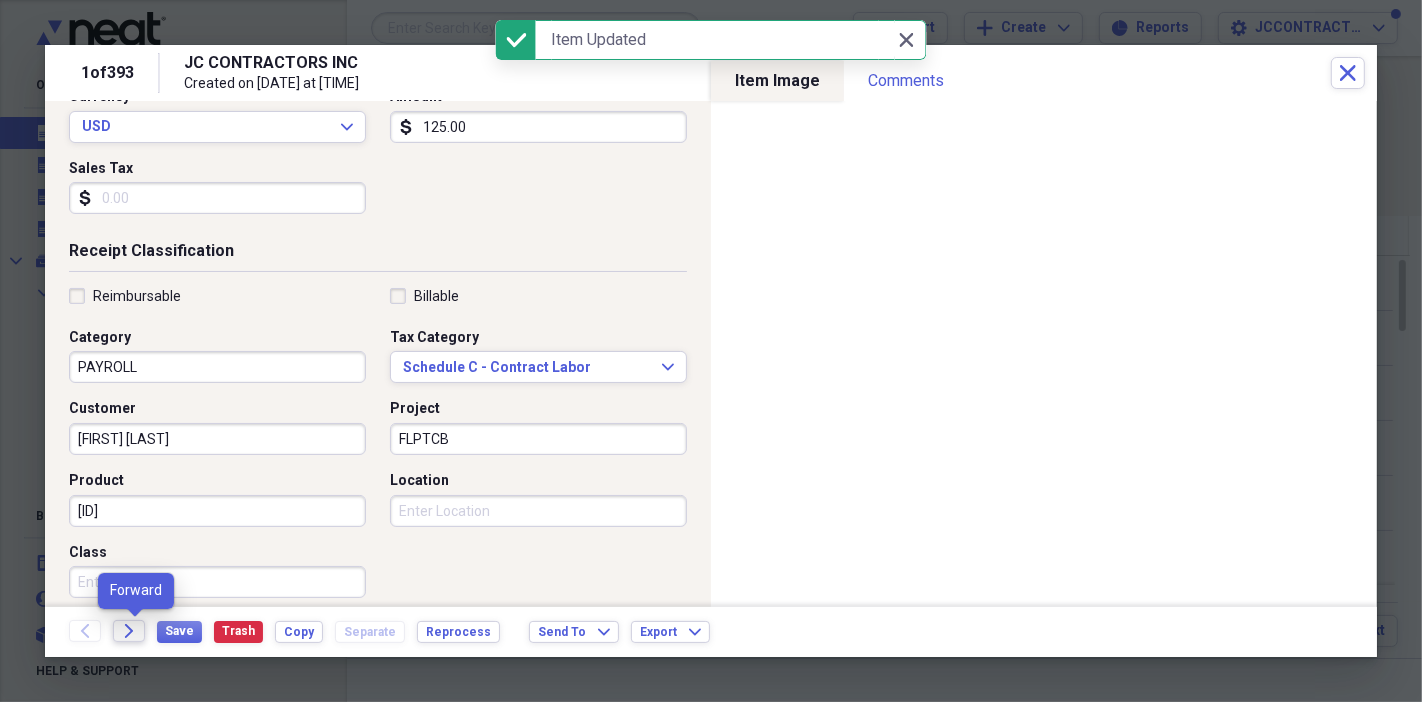 click on "Forward" 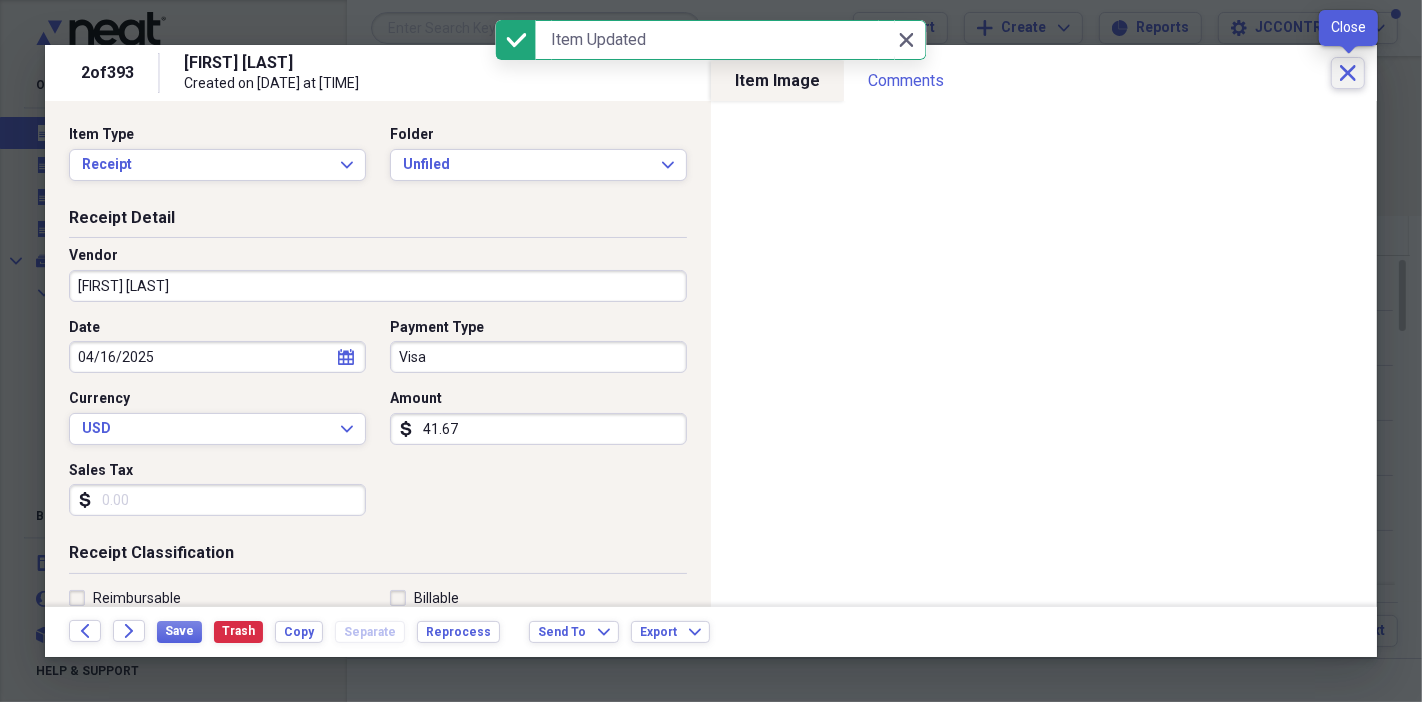 click on "Close" 